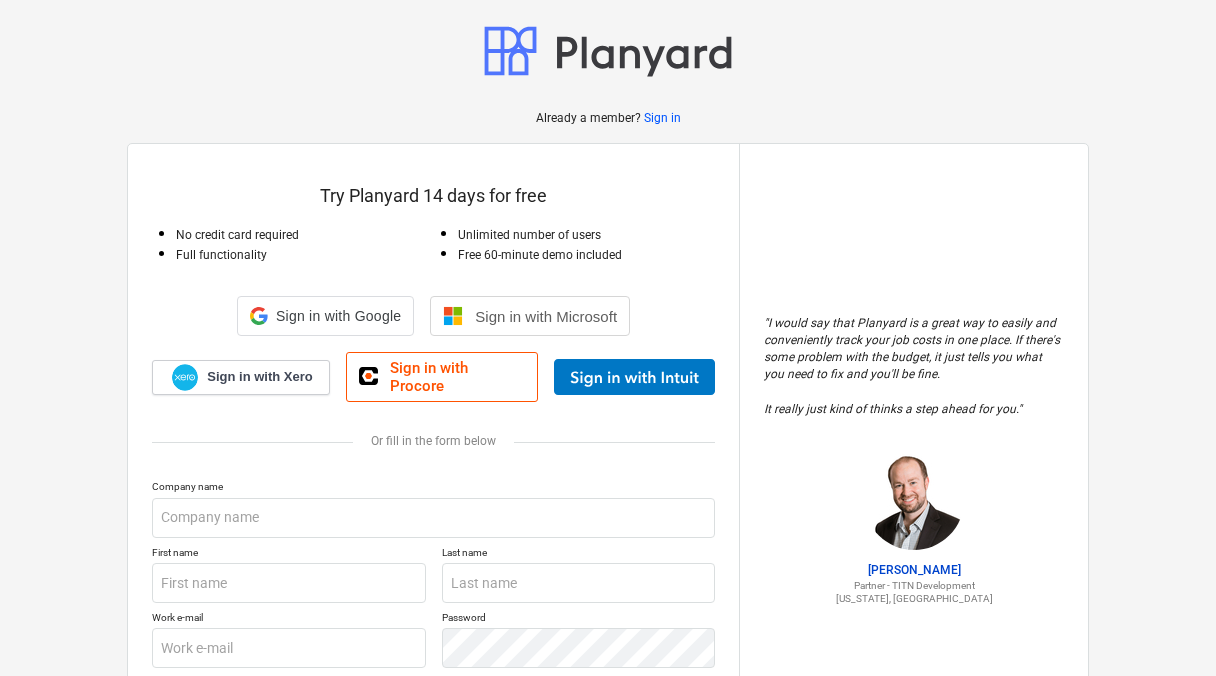 scroll, scrollTop: 0, scrollLeft: 0, axis: both 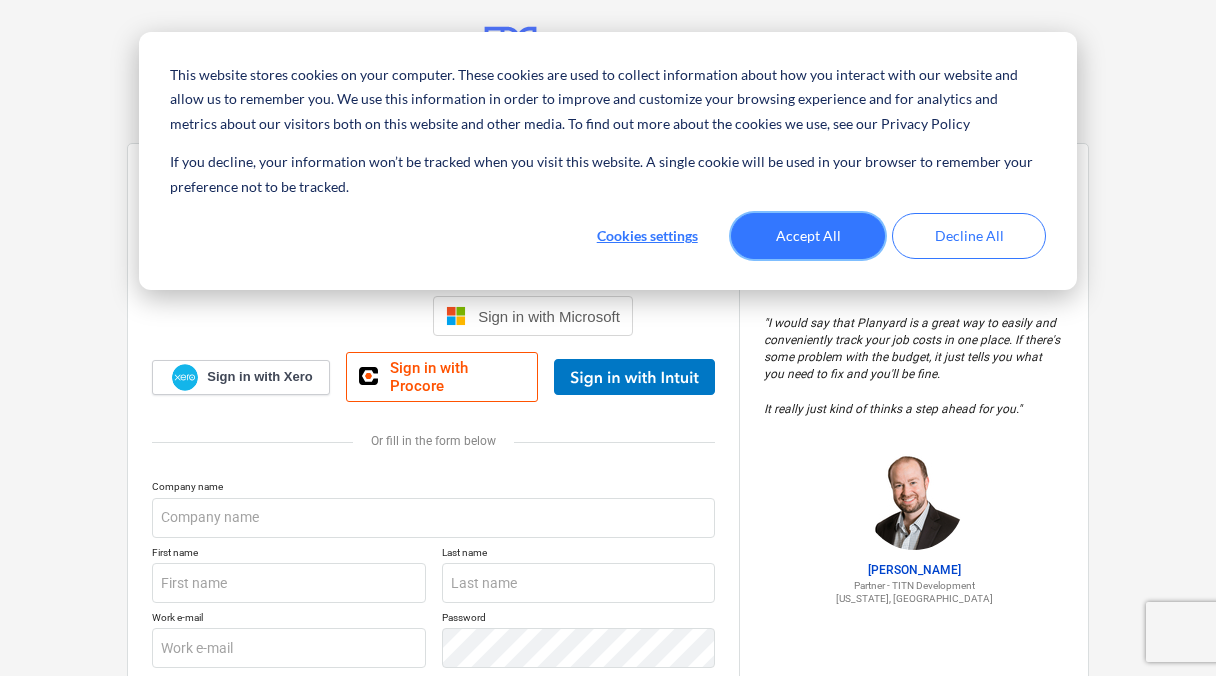 click on "Accept All" at bounding box center [808, 236] 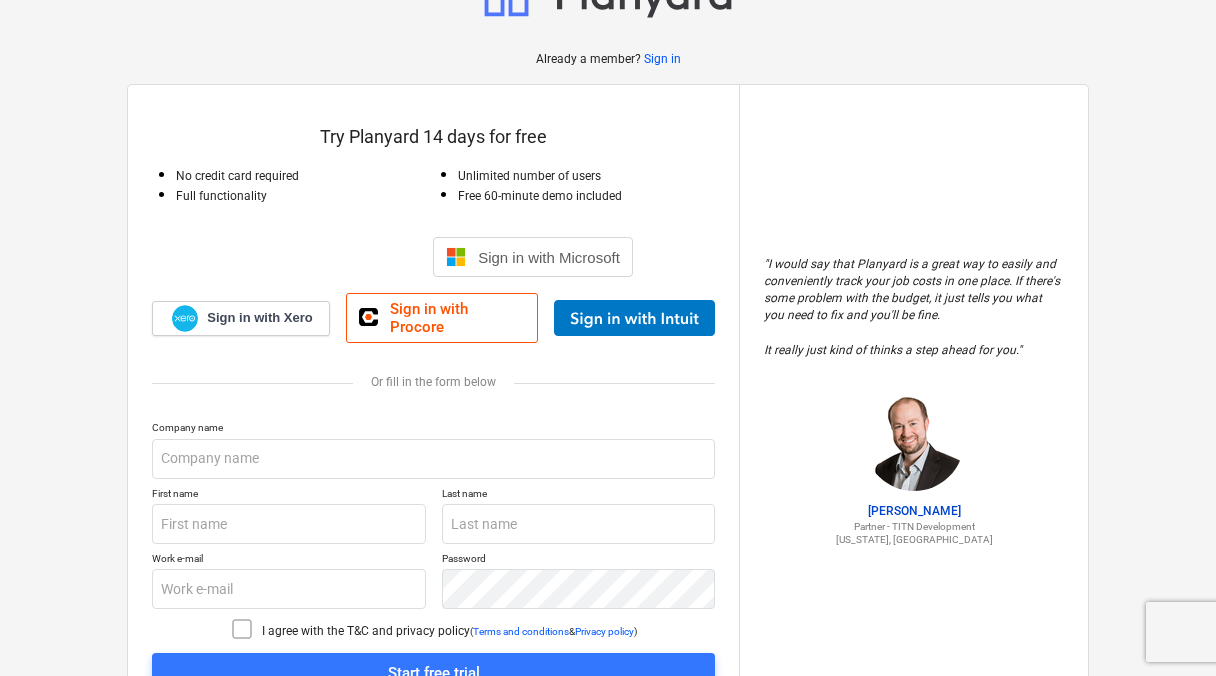 scroll, scrollTop: 65, scrollLeft: 0, axis: vertical 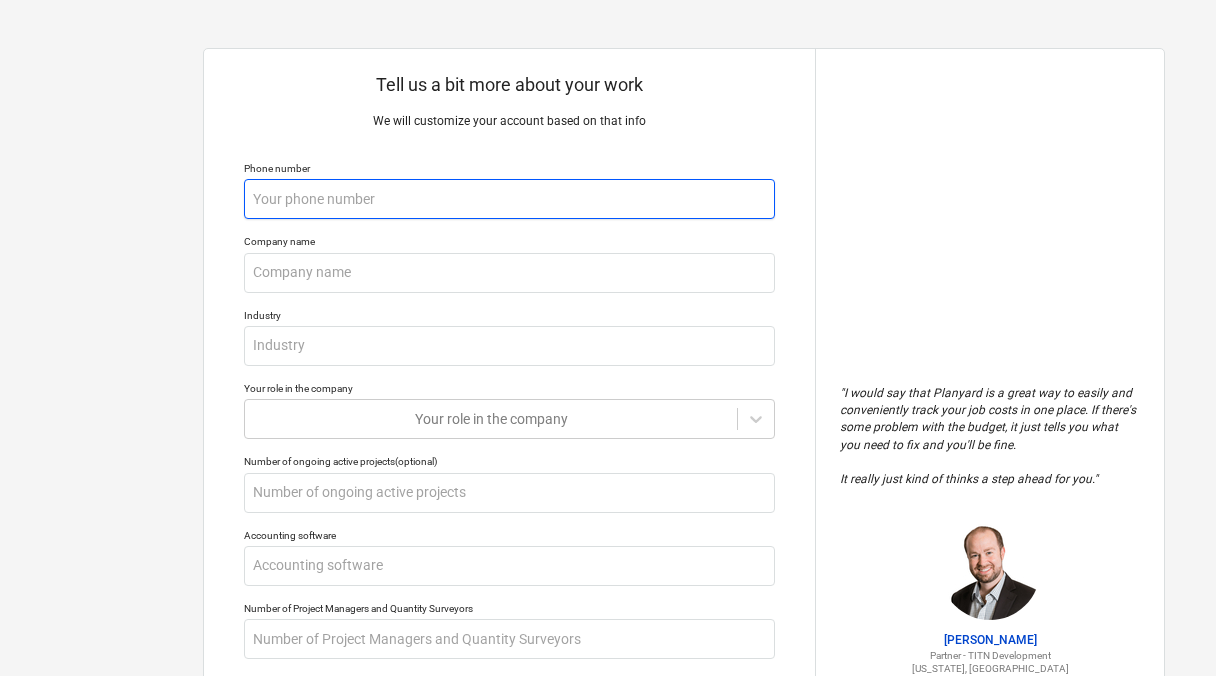 click at bounding box center (509, 199) 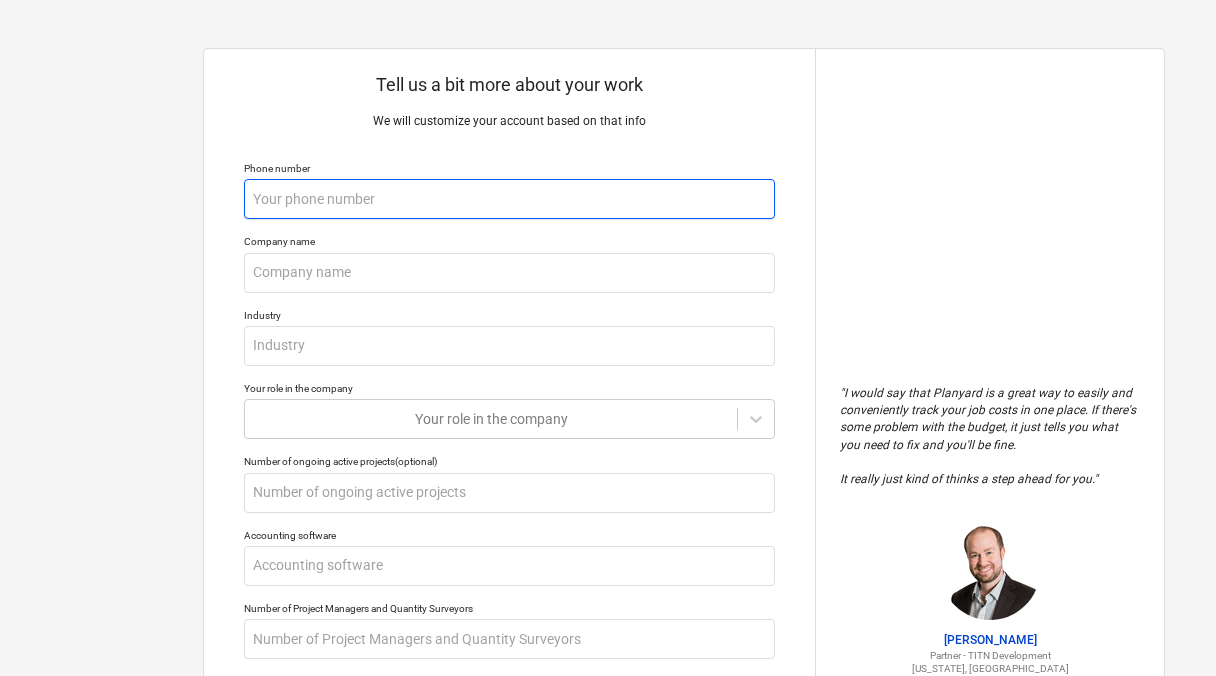 type on "x" 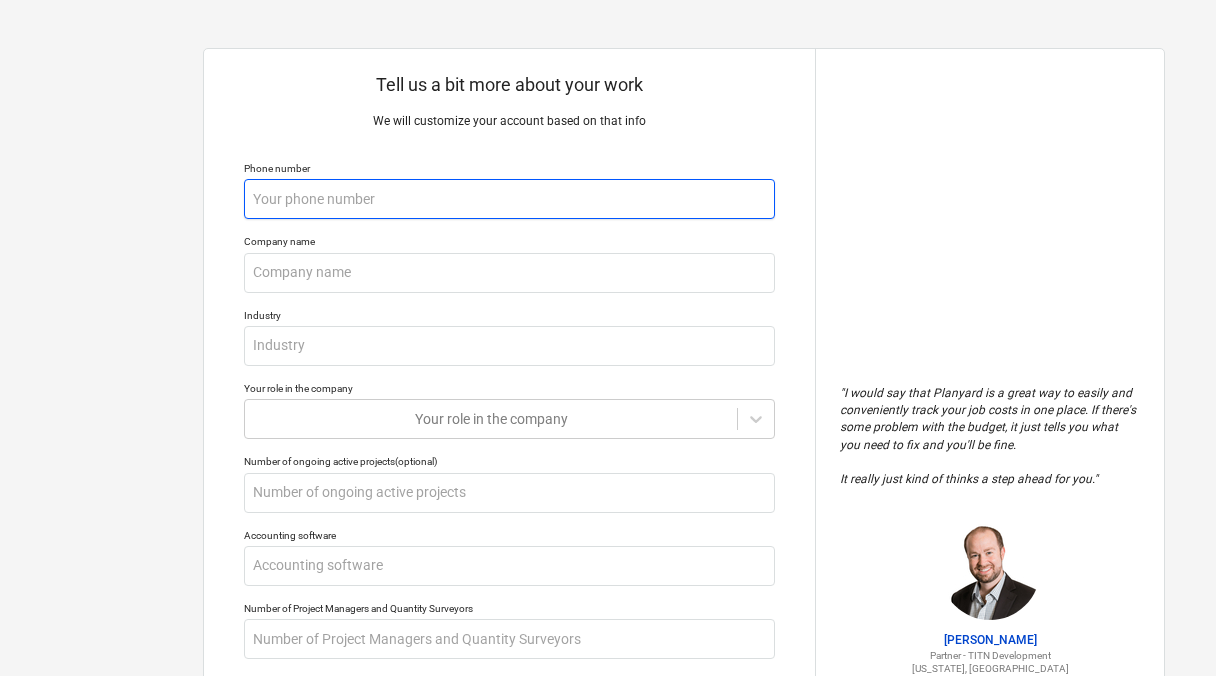 type on "4" 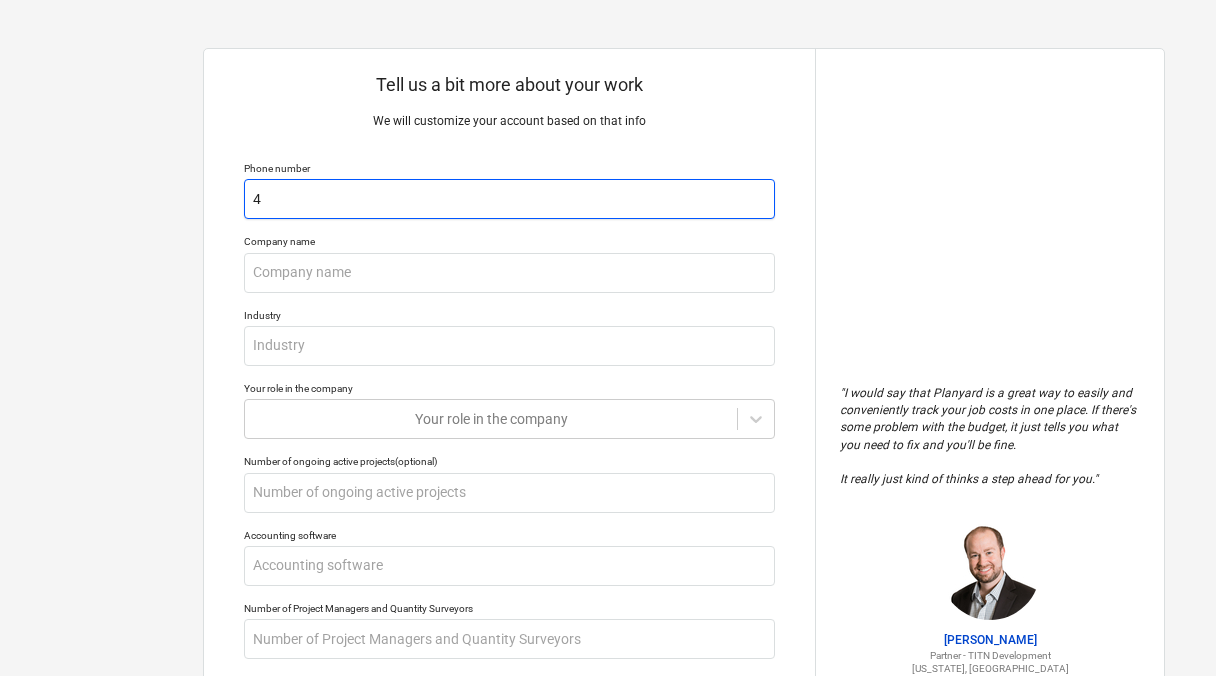 type on "x" 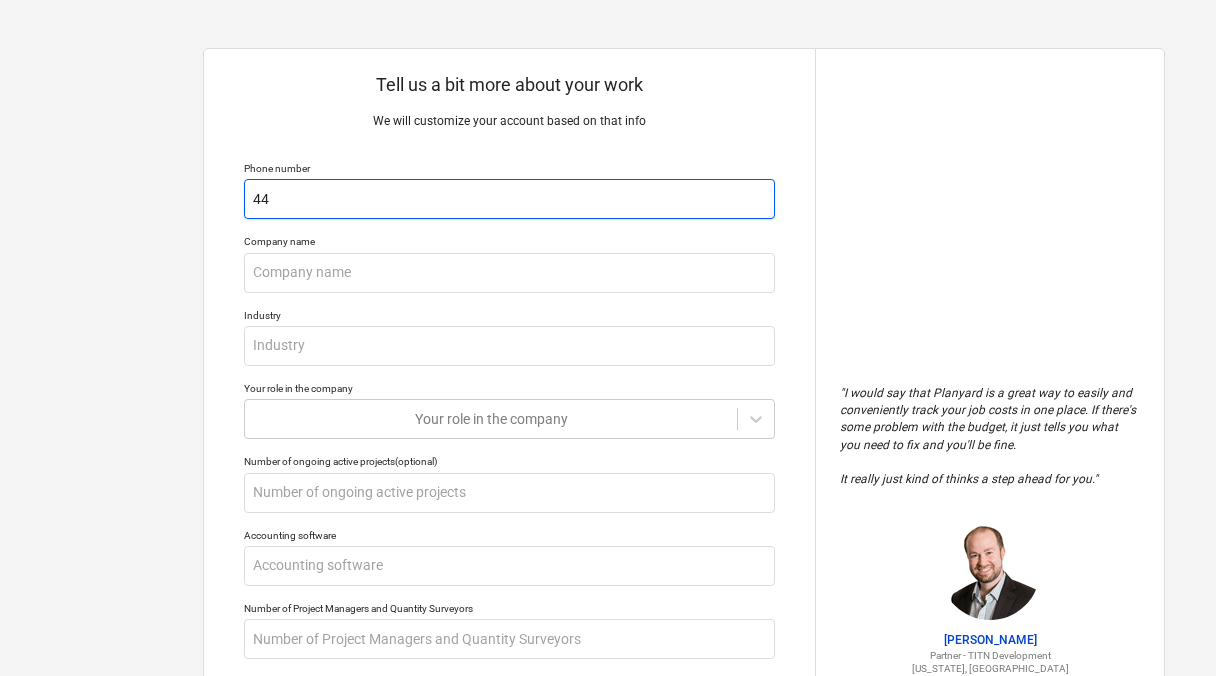 type on "x" 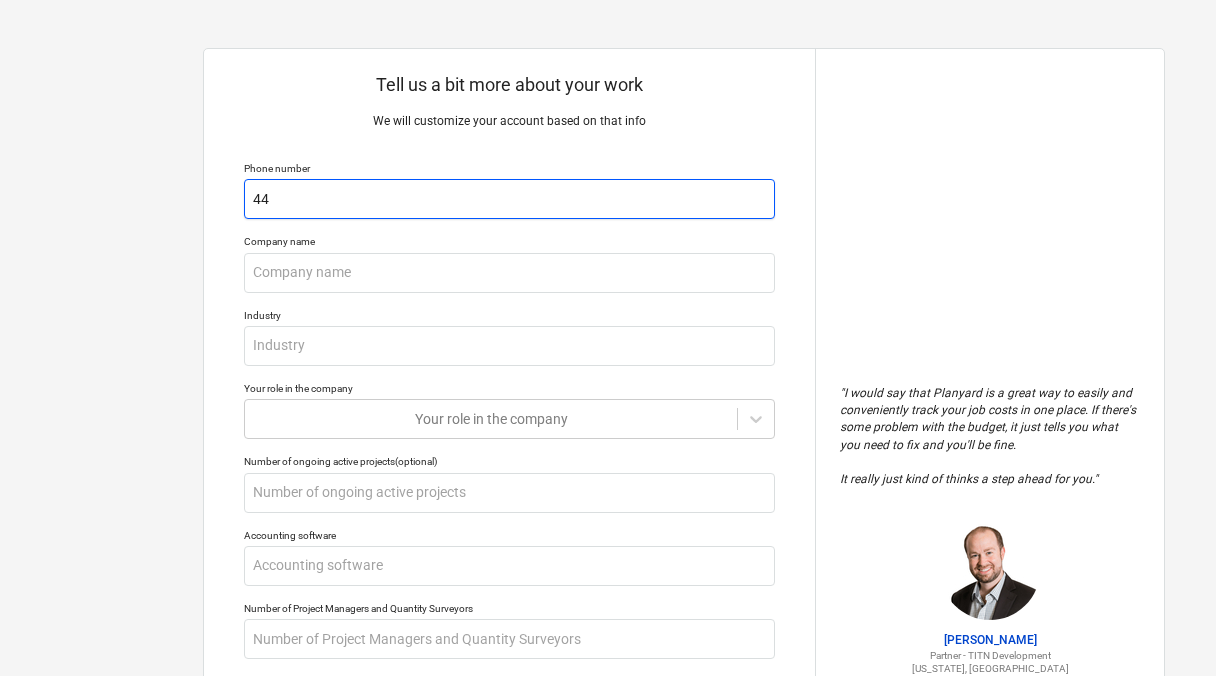 type on "447" 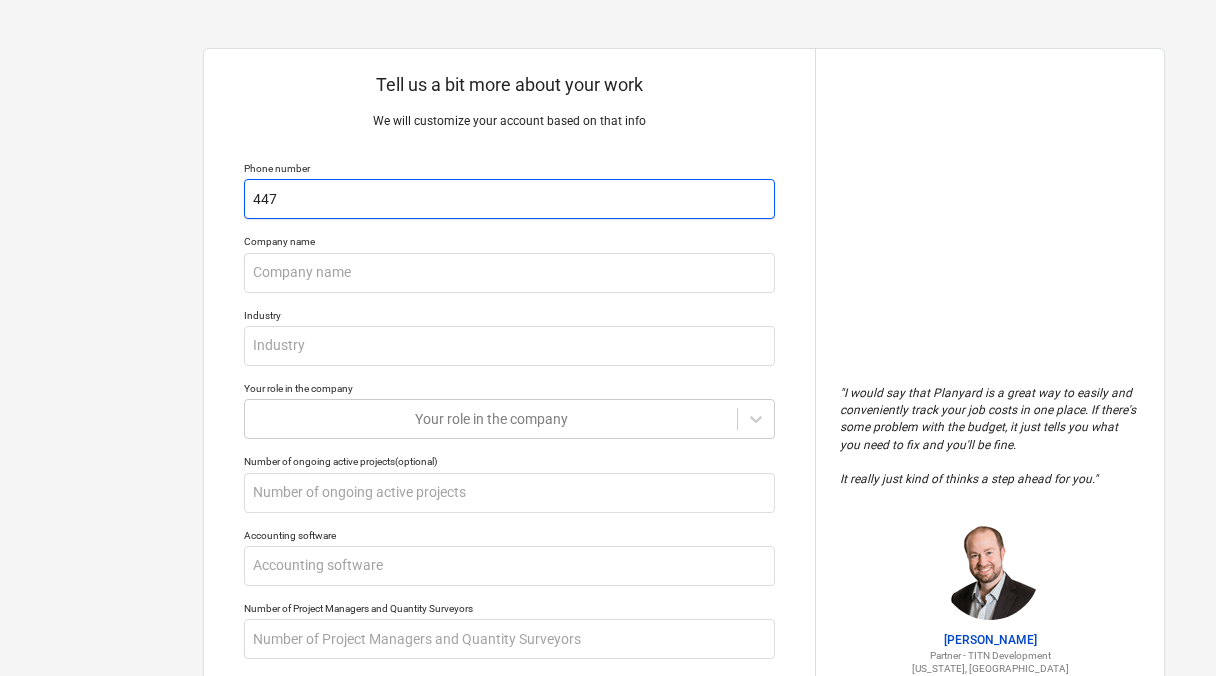 type on "x" 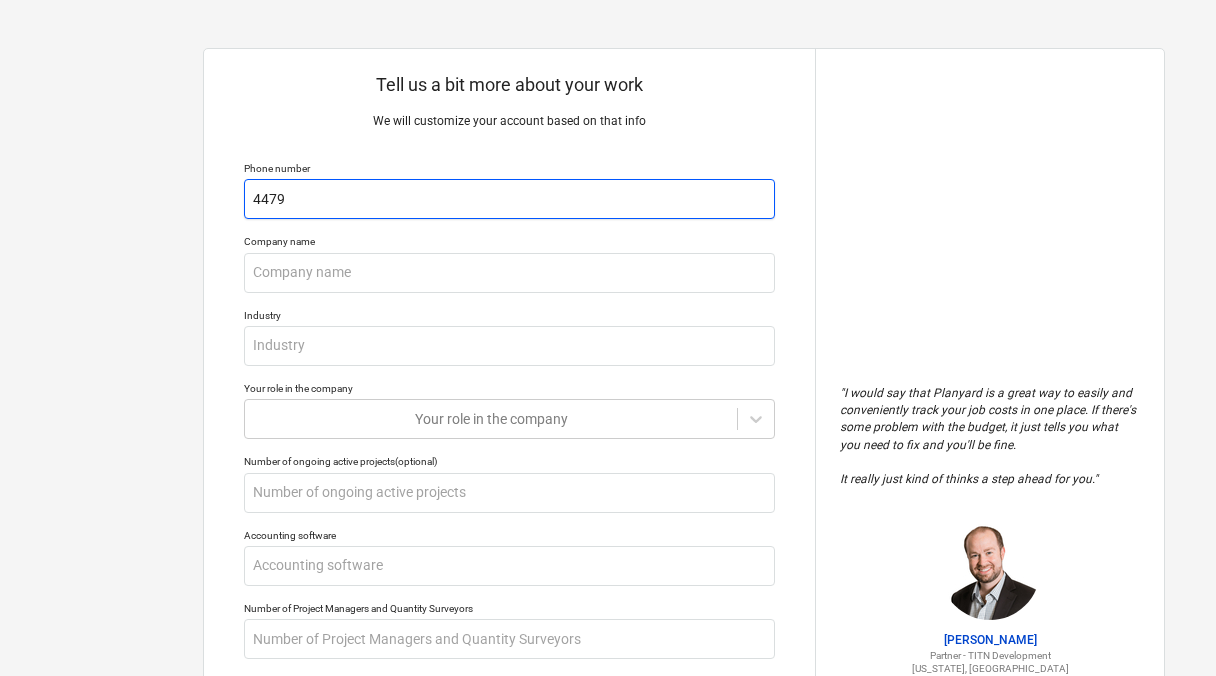 type on "x" 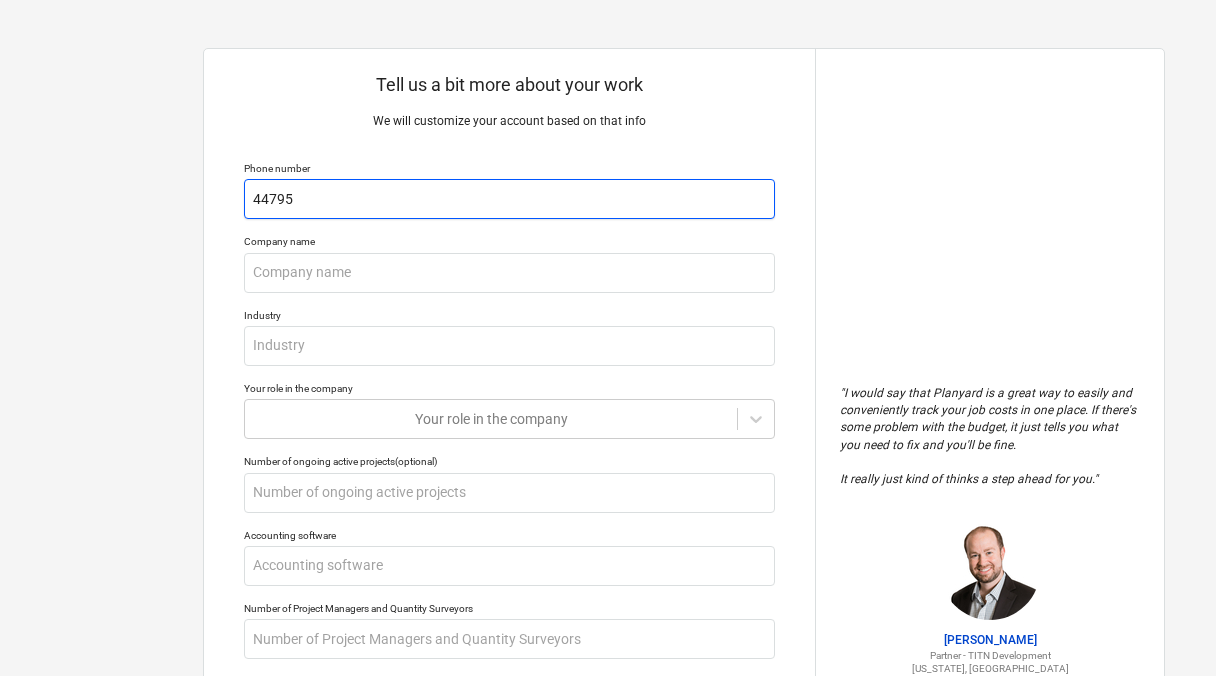 type on "x" 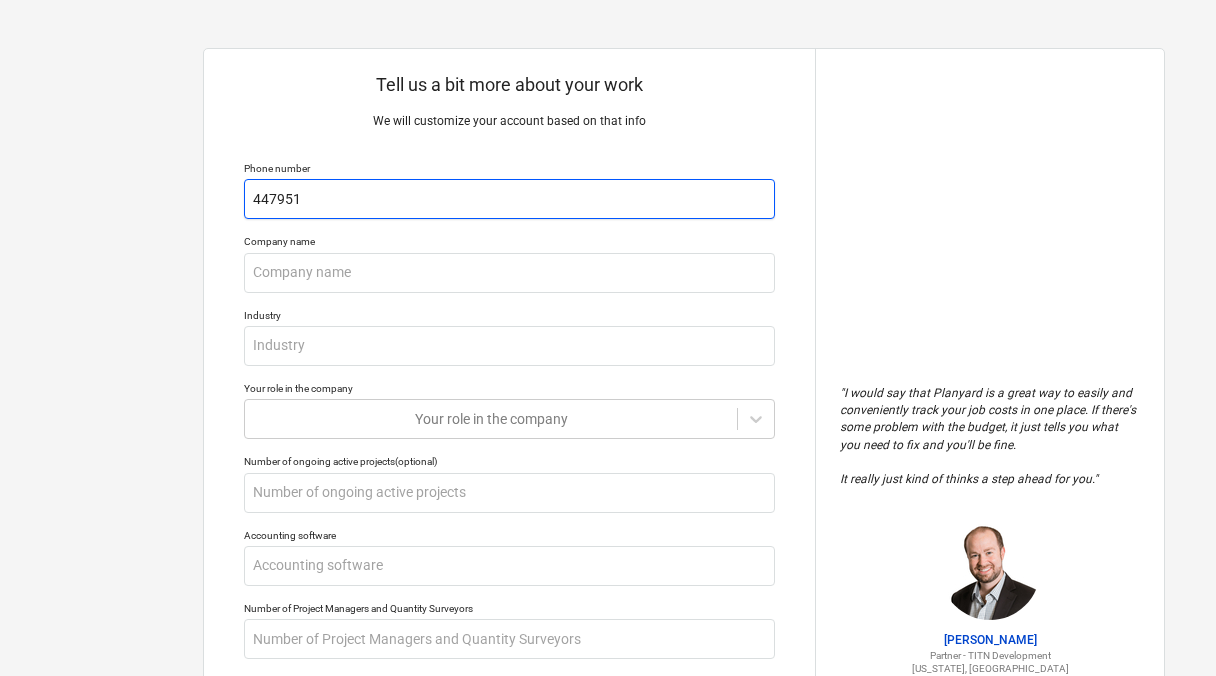 type on "x" 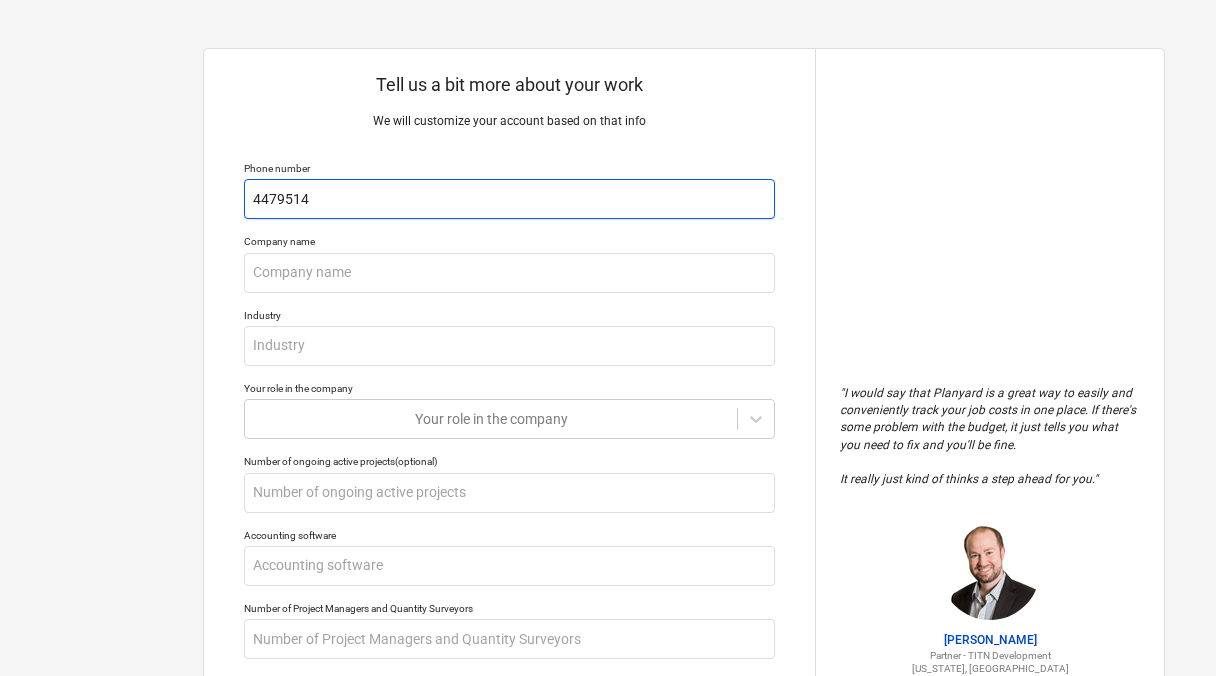type on "x" 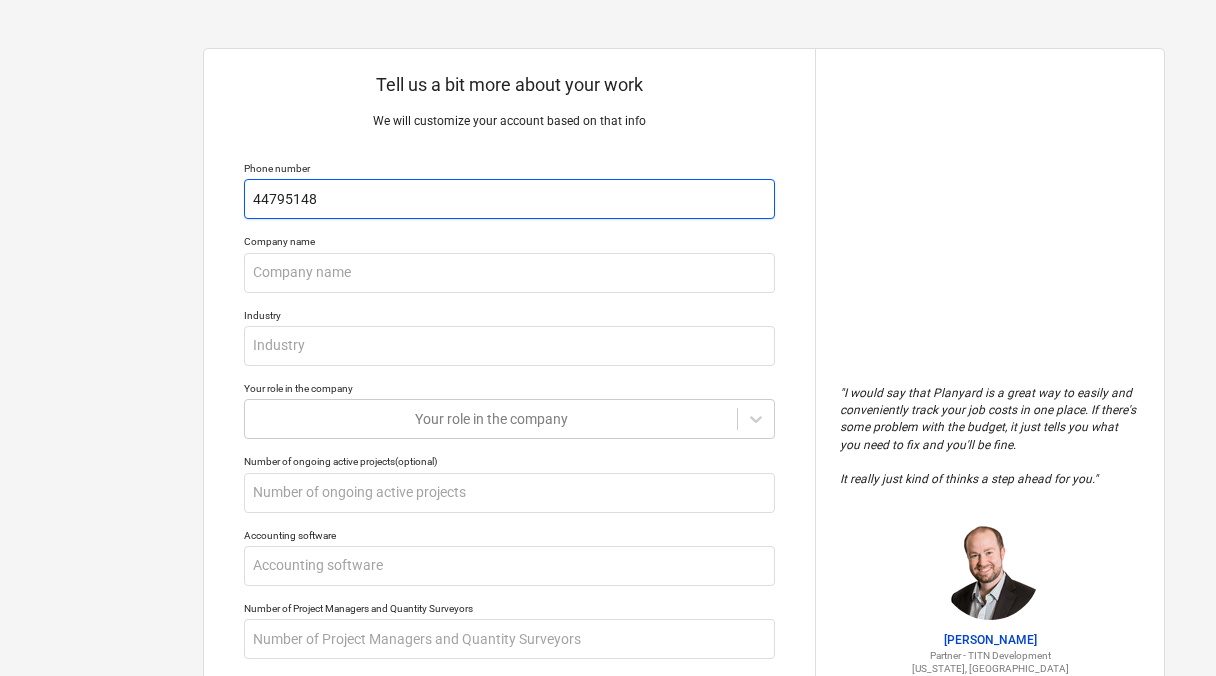 type on "x" 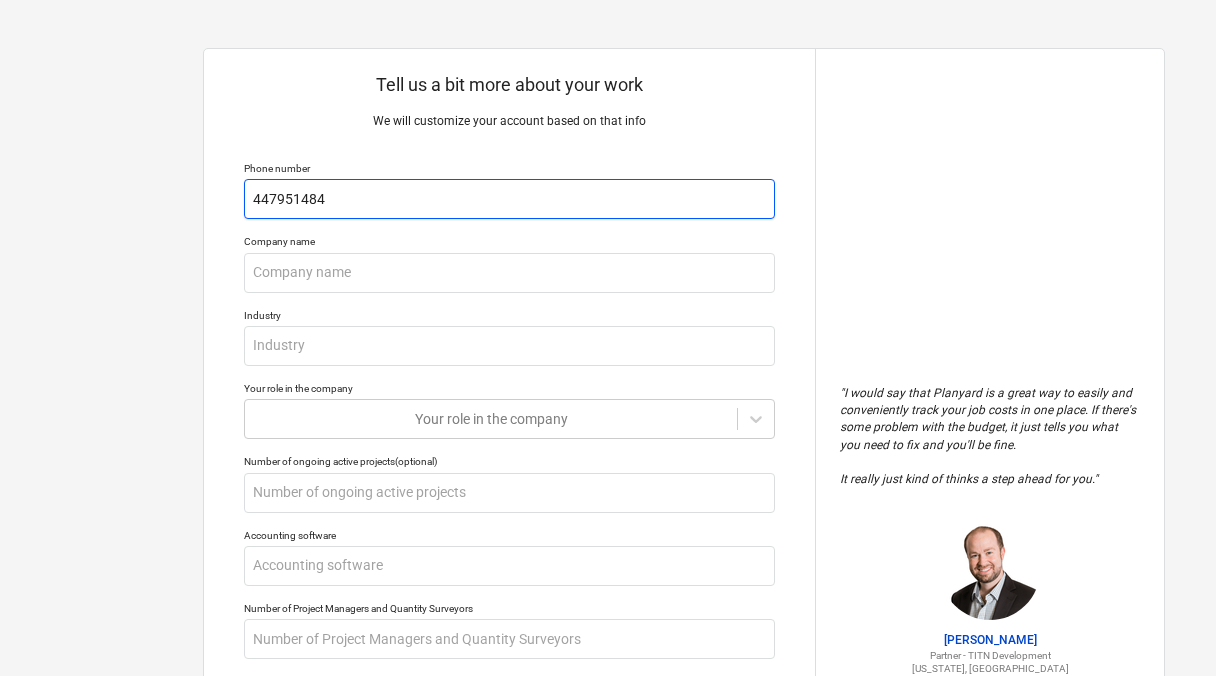 type on "x" 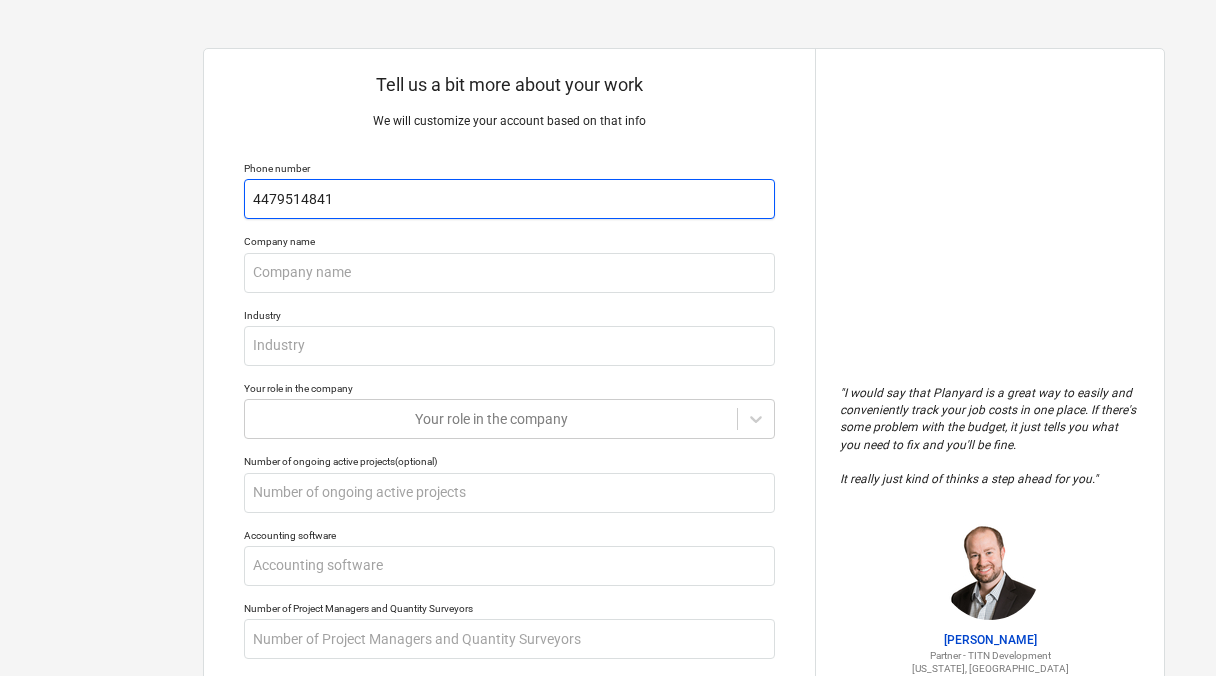 type on "x" 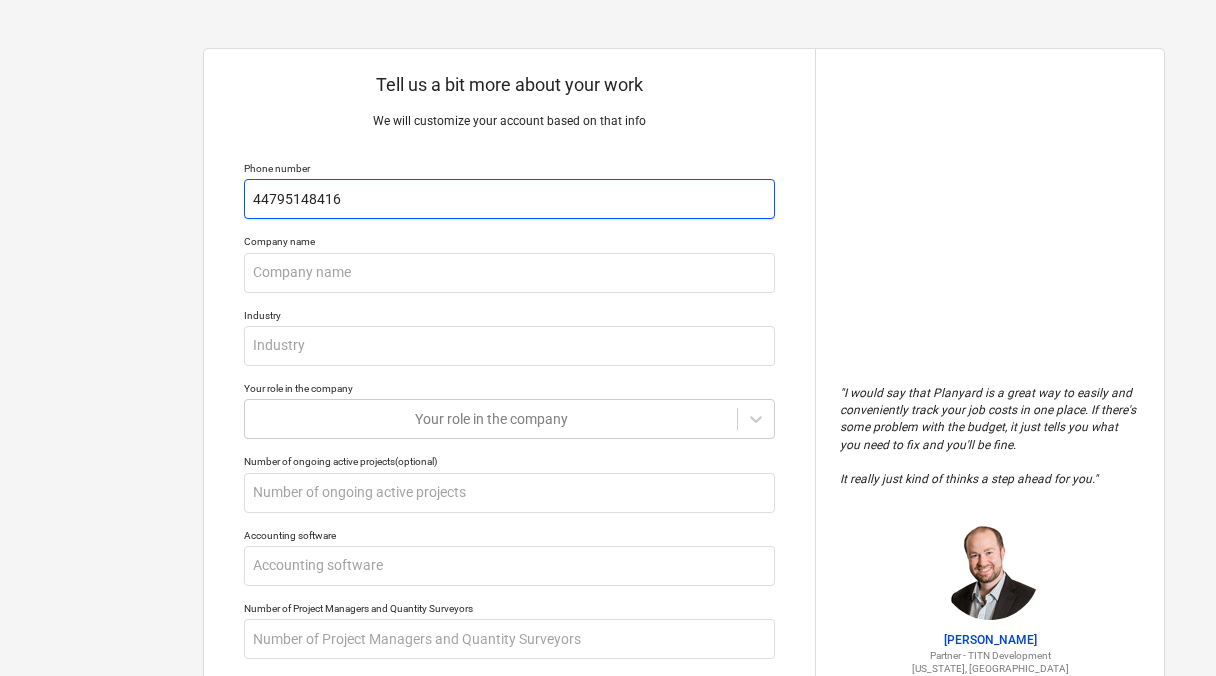 type on "x" 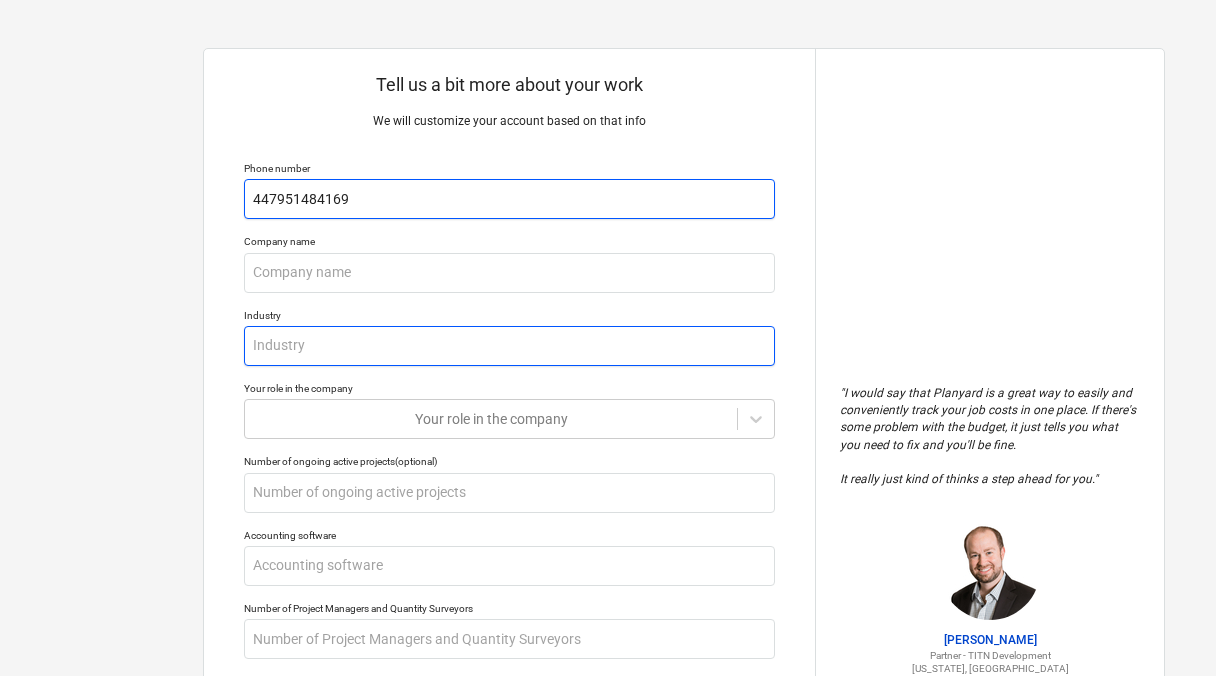 type on "447951484169" 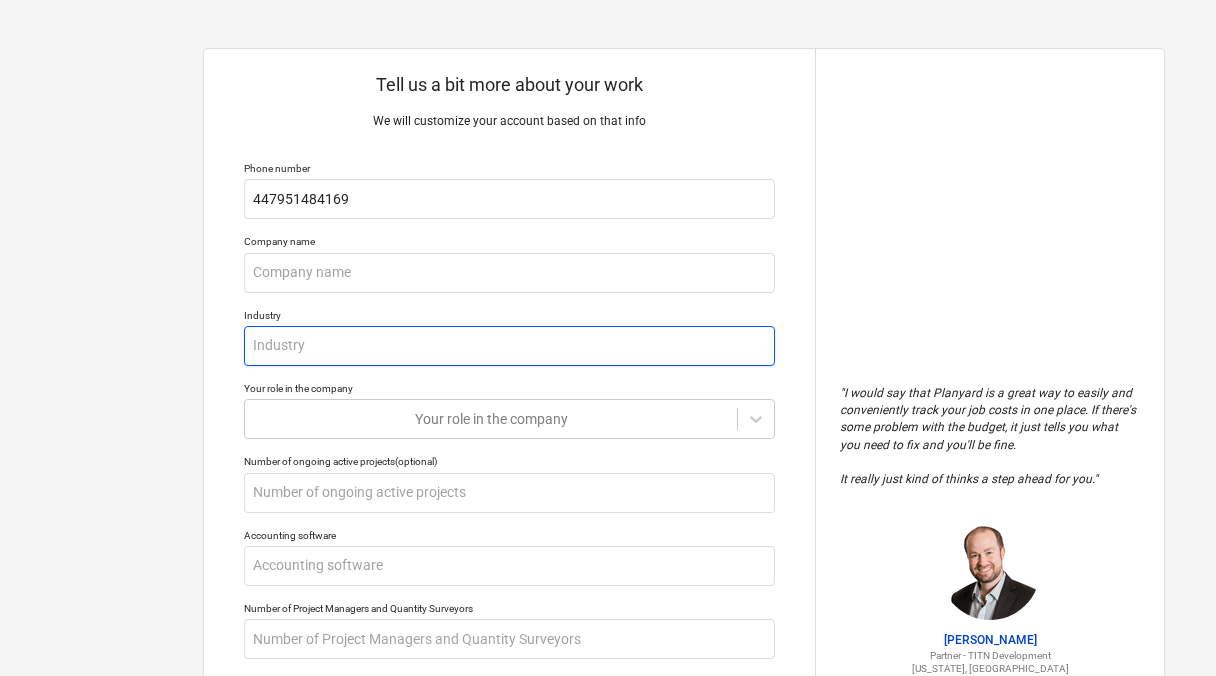 click at bounding box center (509, 346) 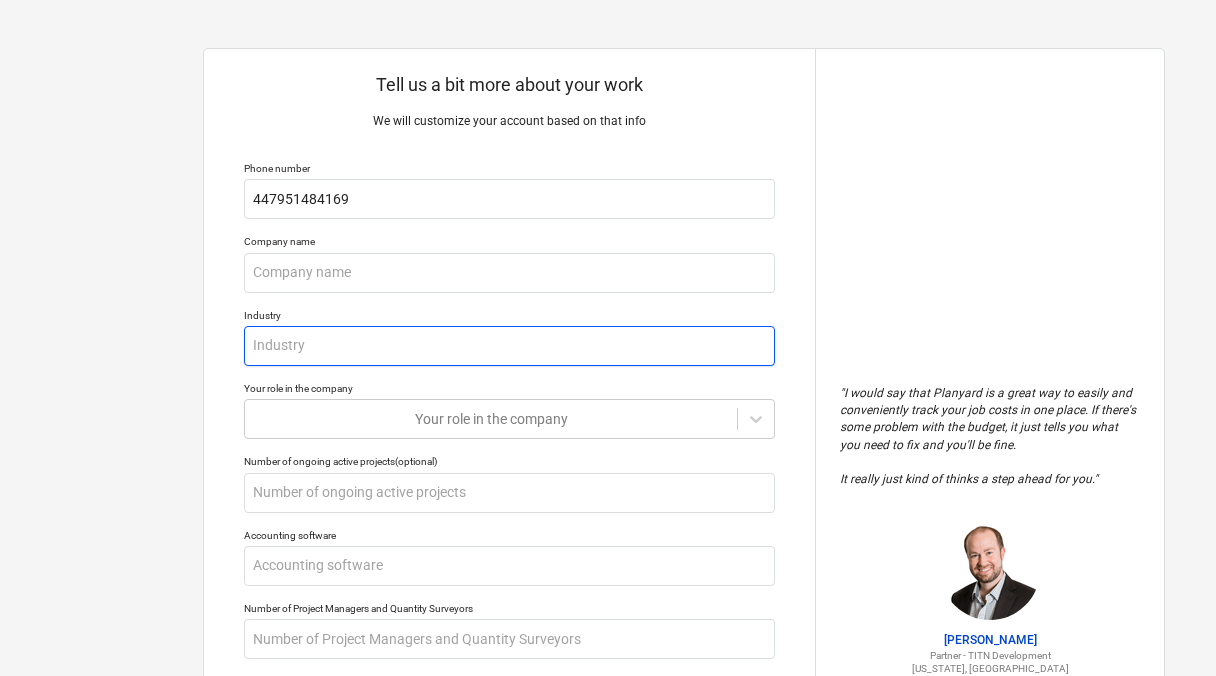 type on "x" 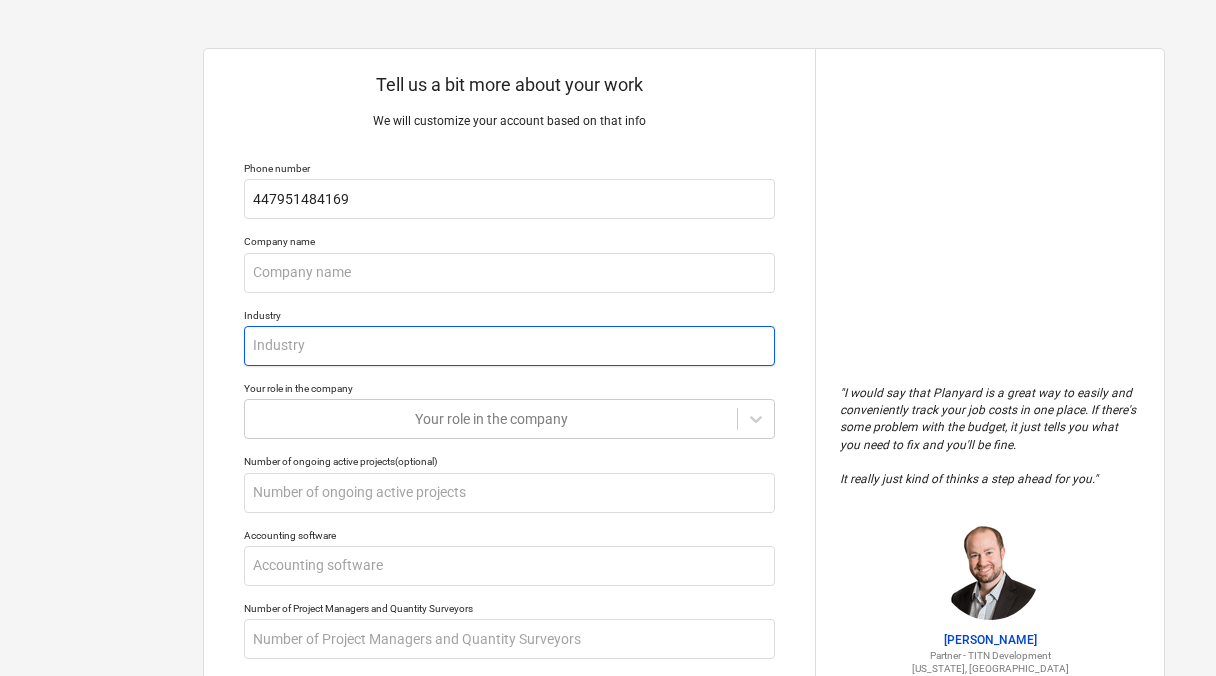 type on "R" 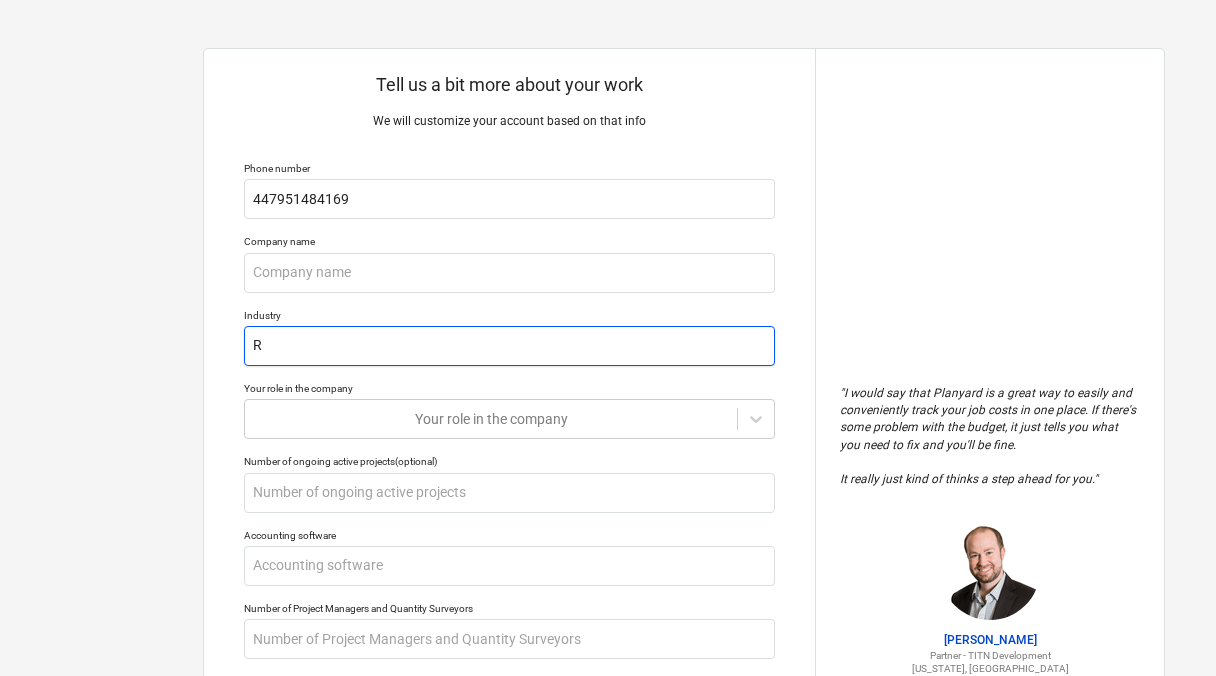 type on "x" 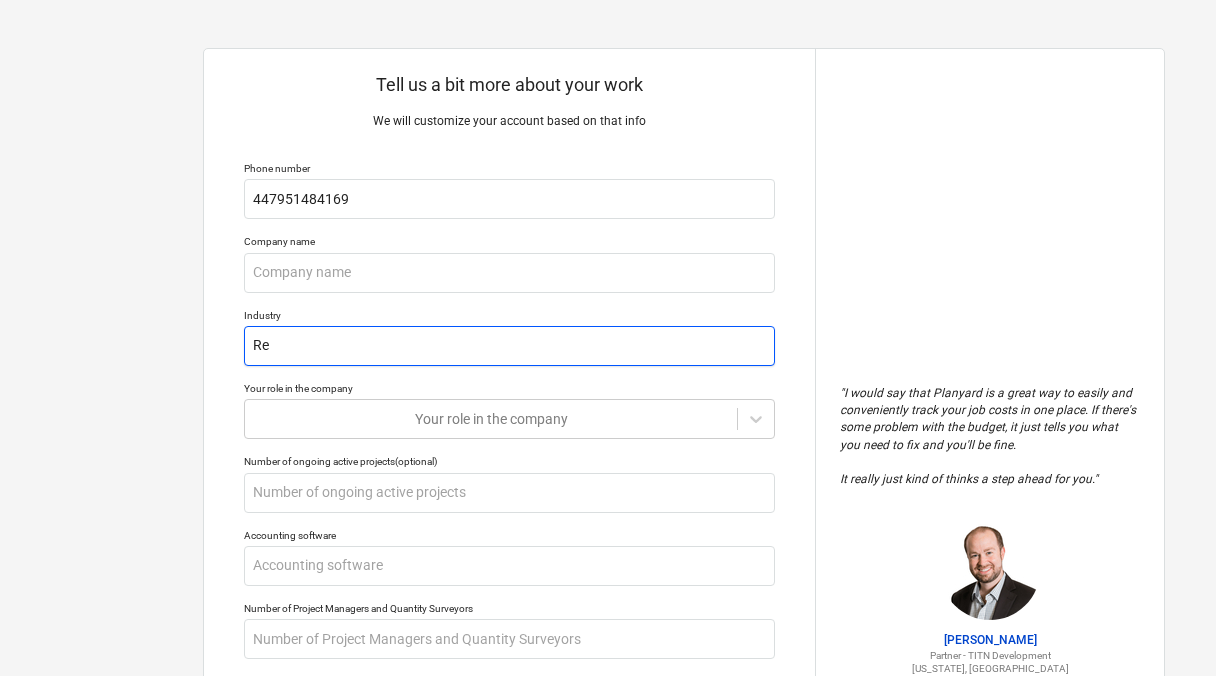 type on "x" 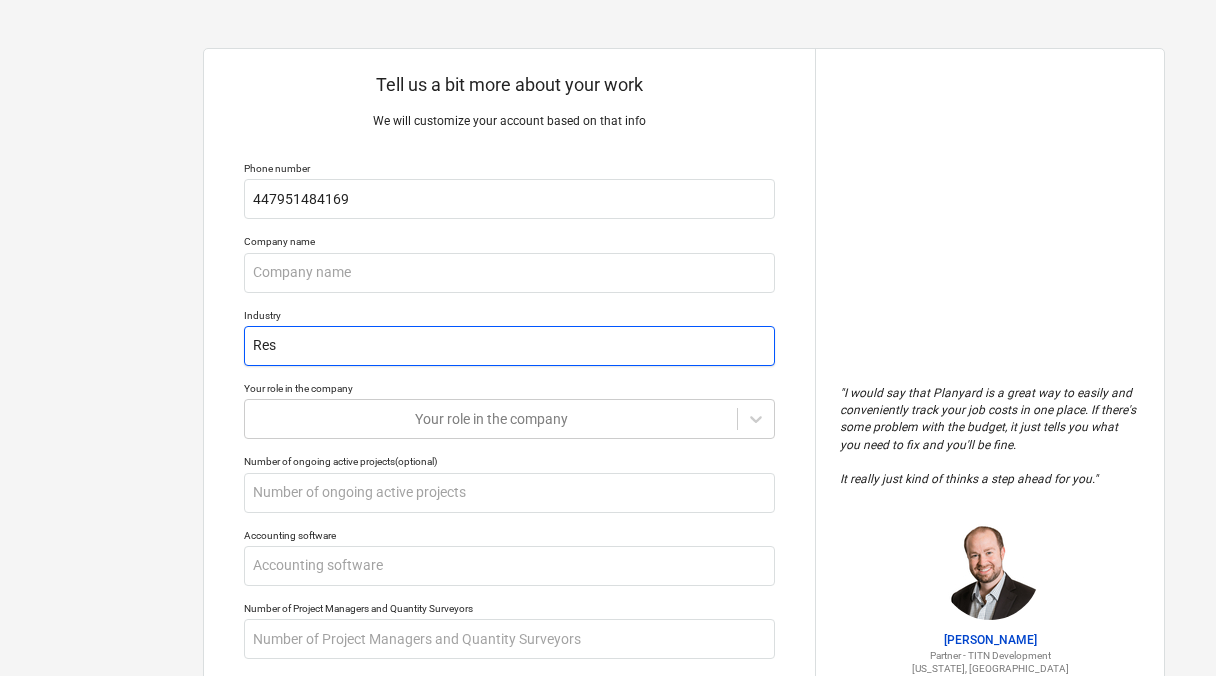 type on "x" 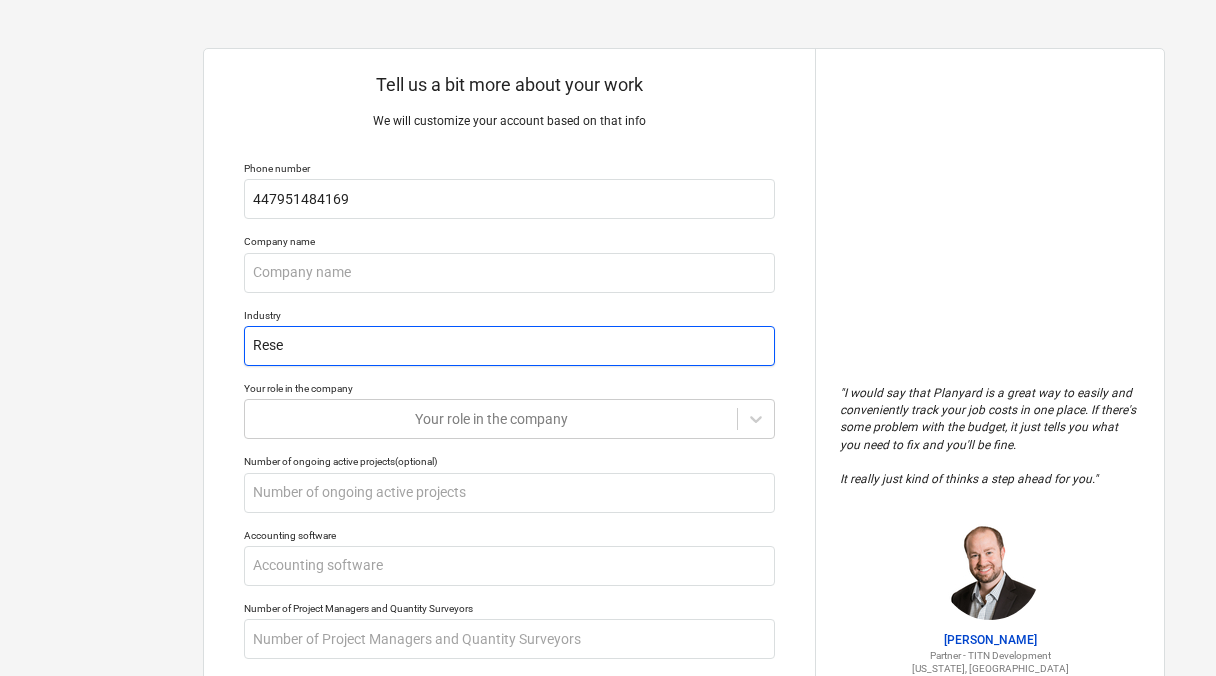 type on "x" 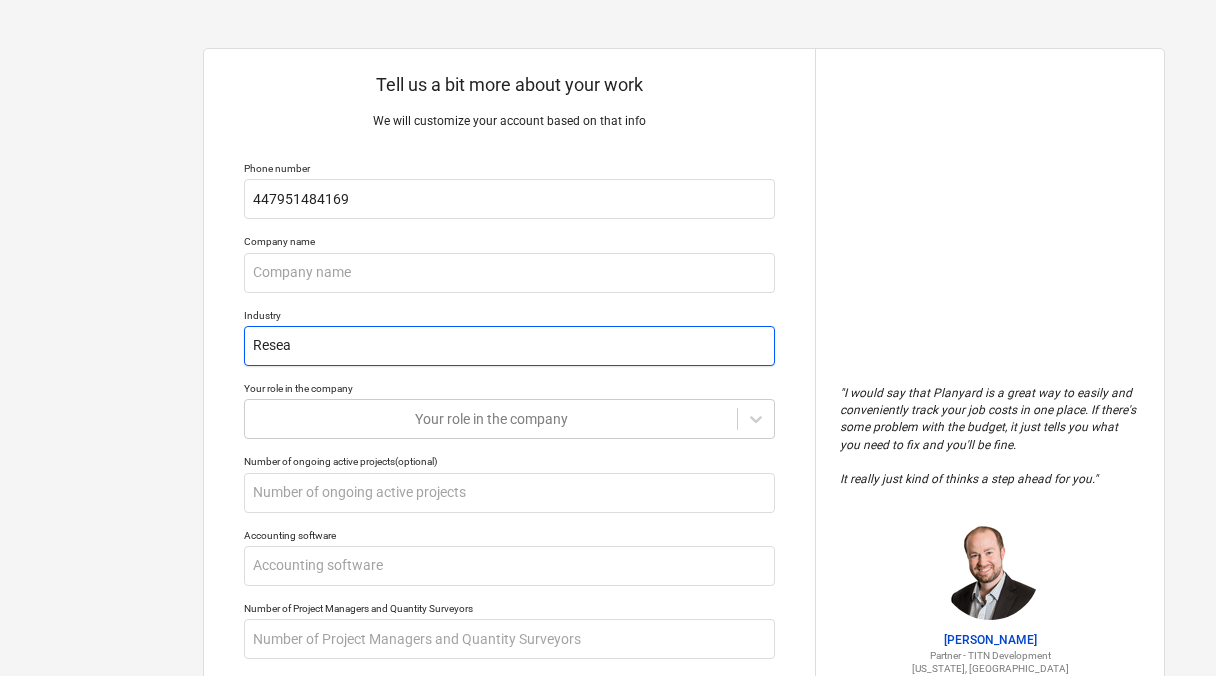 type on "x" 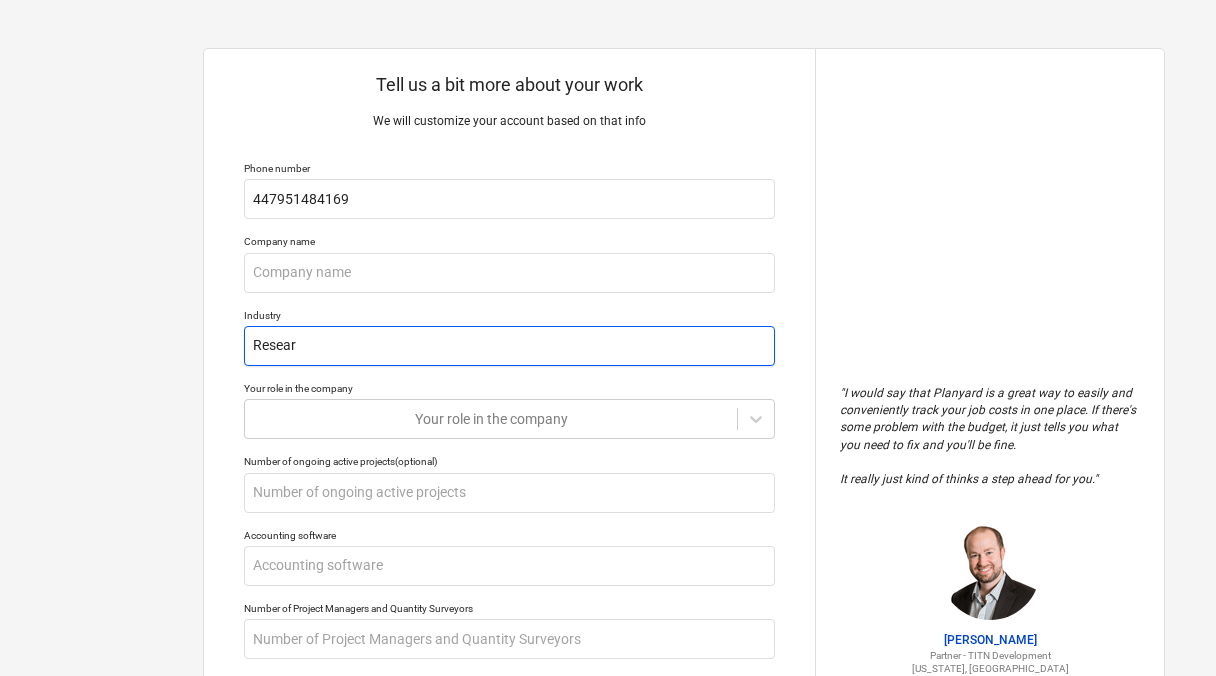 type on "x" 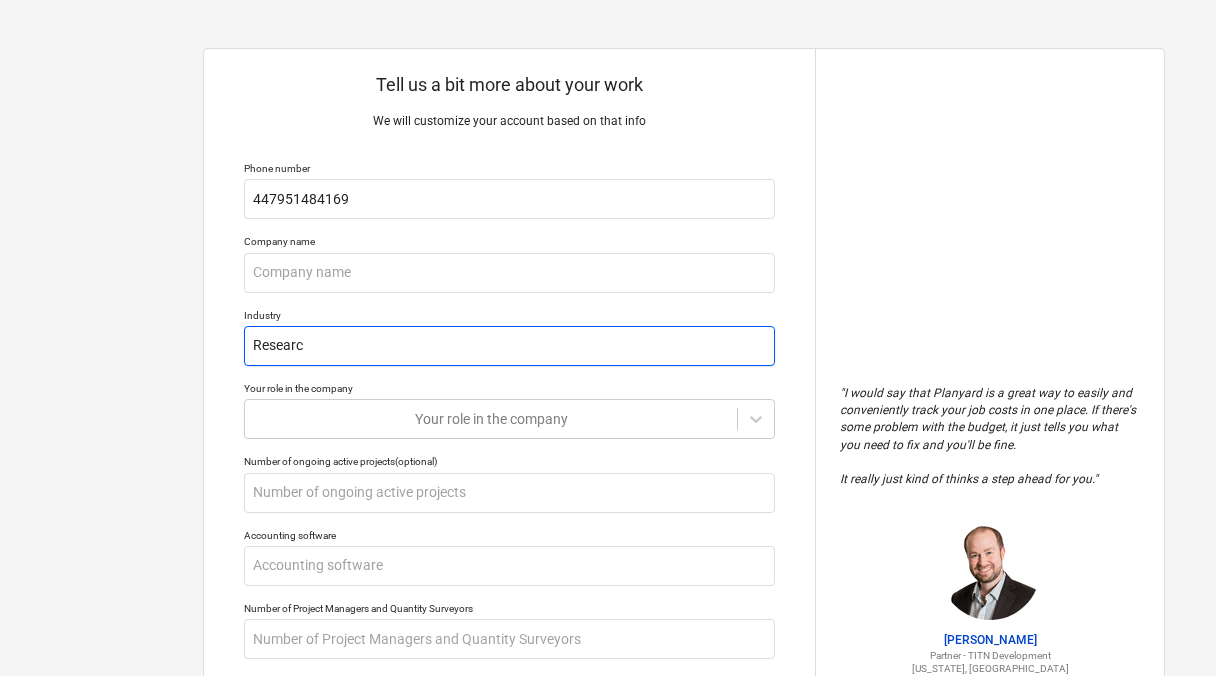 type on "x" 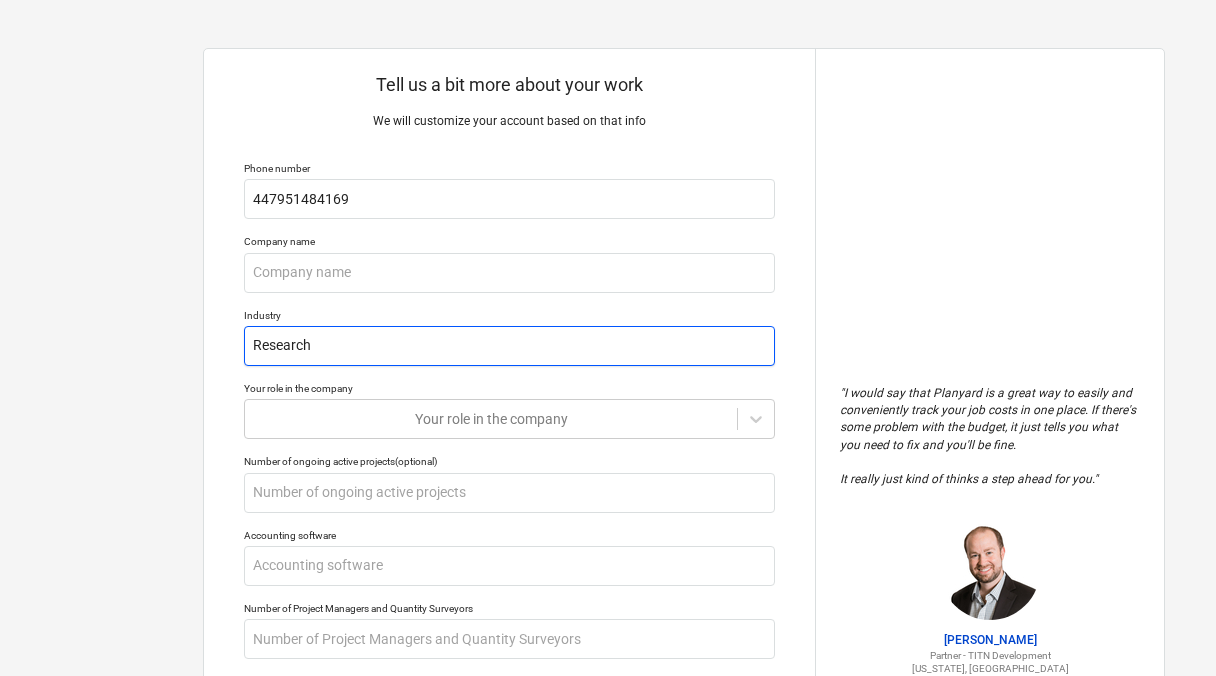 type on "Research" 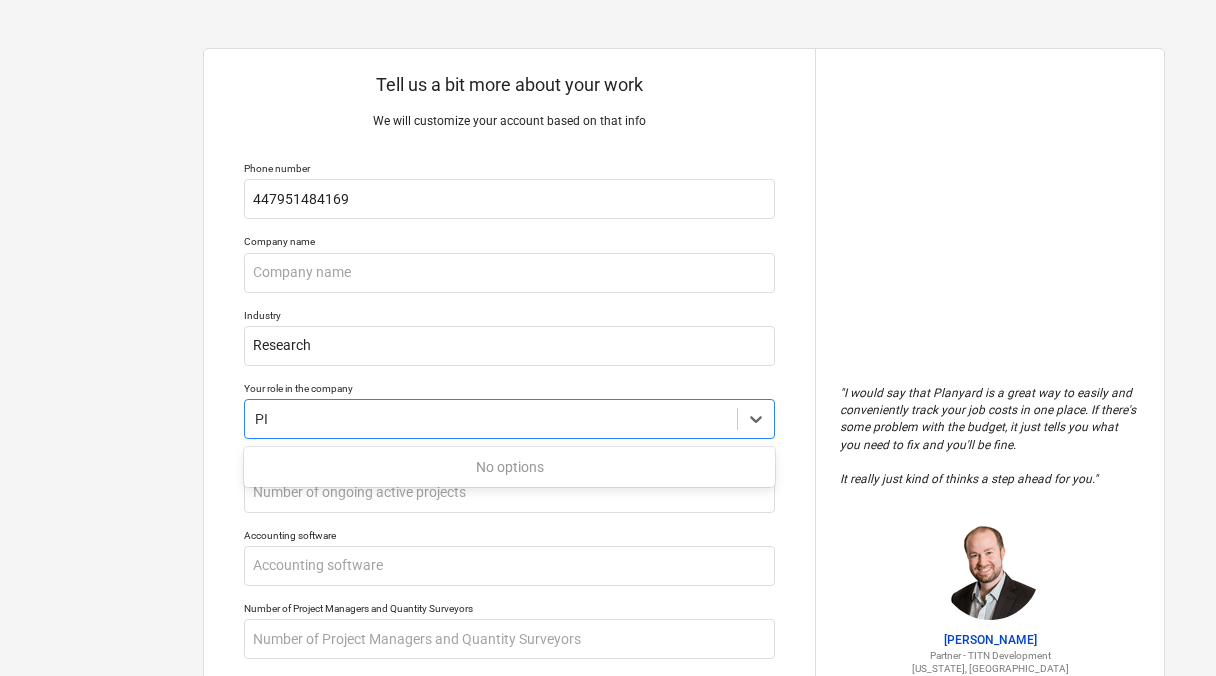 type on "PI" 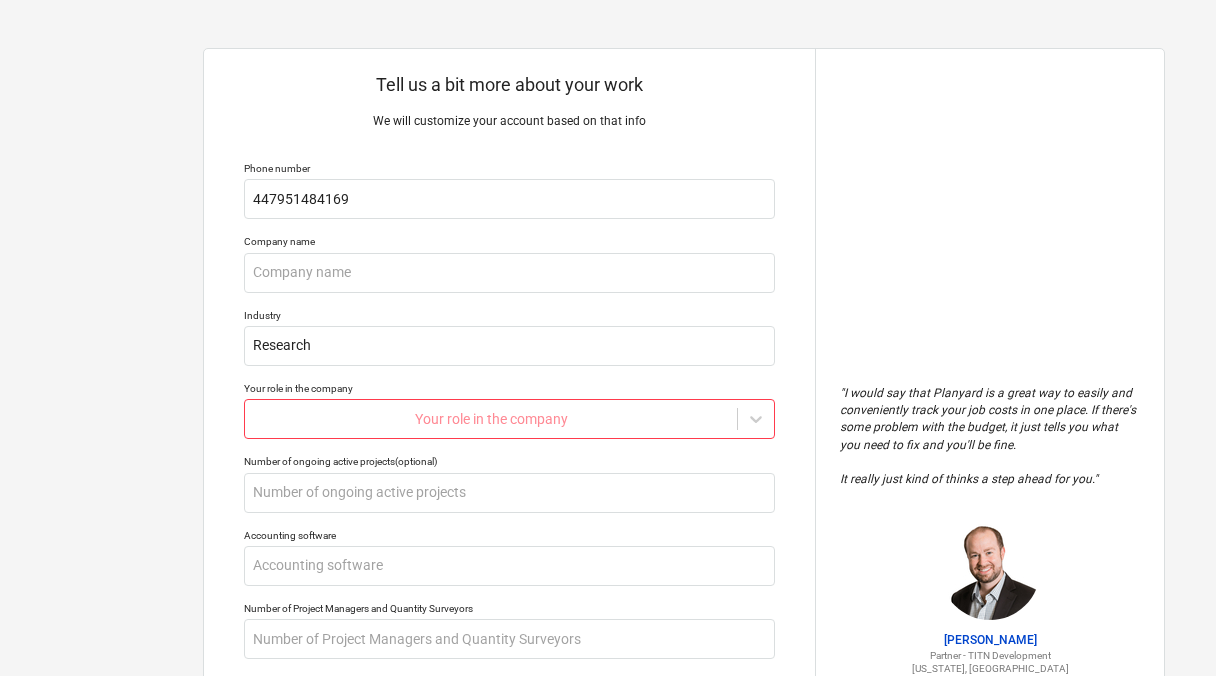 click on "Accounting software" at bounding box center (509, 535) 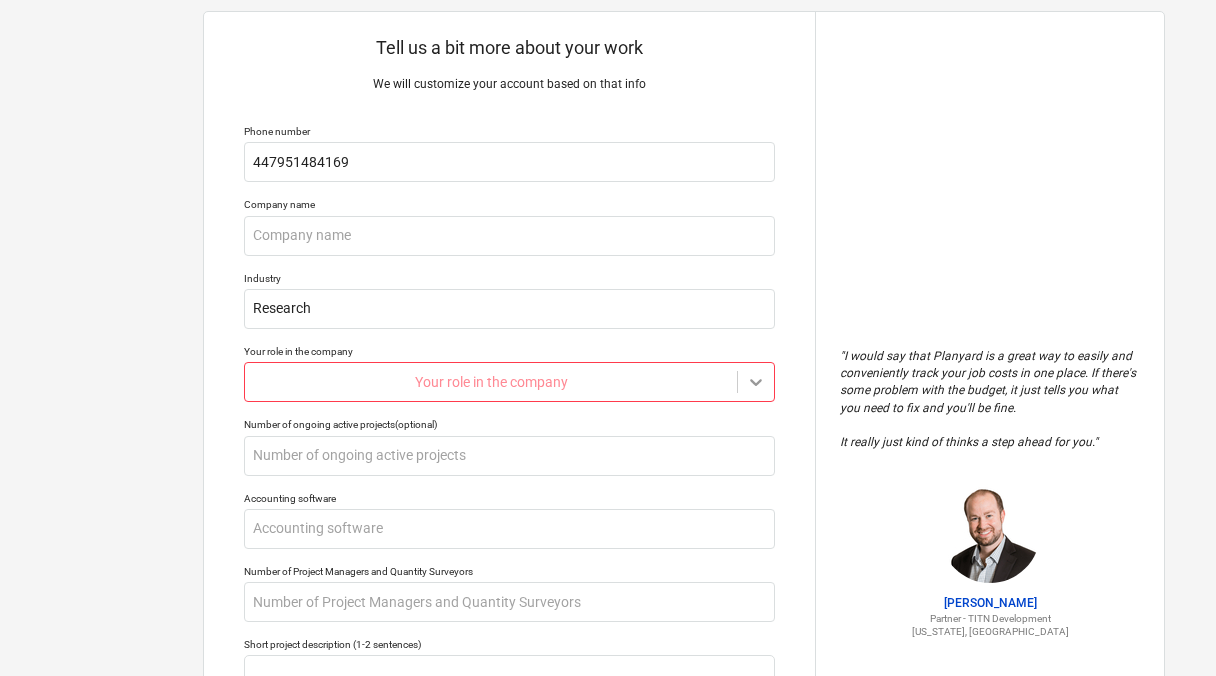 click on "Tell us a bit more about your work We will customize your account based on that info Phone number 447951484169 Company name Industry Research Your role in the company Your role in the company Number of ongoing active projects  (optional) Accounting software Number of Project Managers and Quantity Surveyors Short project description (1-2 sentences) Why do you need a new tool? Submit " I would say that Planyard is a great way to easily and conveniently track your job costs in one place. If there's some problem with the budget, it just tells you what you need to fix and you'll be fine.
It really just kind of thinks a step ahead for you. " Jordan Cohen Partner - TITN Development Florida, USA
x" at bounding box center (608, 310) 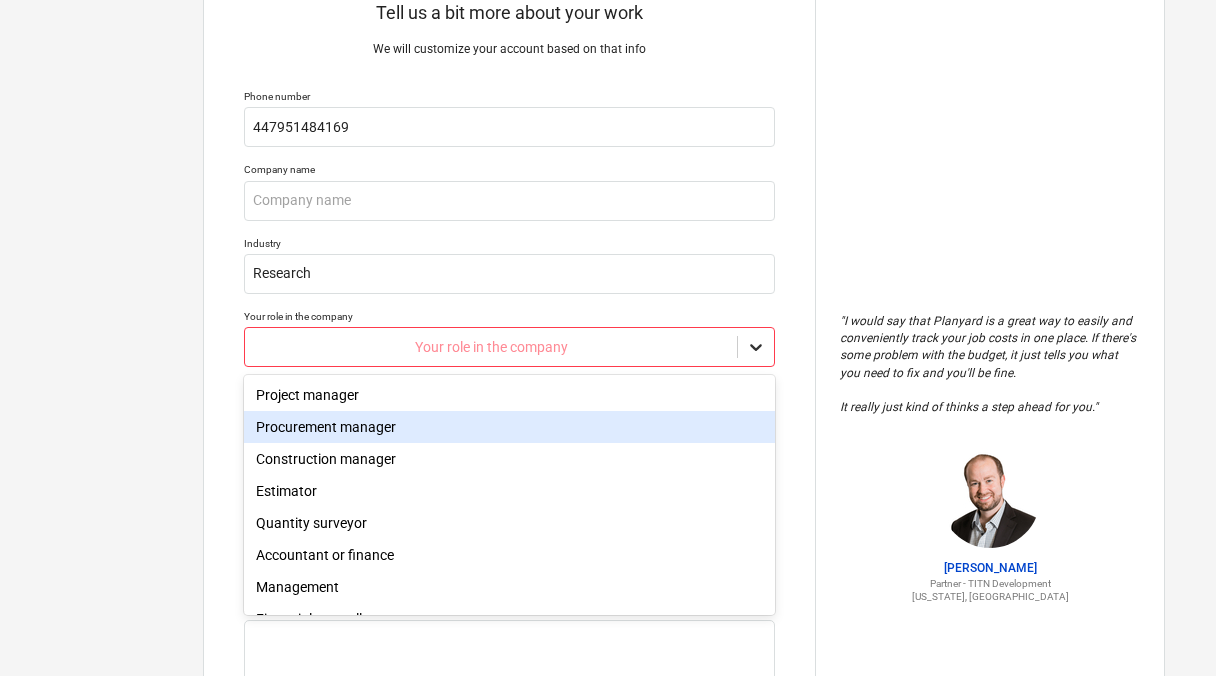 scroll, scrollTop: 79, scrollLeft: 0, axis: vertical 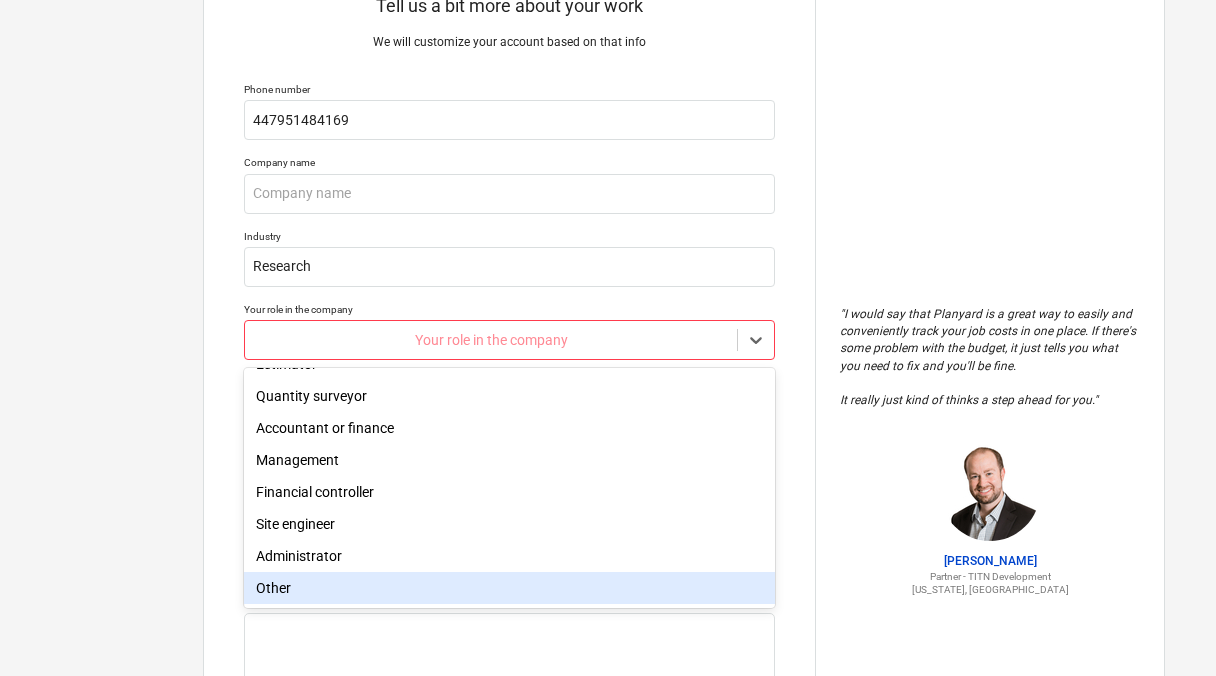 click on "Other" at bounding box center (509, 588) 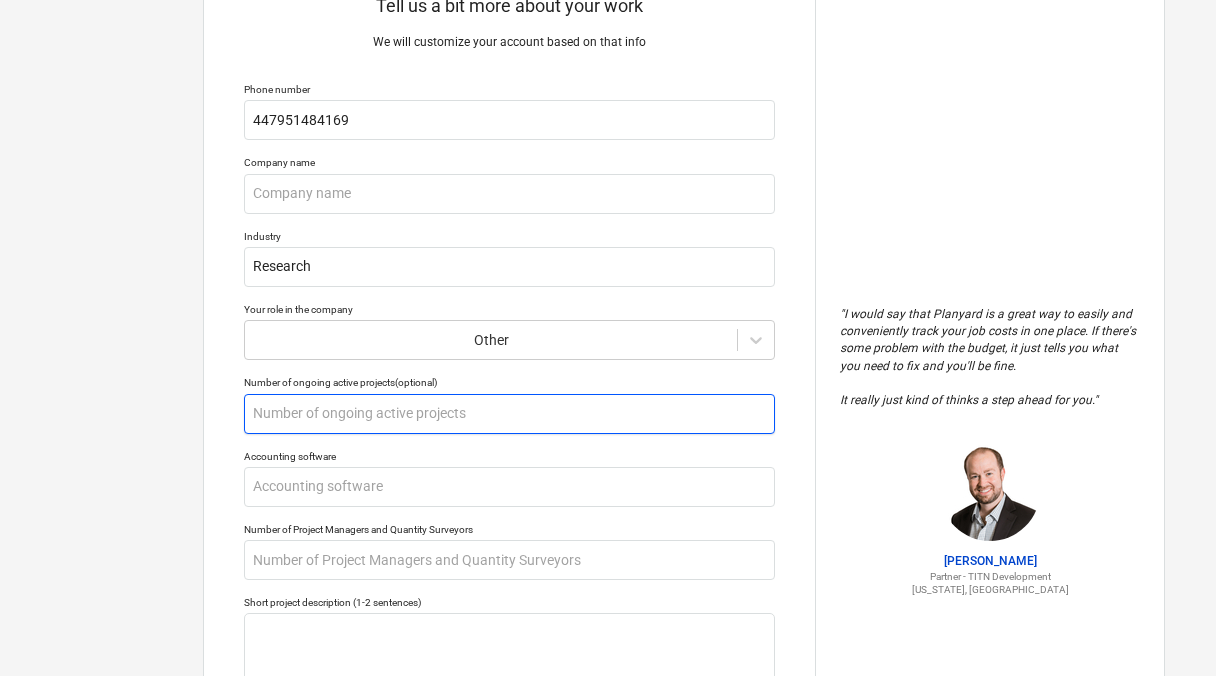 click at bounding box center (509, 414) 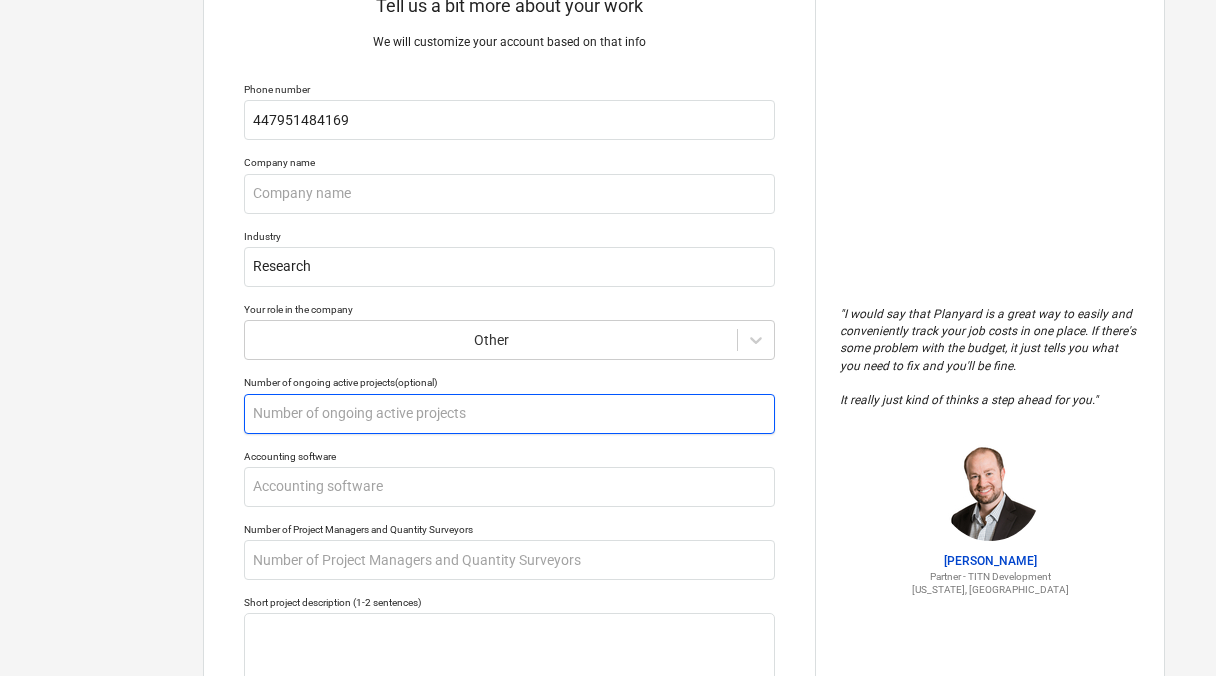 type on "x" 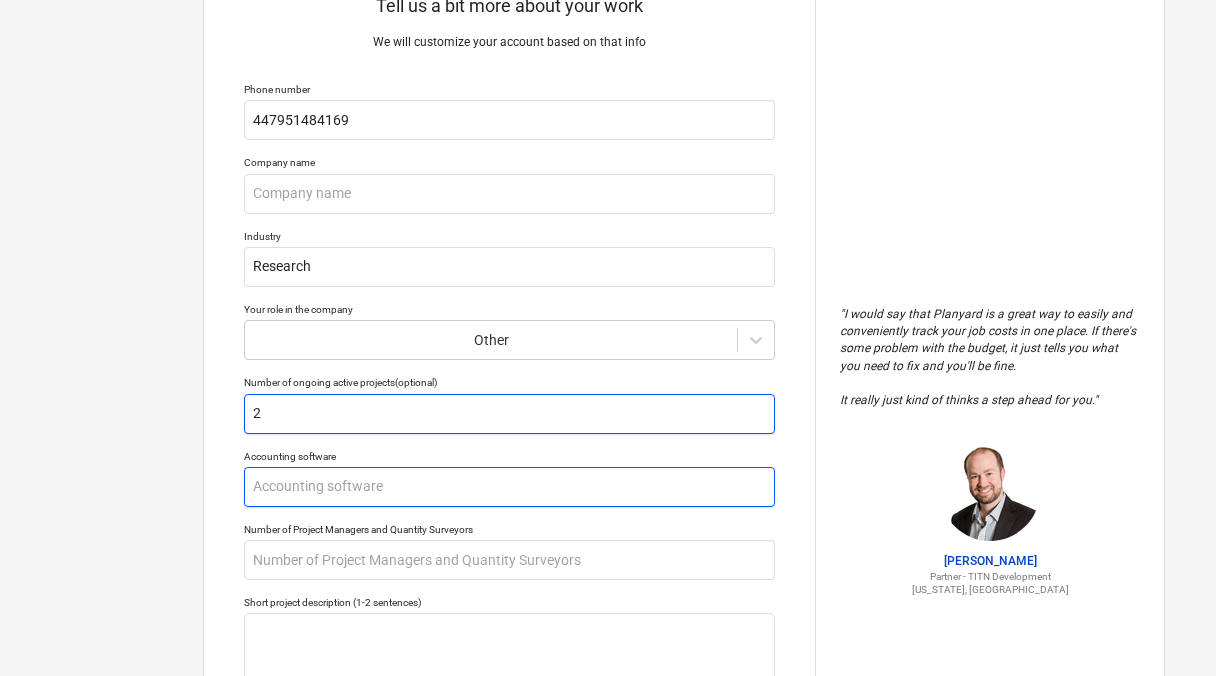 type on "2" 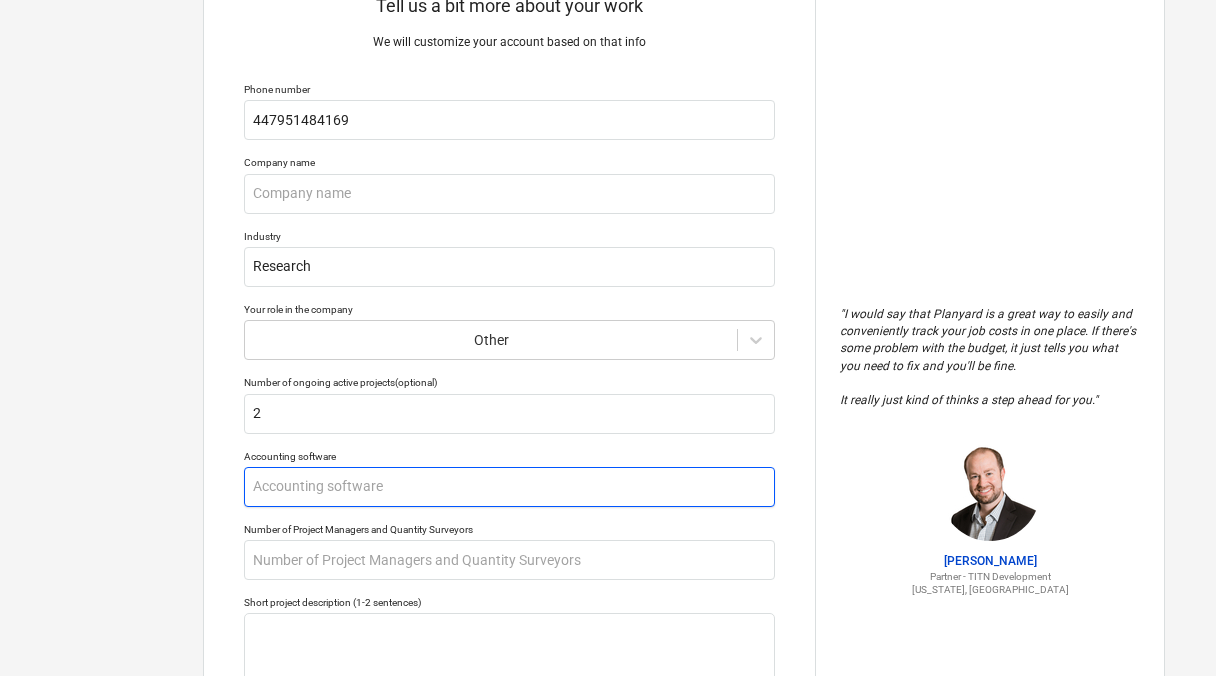 click at bounding box center [509, 487] 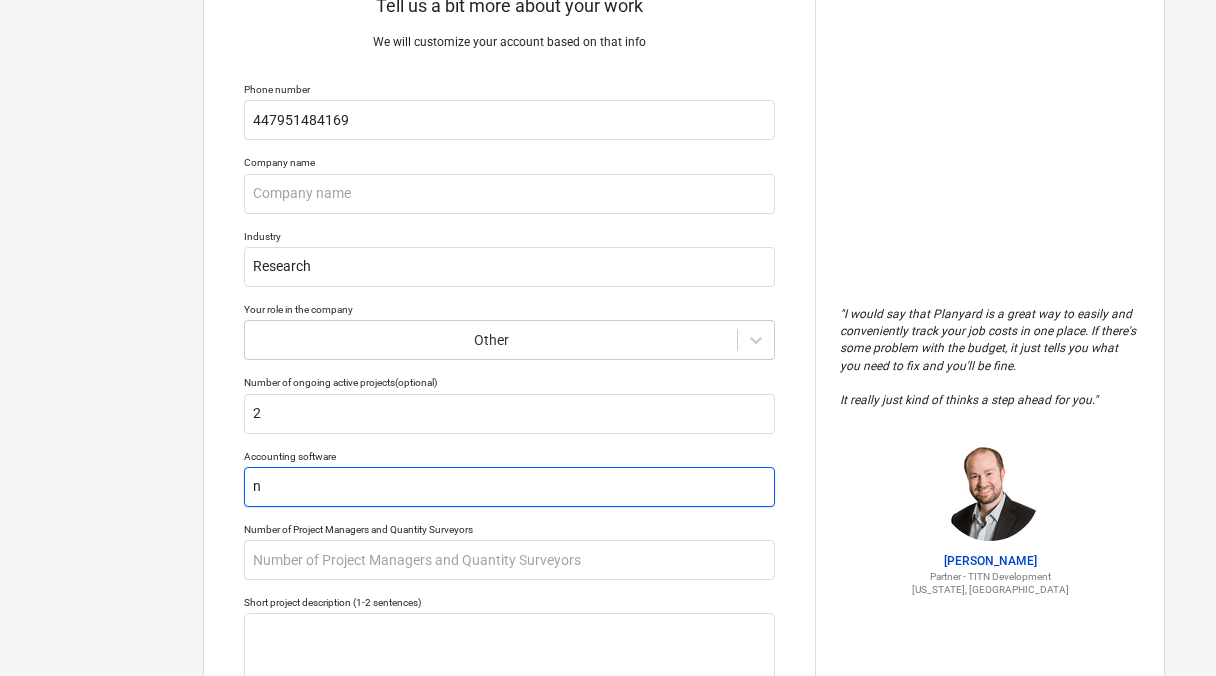 type on "x" 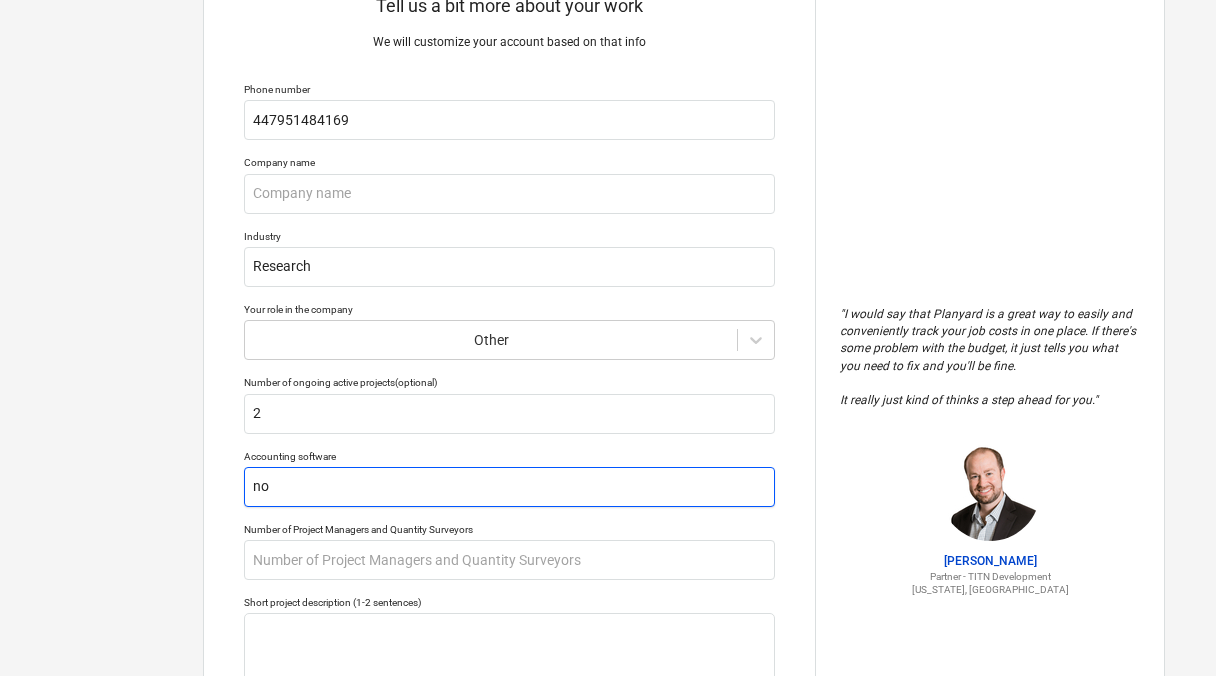 type on "x" 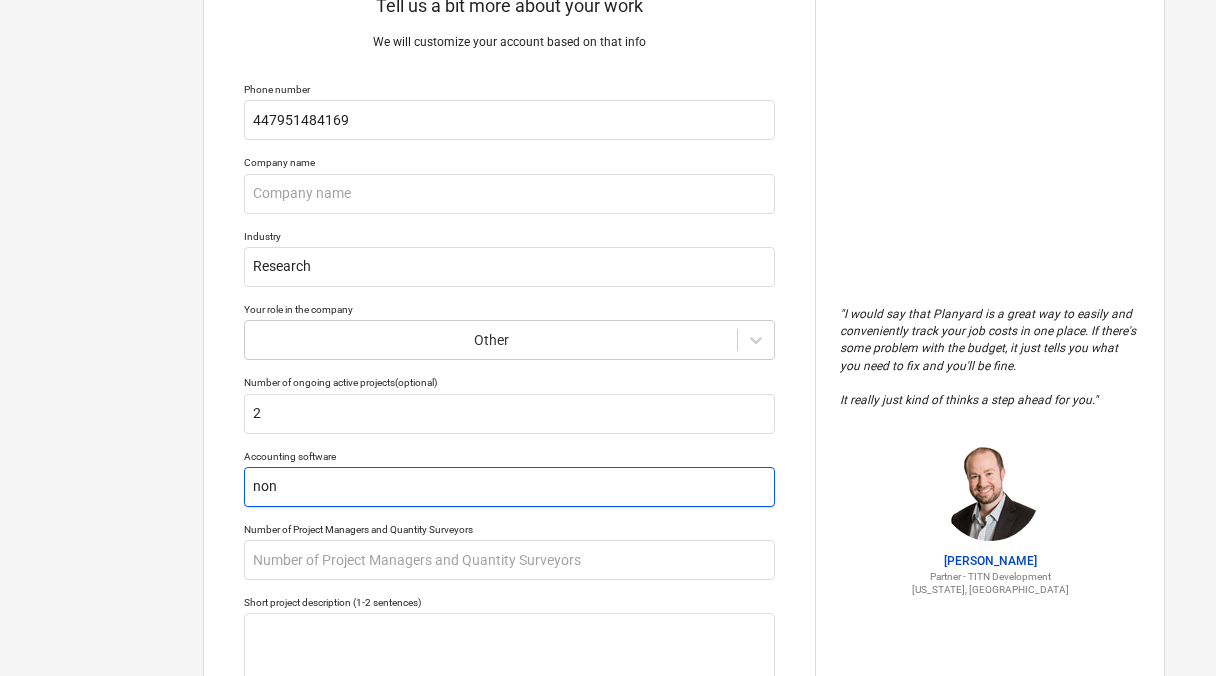 type on "x" 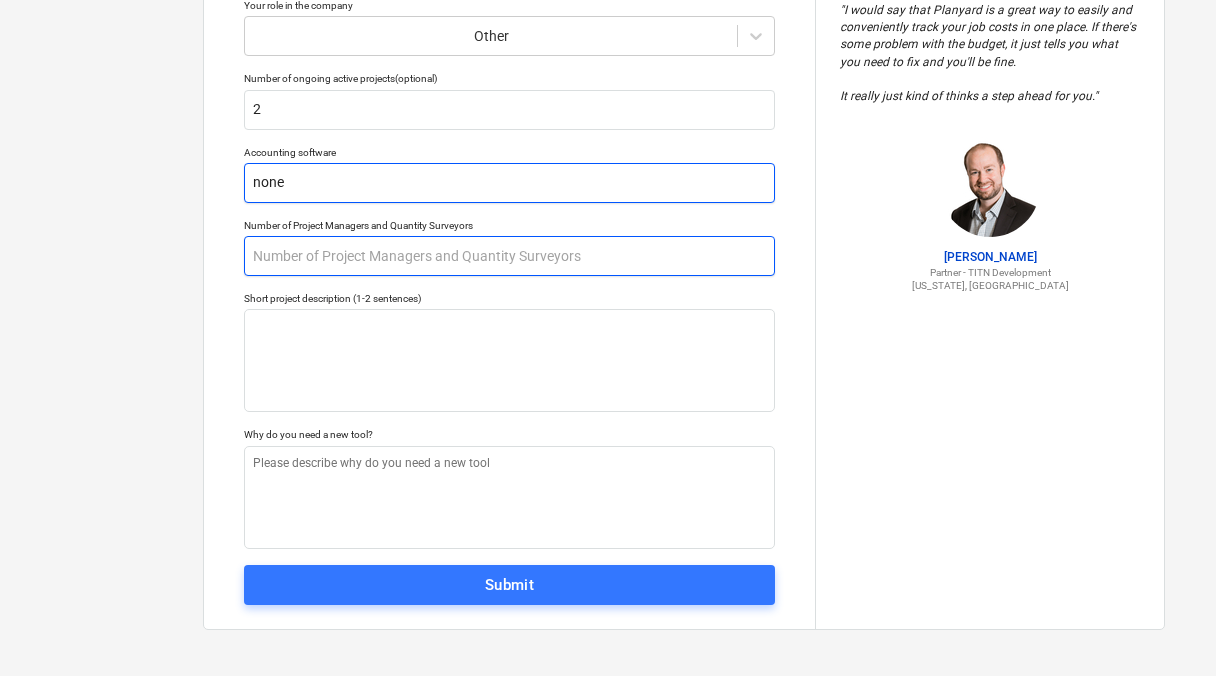 scroll, scrollTop: 385, scrollLeft: 0, axis: vertical 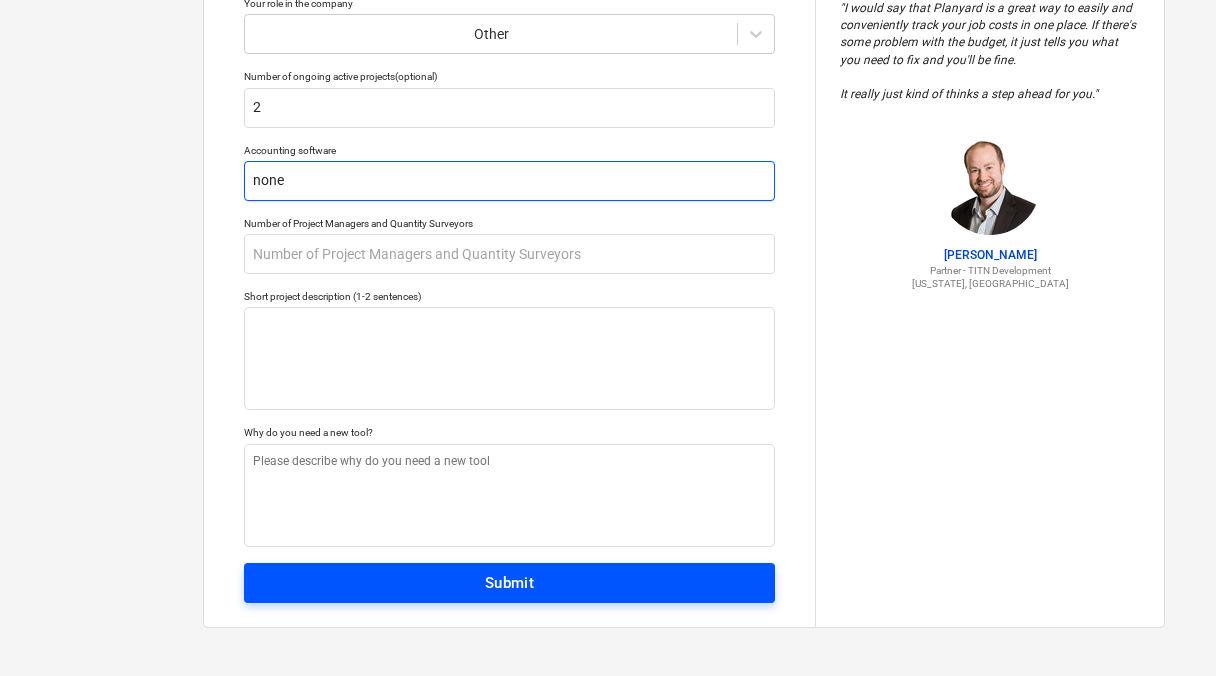 type on "none" 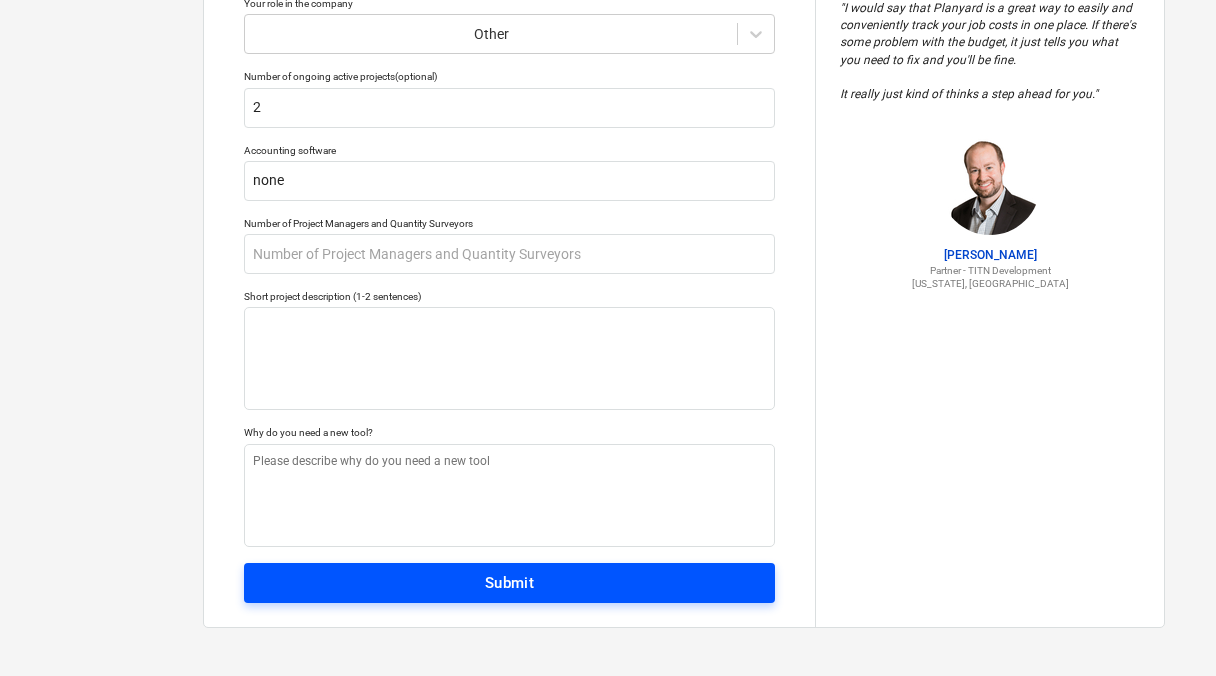 click on "Submit" at bounding box center [509, 583] 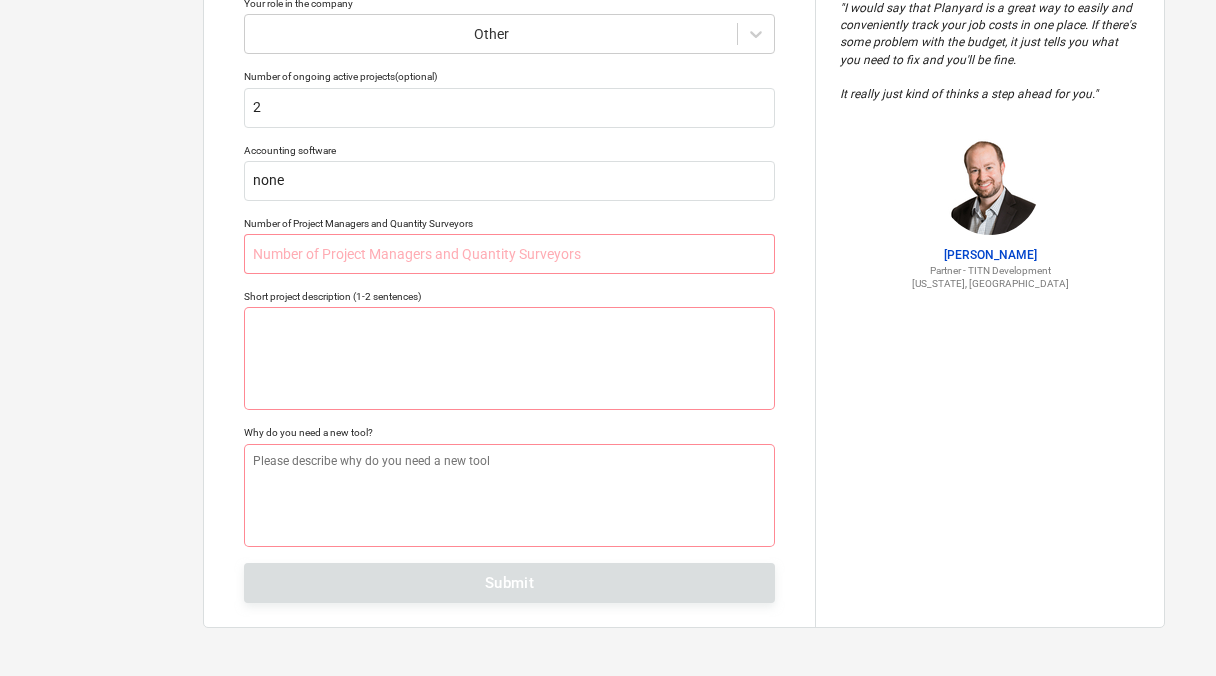click on "Tell us a bit more about your work We will customize your account based on that info Phone number 447951484169 Company name Industry Research Your role in the company Other Number of ongoing active projects  (optional) 2 Accounting software none Number of Project Managers and Quantity Surveyors Short project description (1-2 sentences) Why do you need a new tool? Submit" at bounding box center (509, 145) 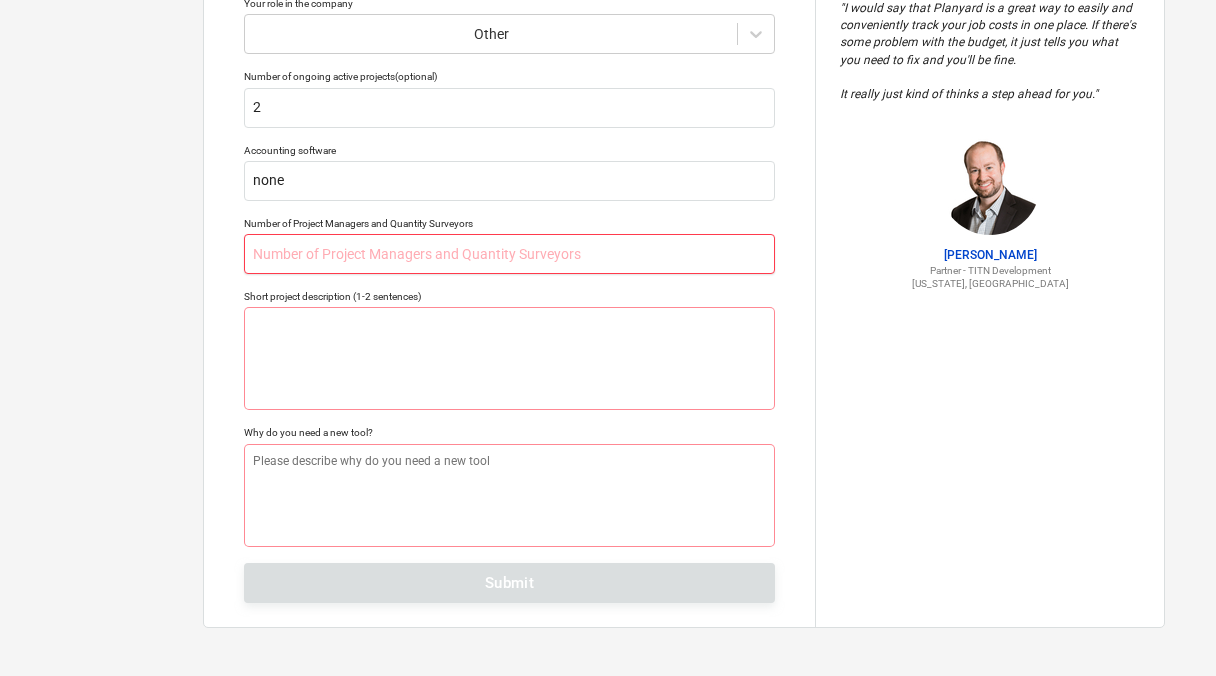click at bounding box center [509, 254] 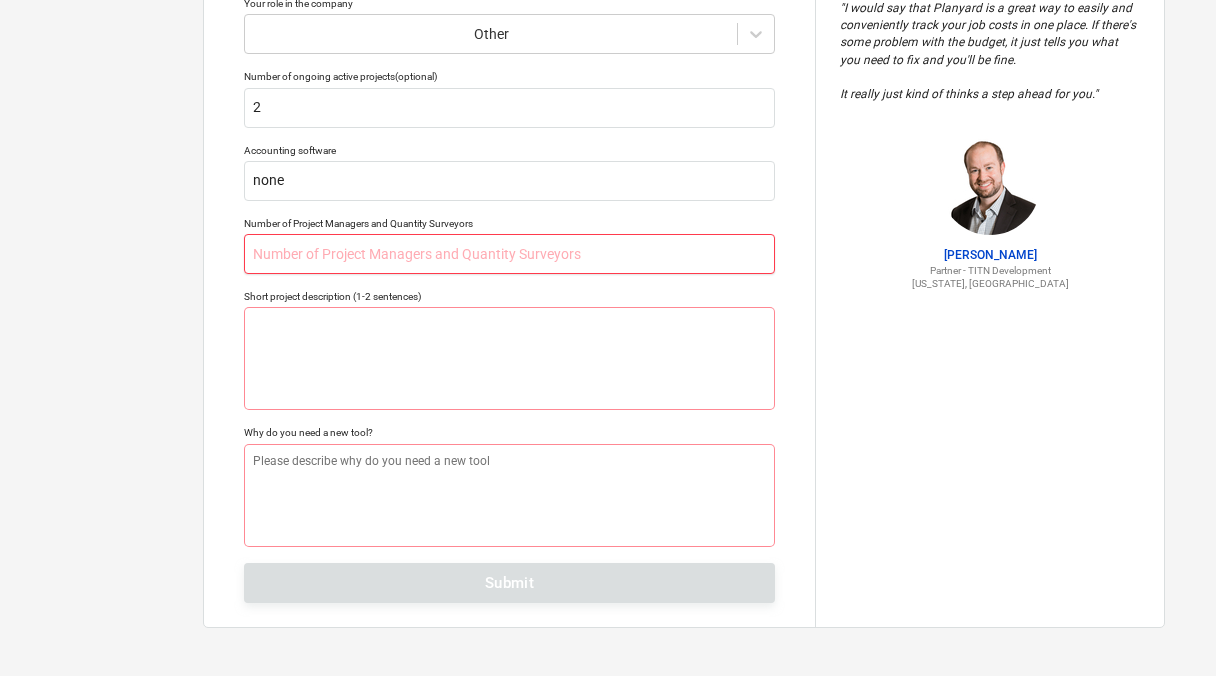 type on "x" 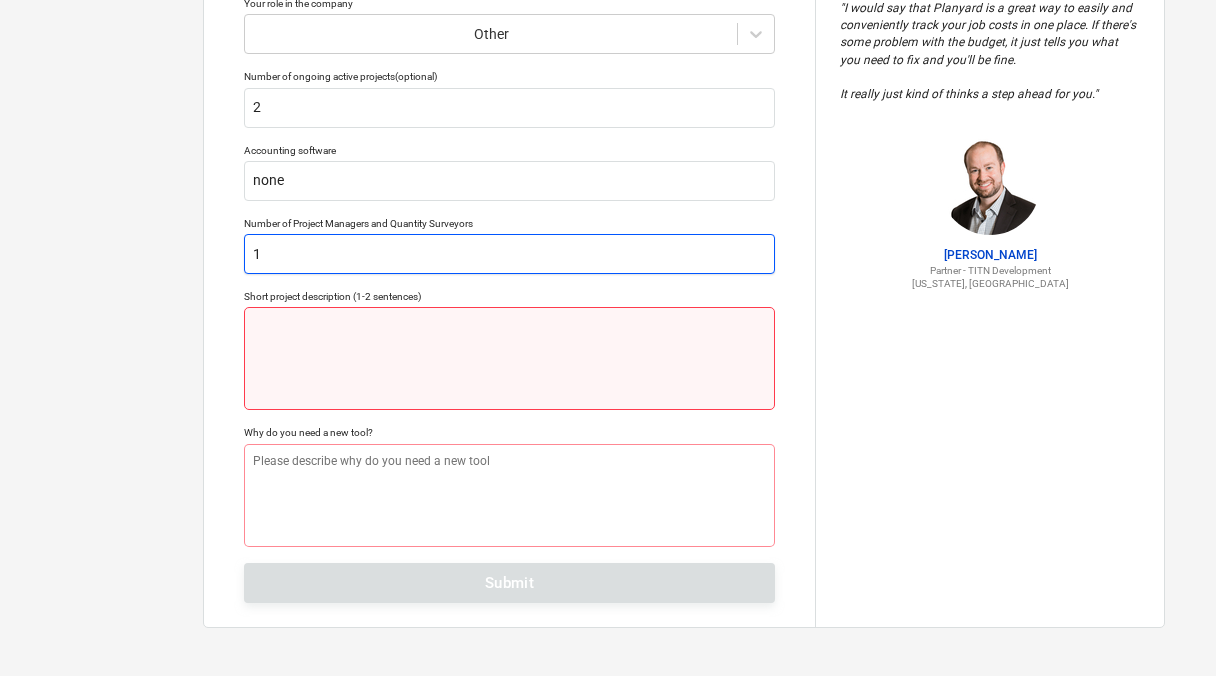 type on "1" 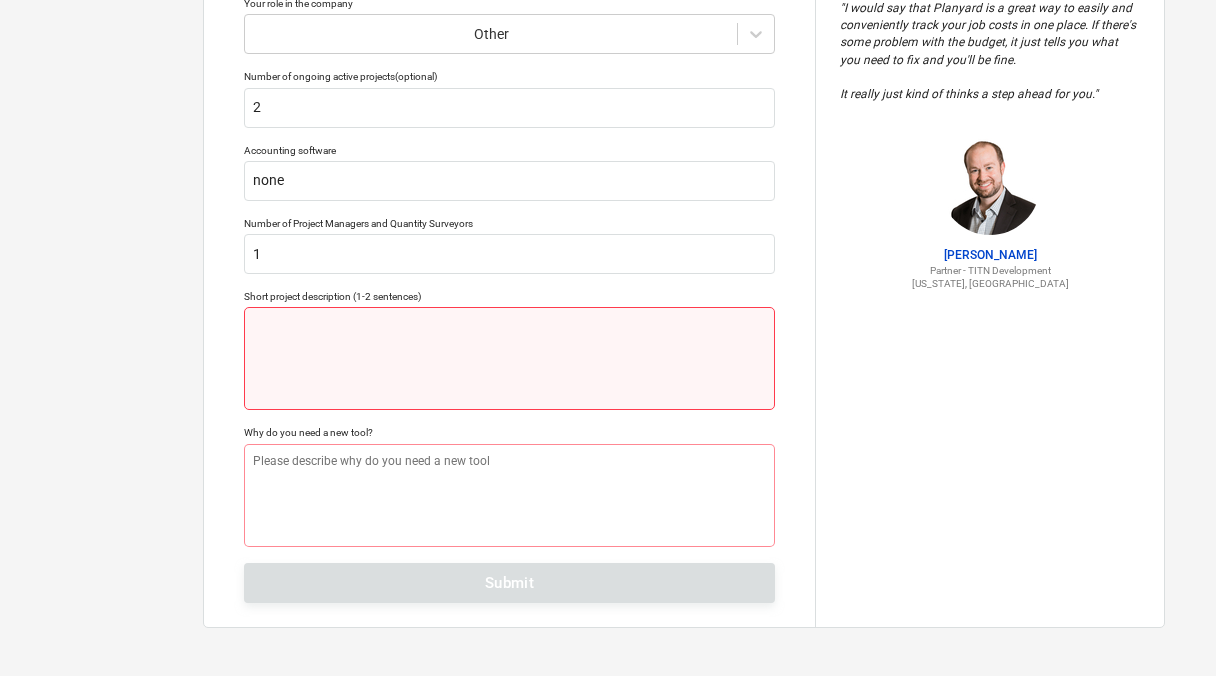 click at bounding box center [509, 358] 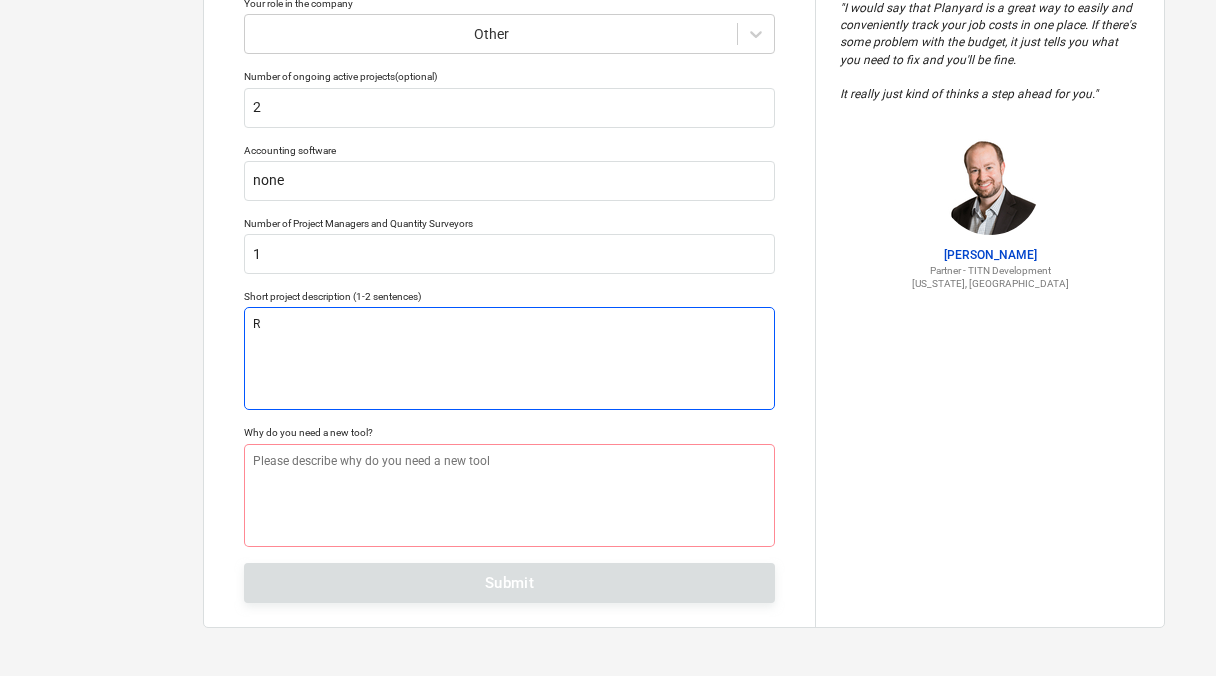 type on "x" 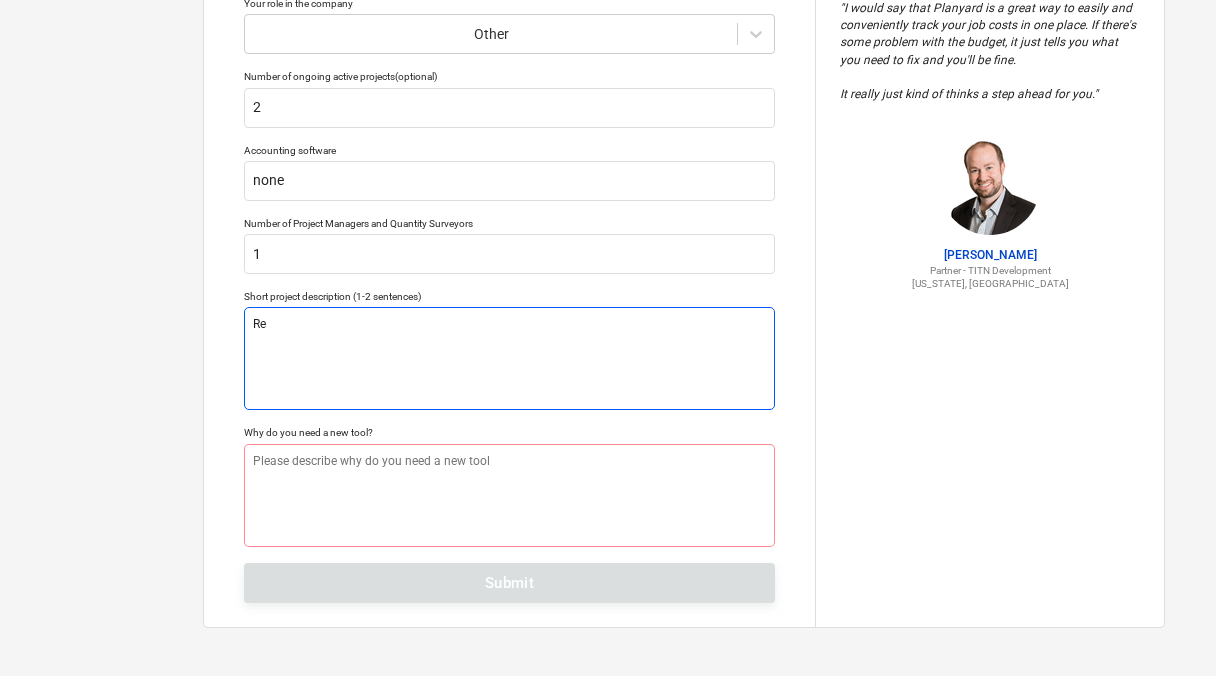 type on "x" 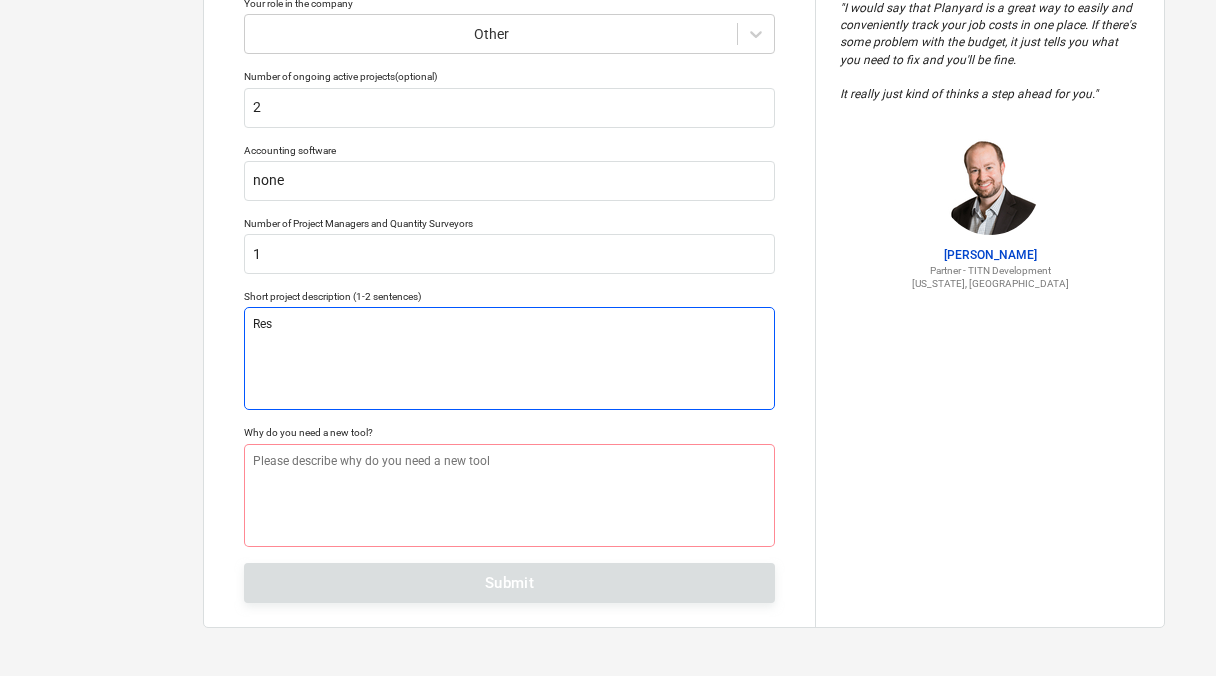 type on "x" 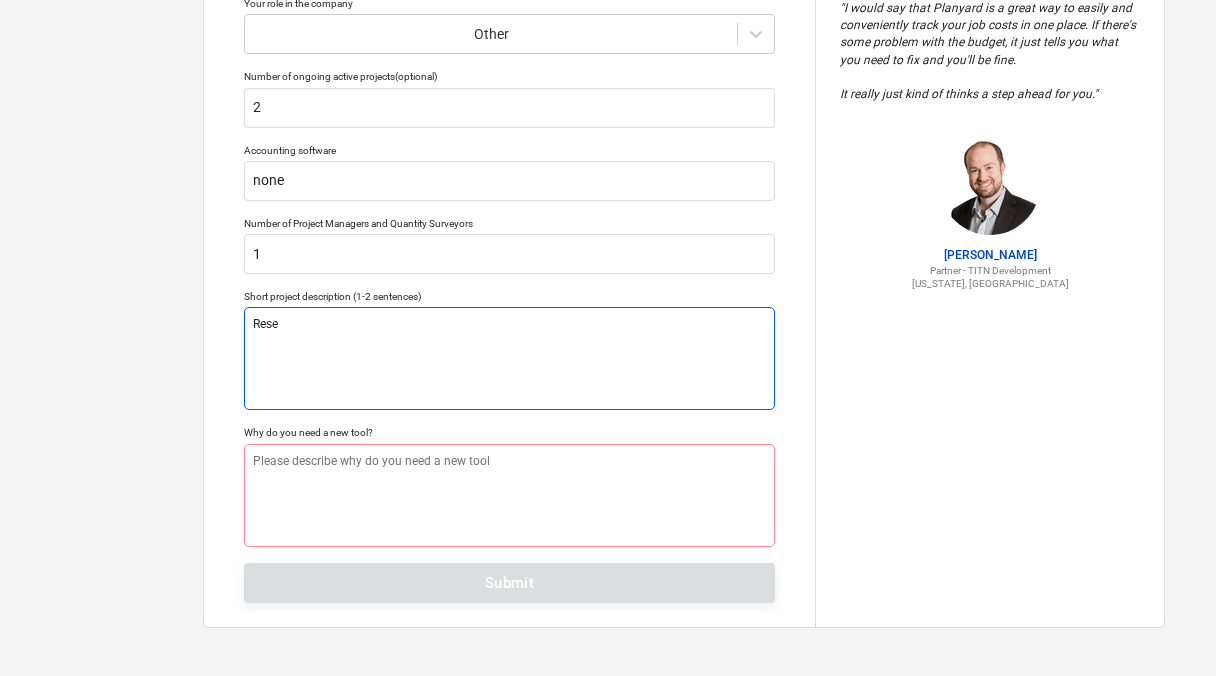 type on "Resea" 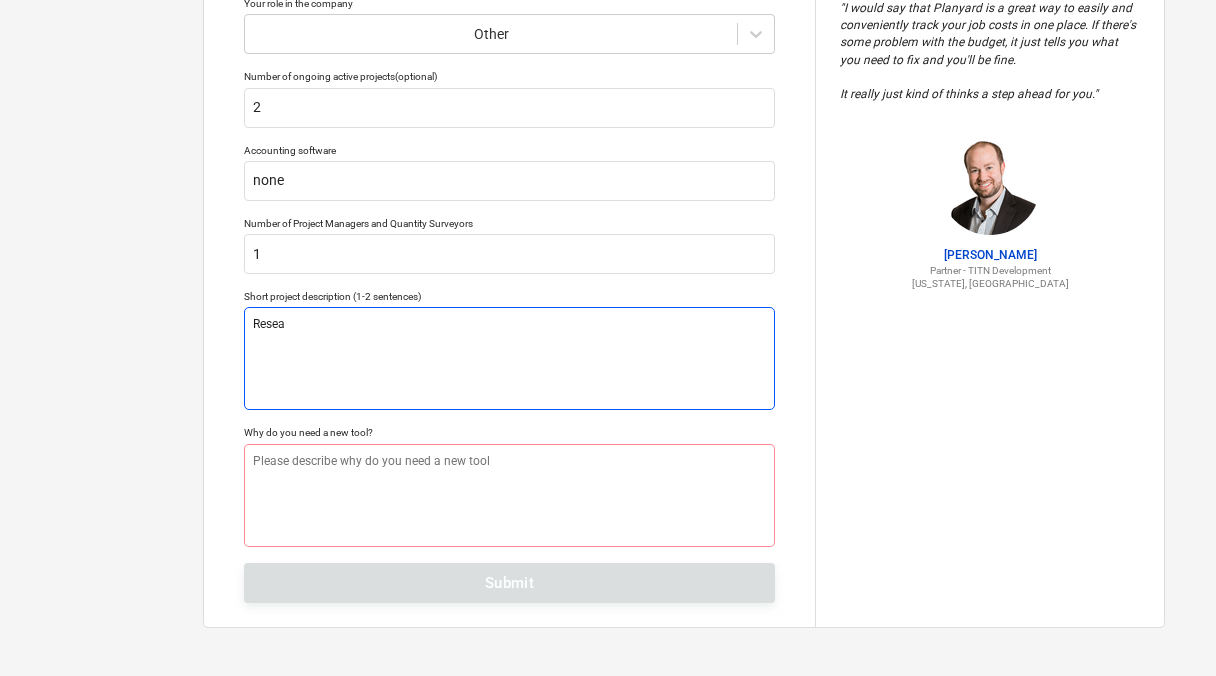 type on "x" 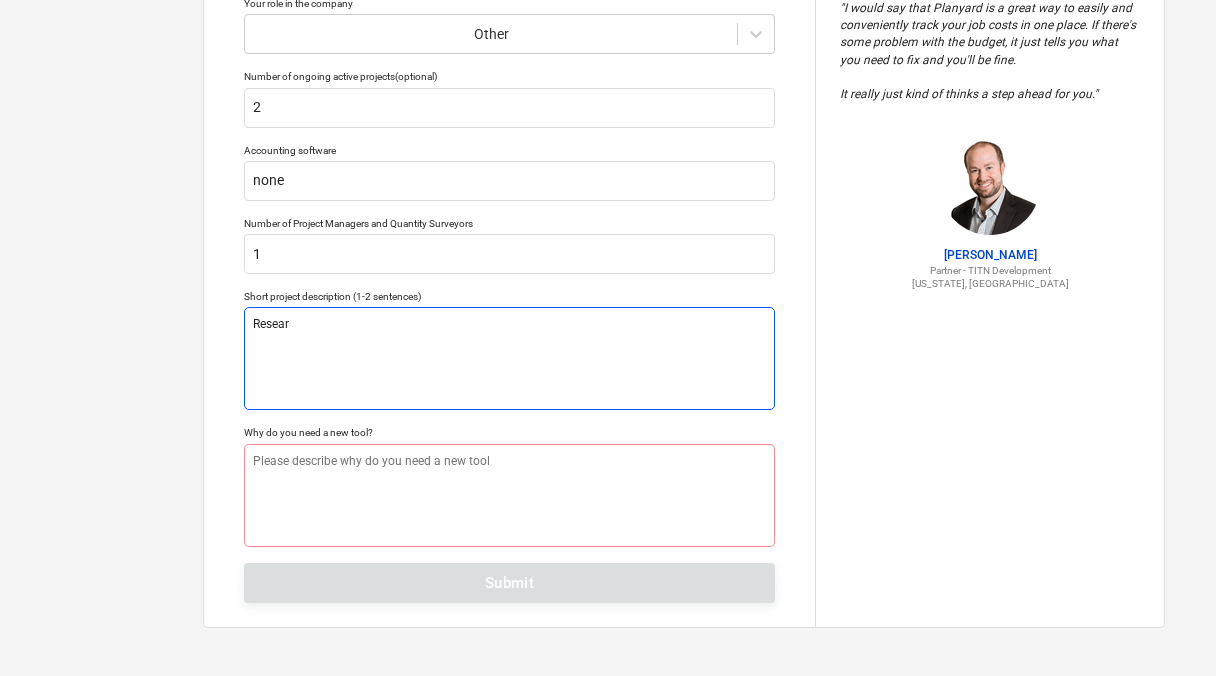 type on "x" 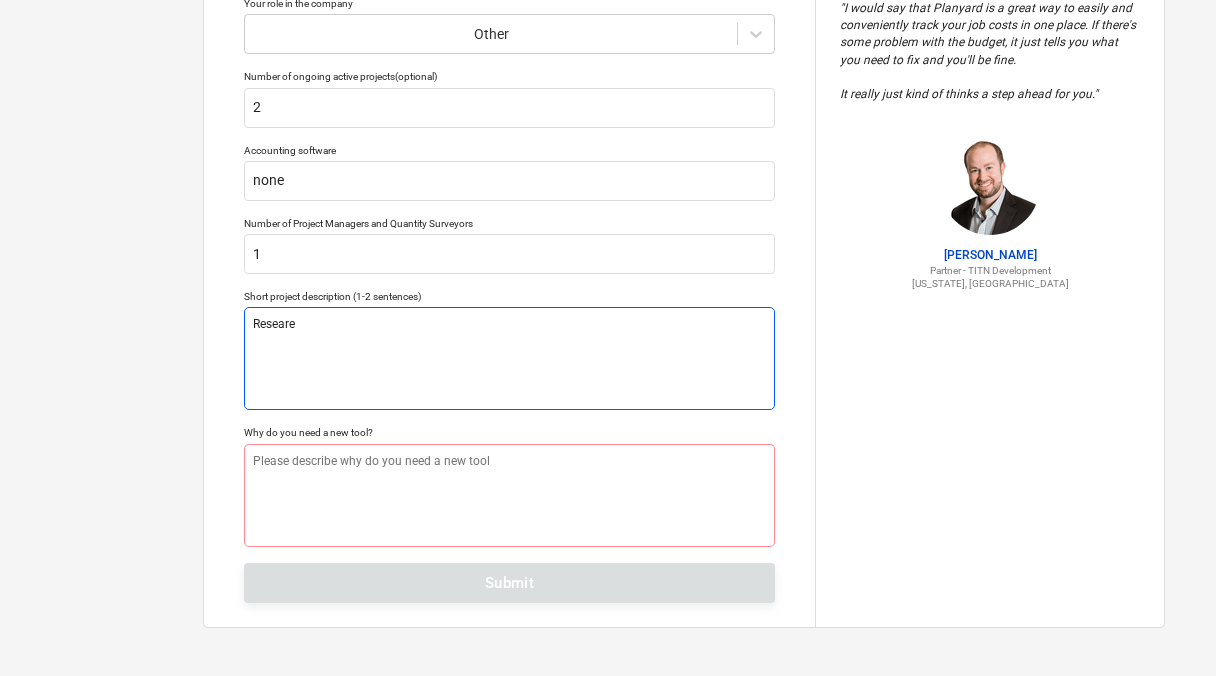 type on "x" 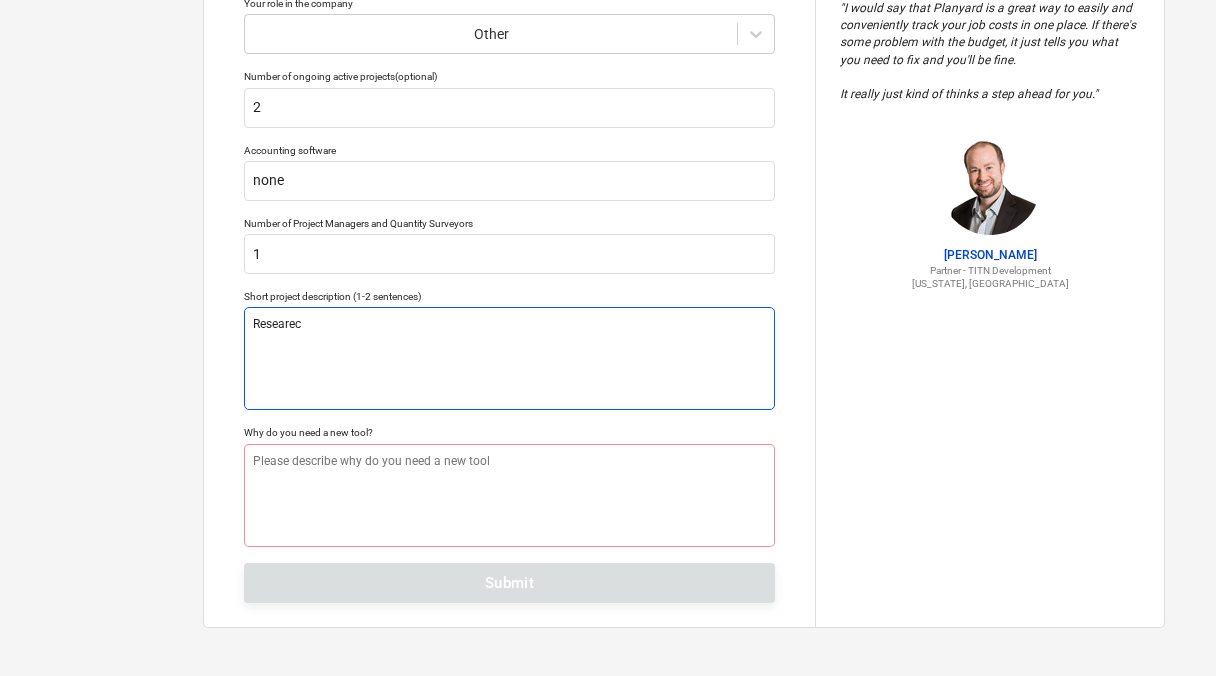 type on "x" 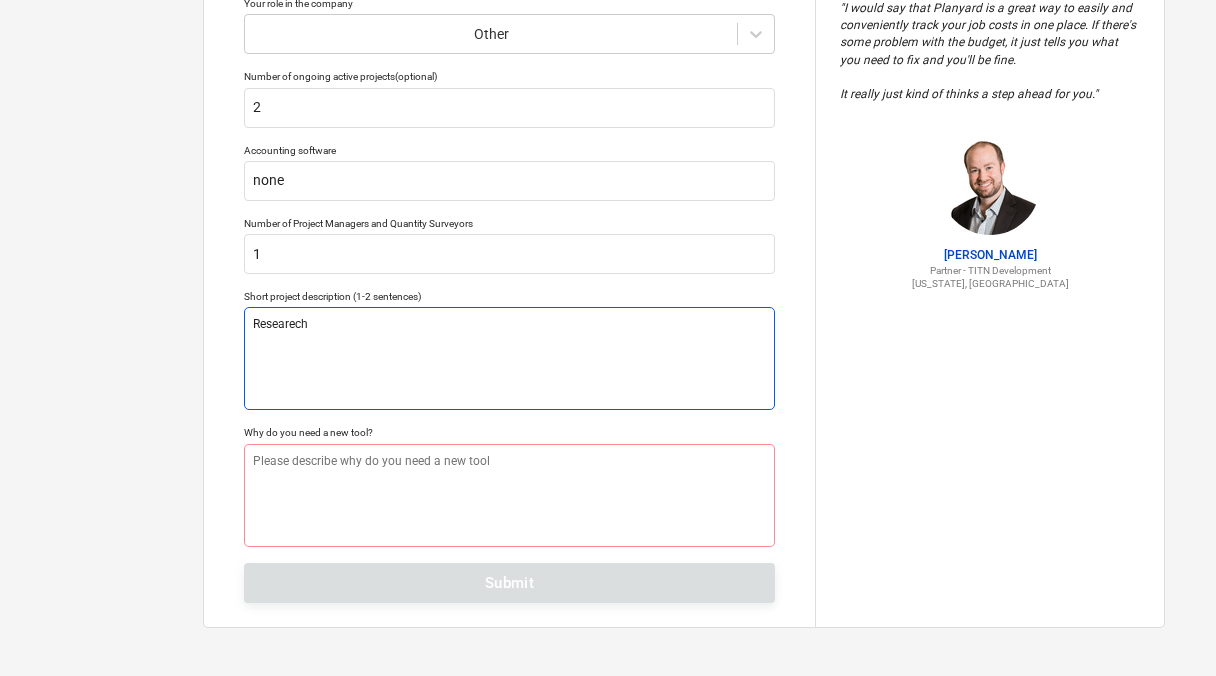 type on "x" 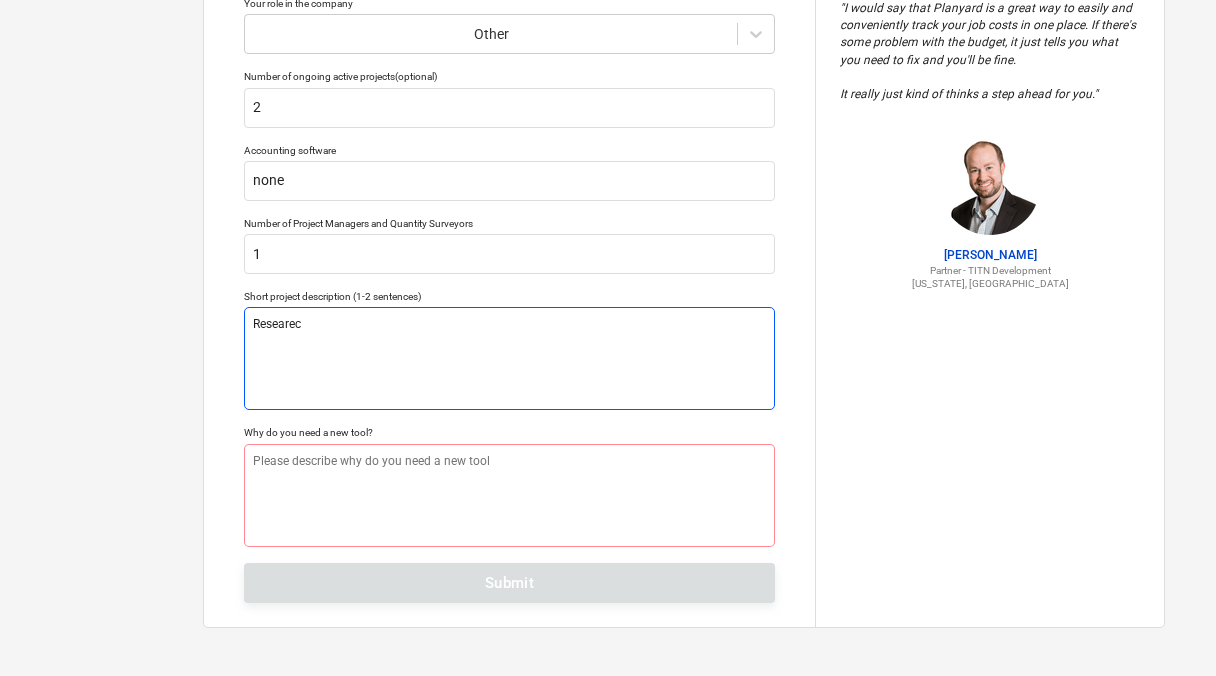type on "x" 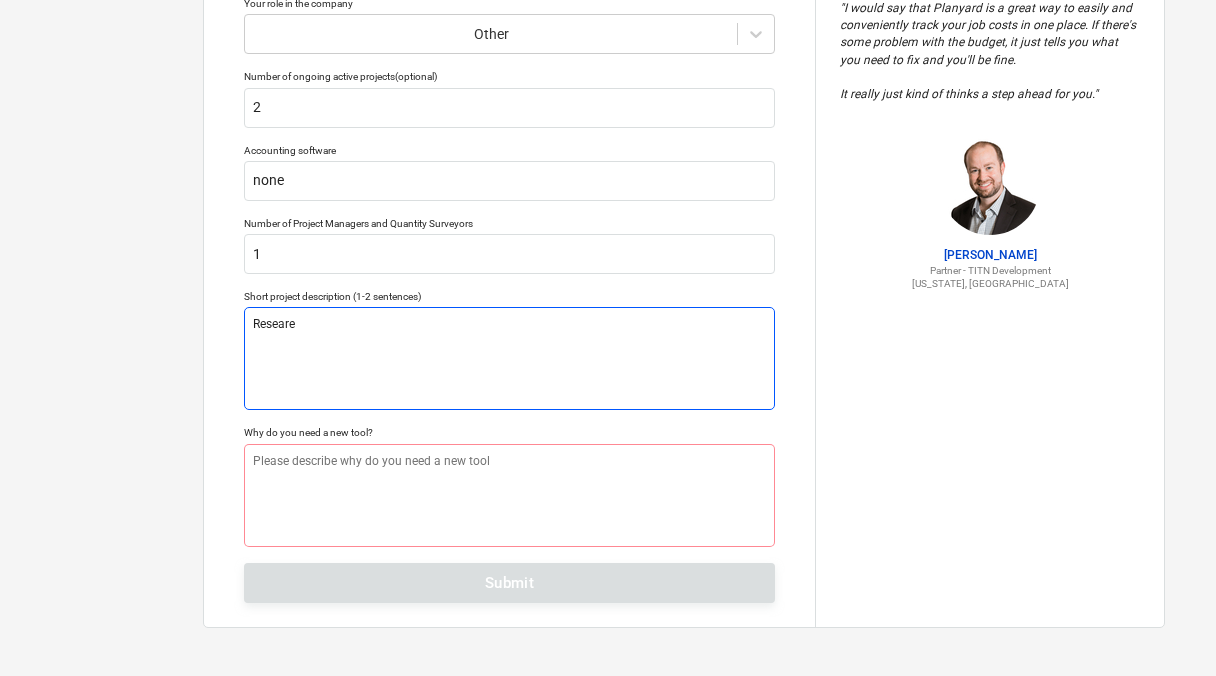 type on "x" 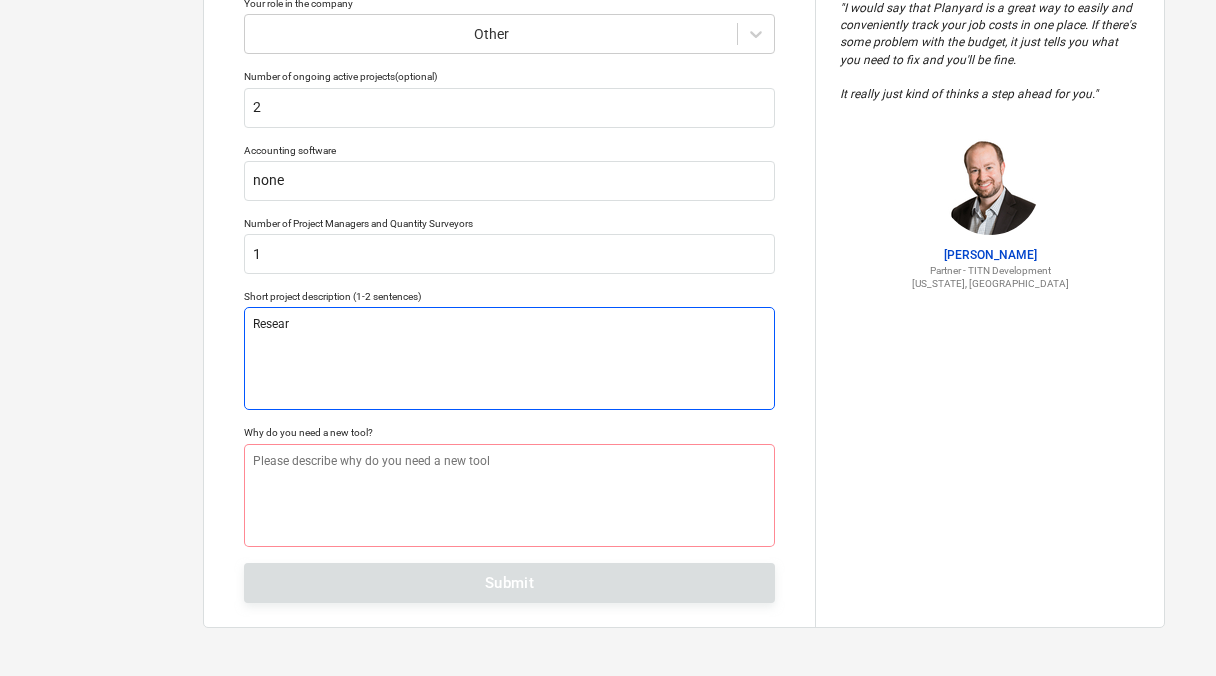 type on "x" 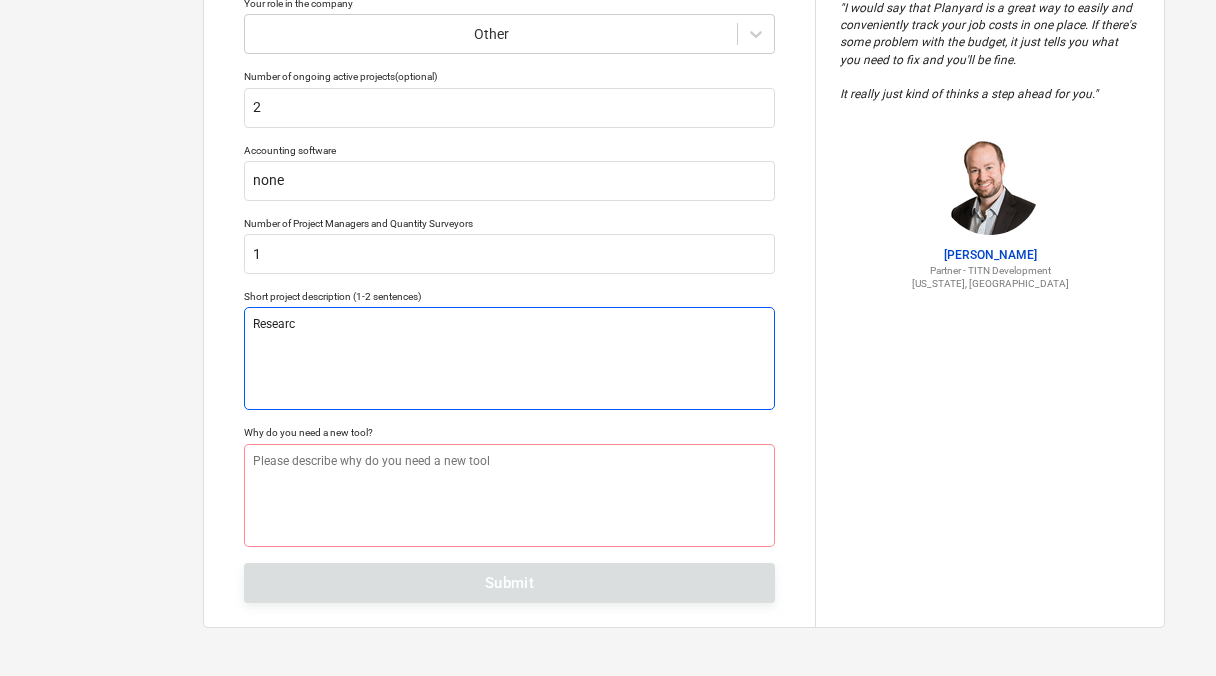 type on "x" 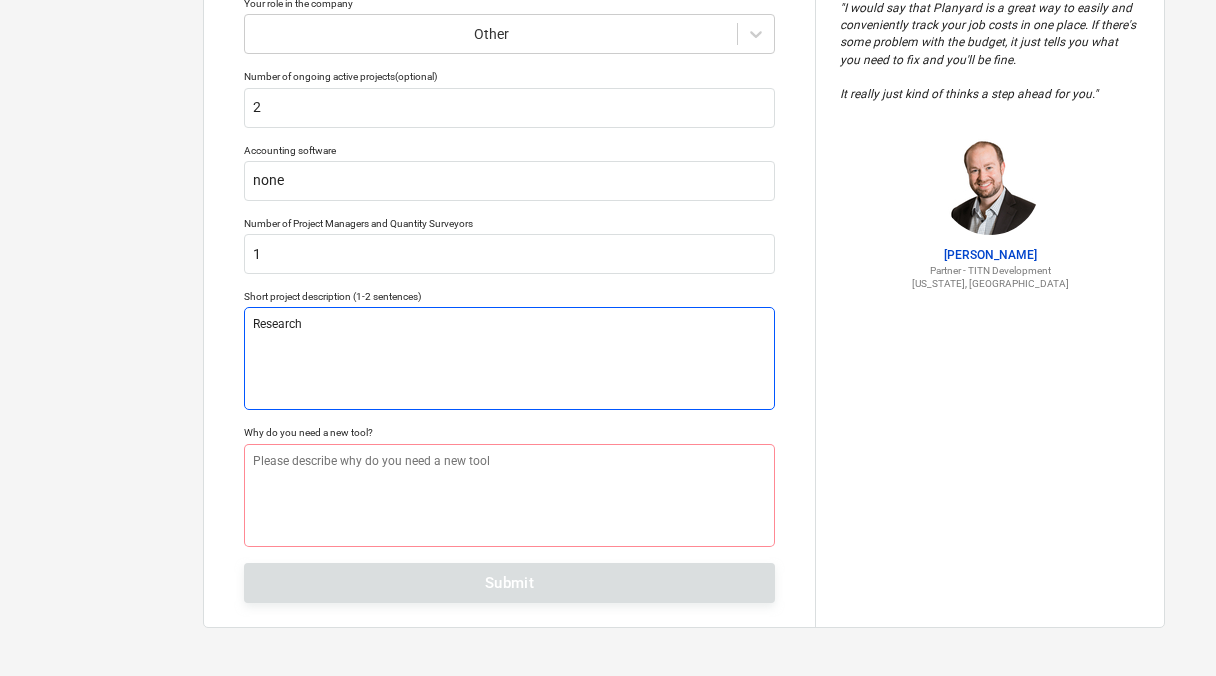 type on "x" 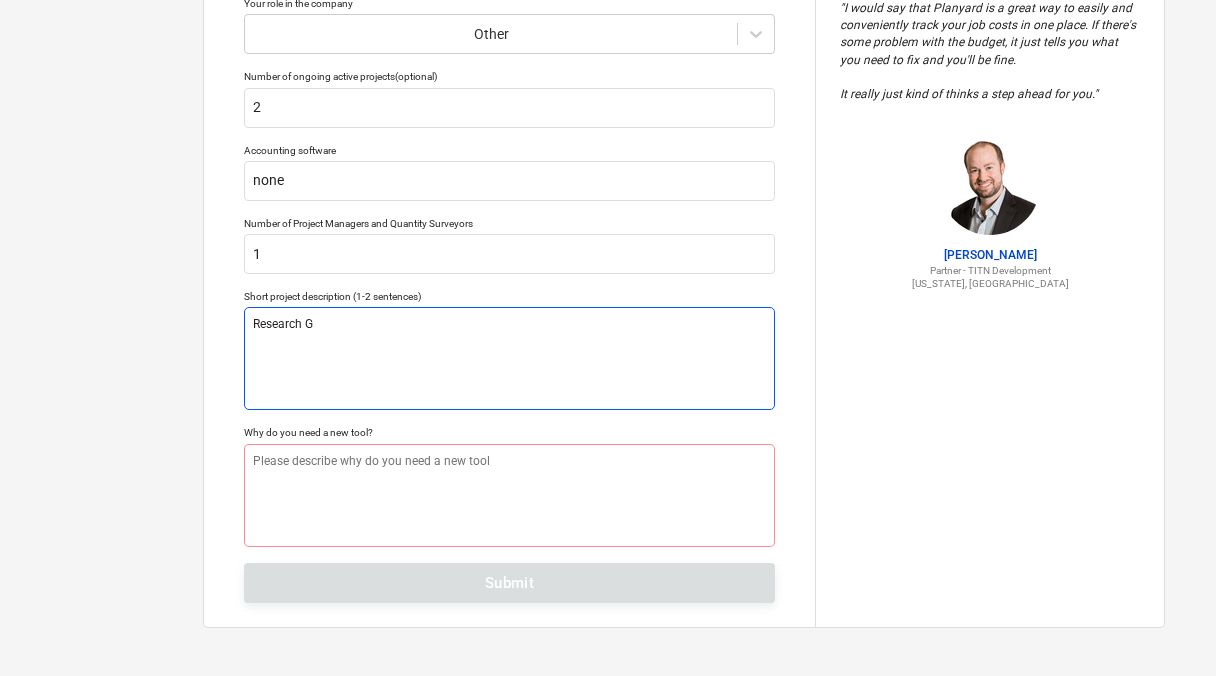 type on "x" 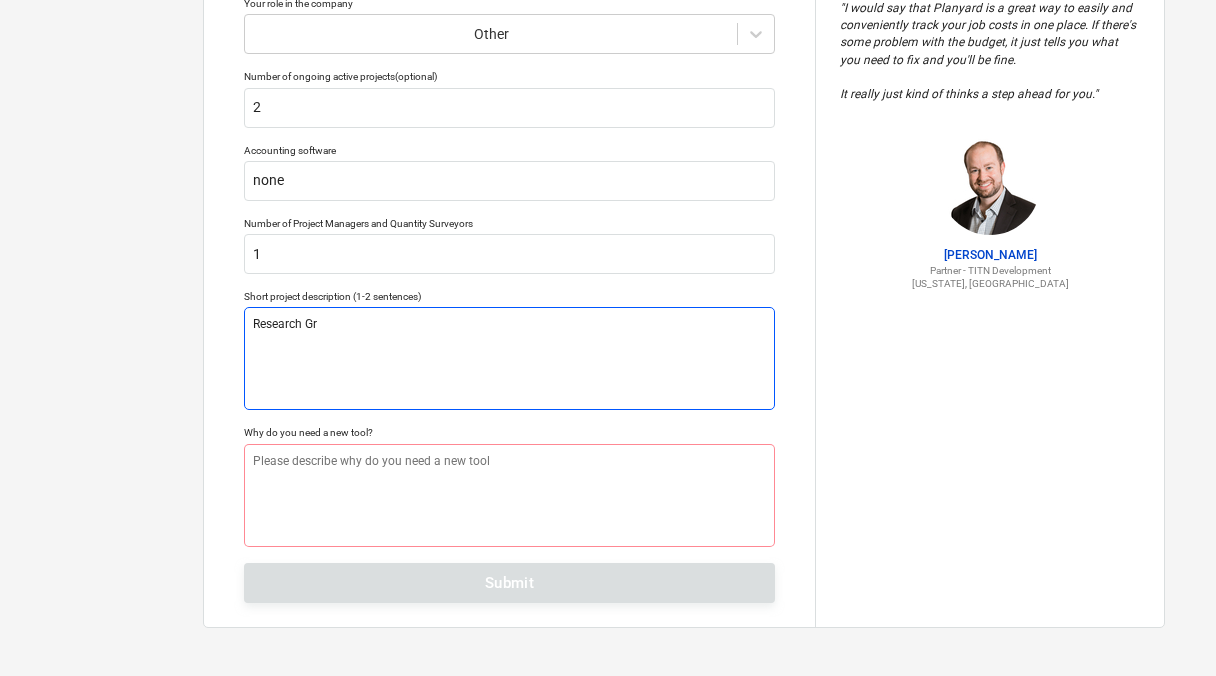 type on "Research Gra" 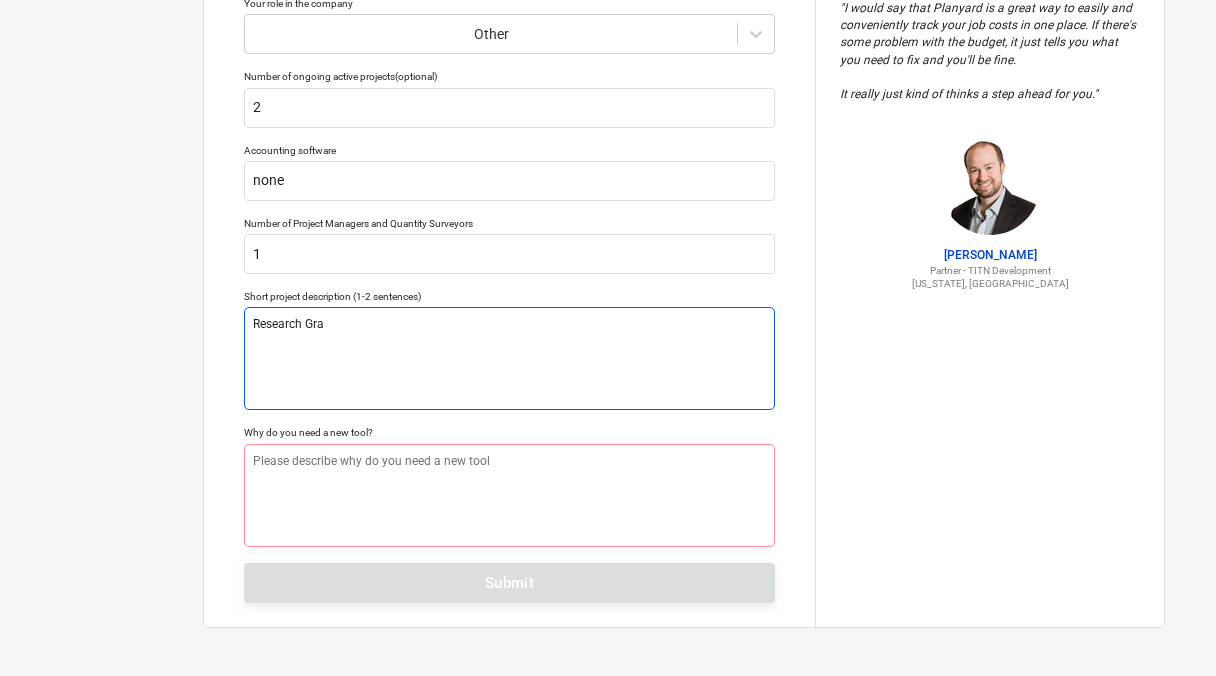 type on "x" 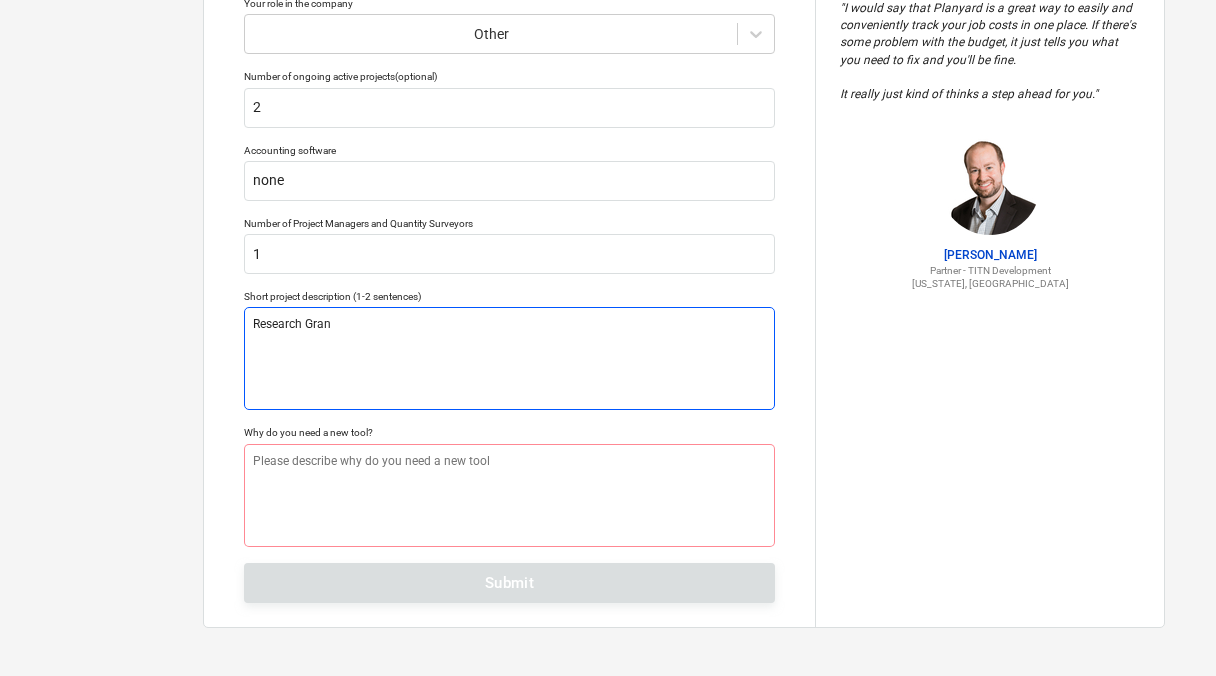 type on "x" 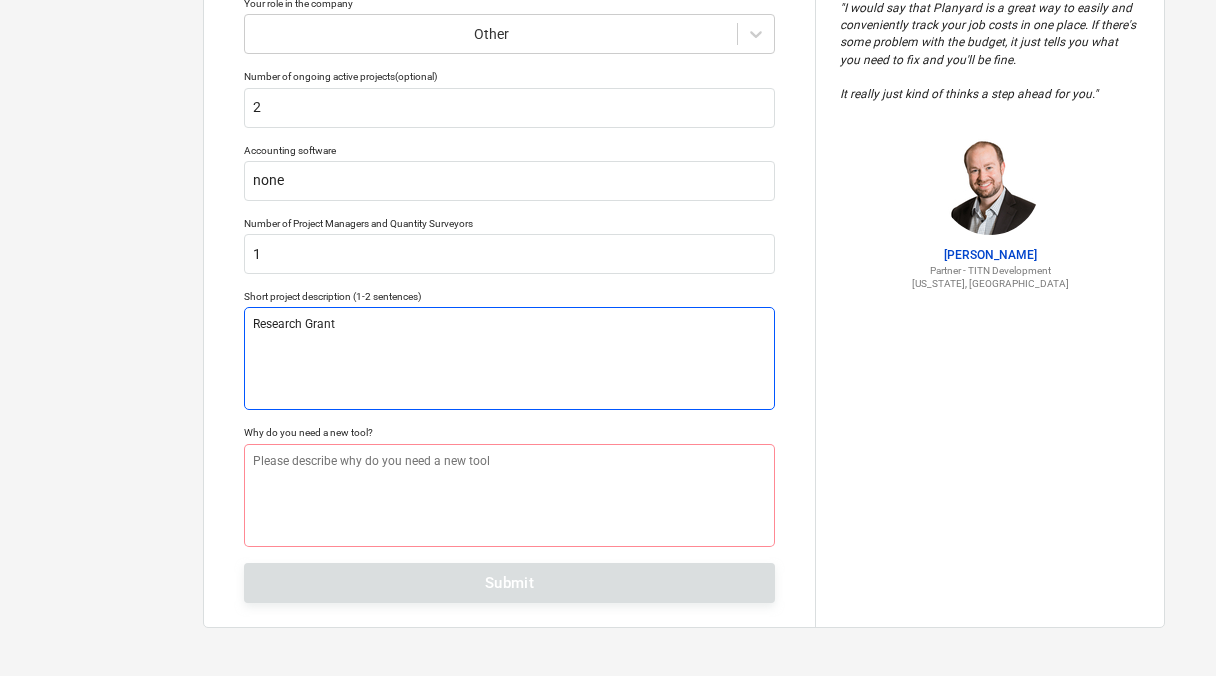 type on "Research Grant" 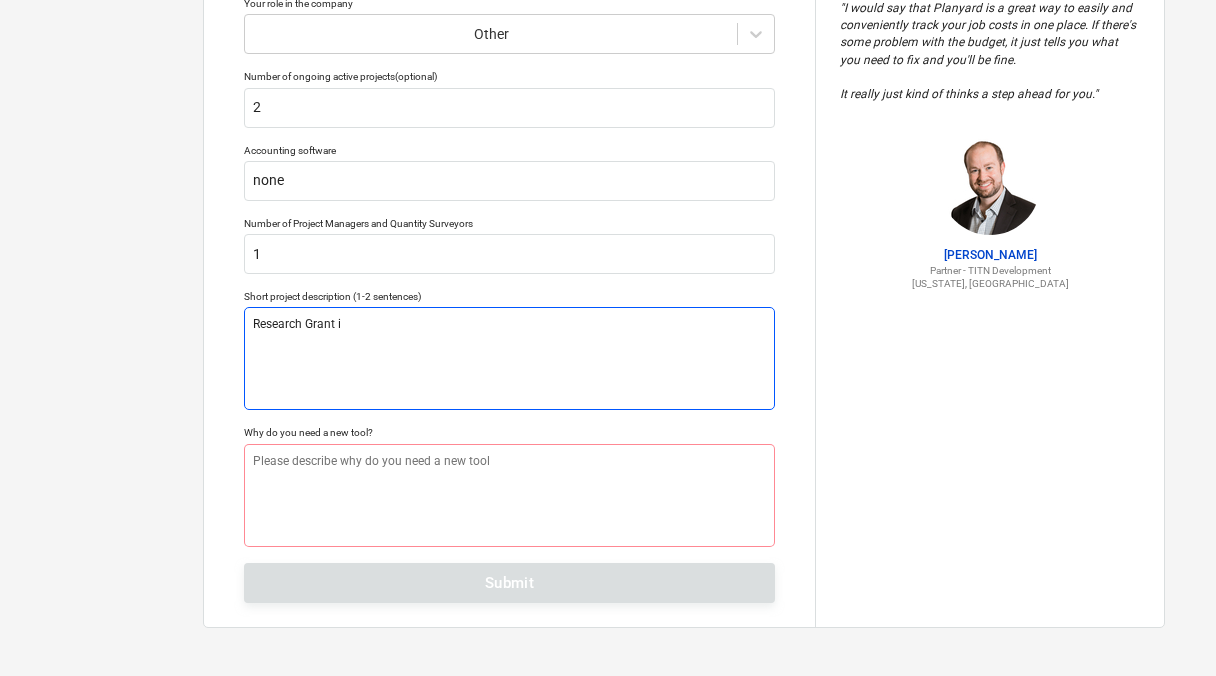 type on "x" 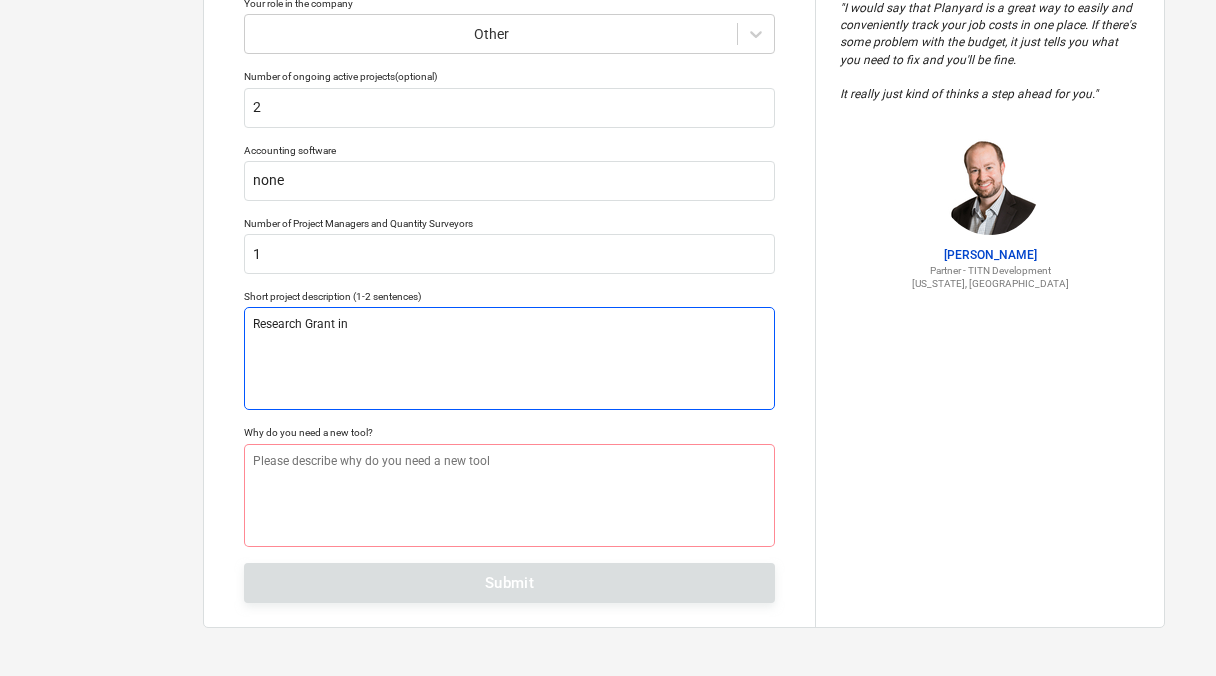 type on "x" 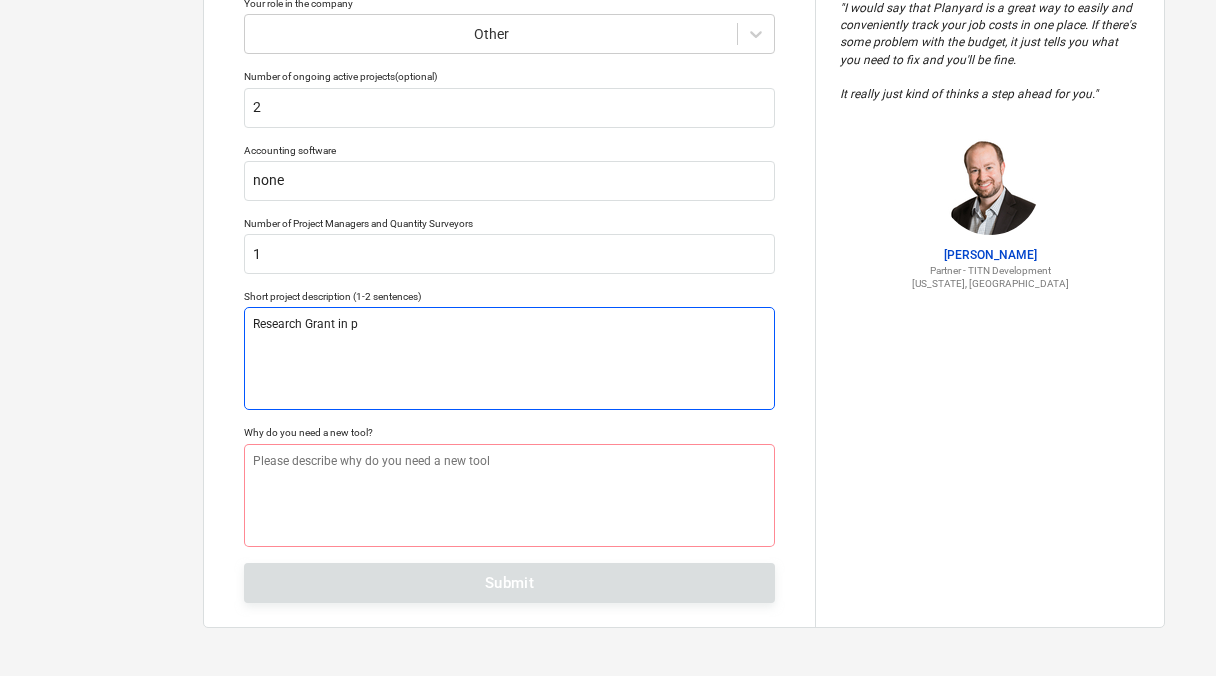 type on "x" 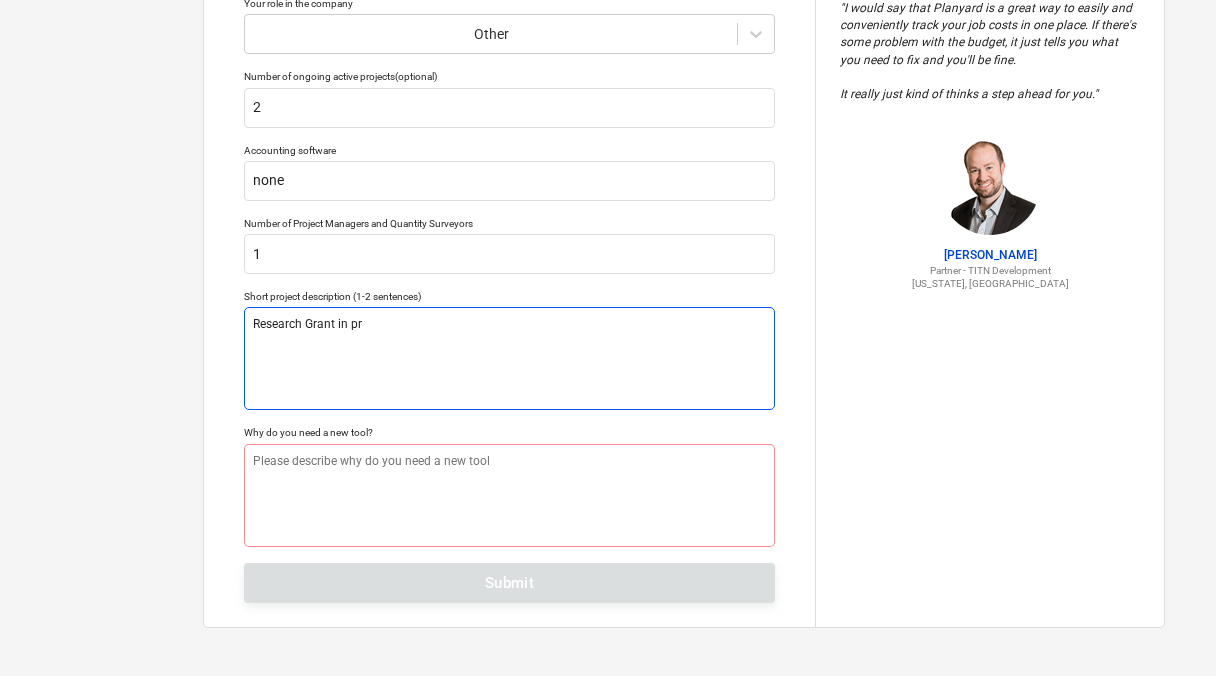 type on "Research Grant in pro" 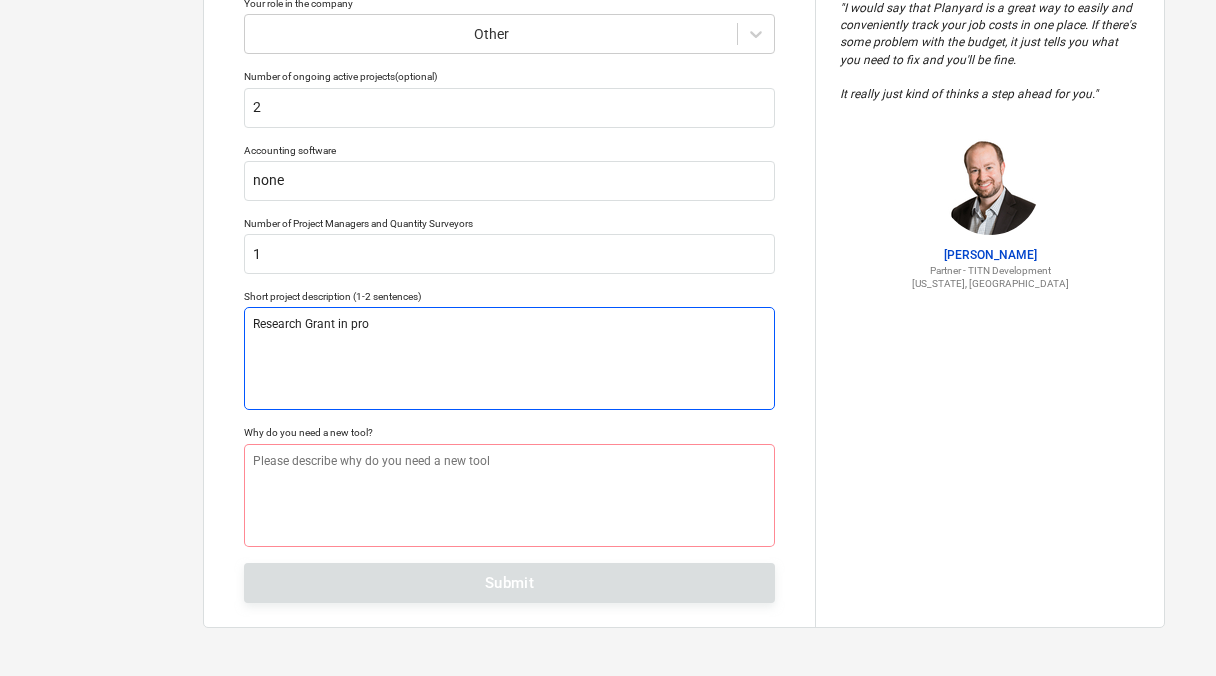 type on "x" 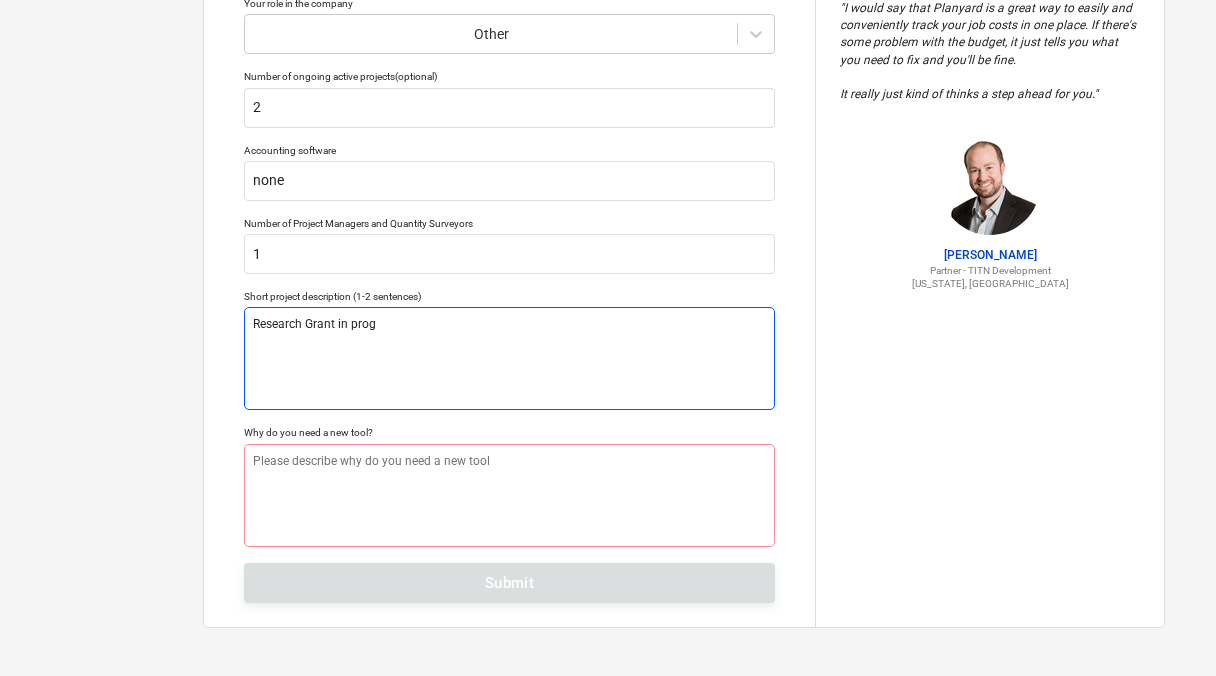 type on "x" 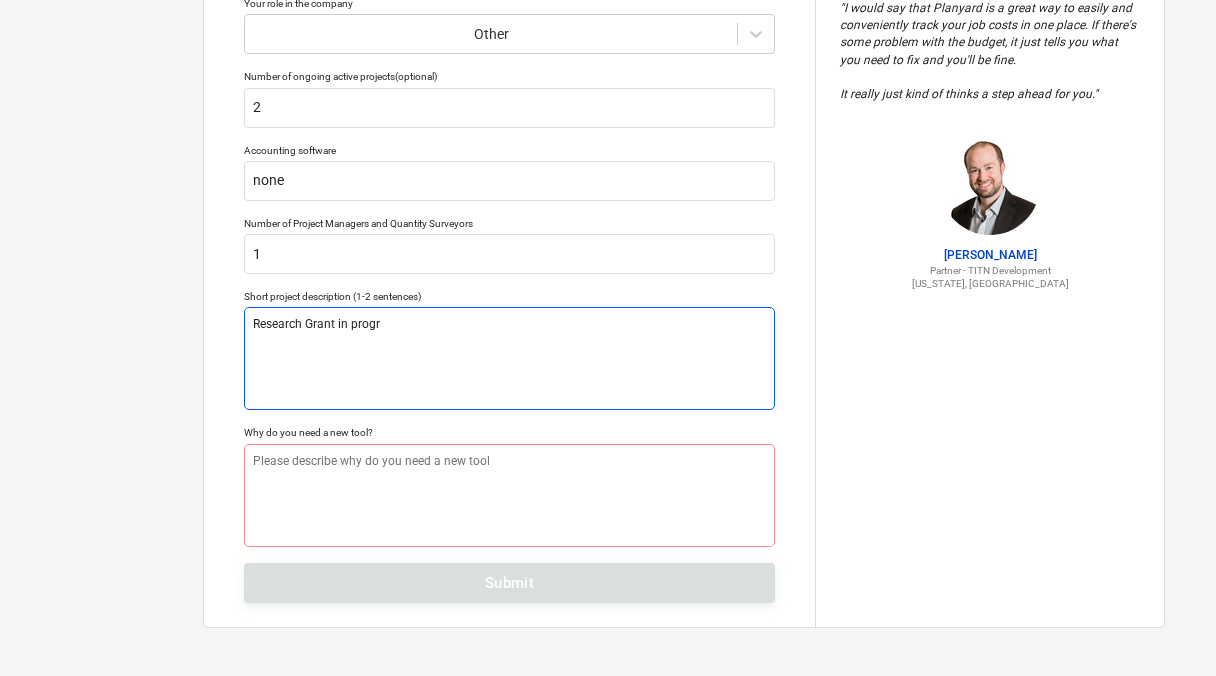 type on "x" 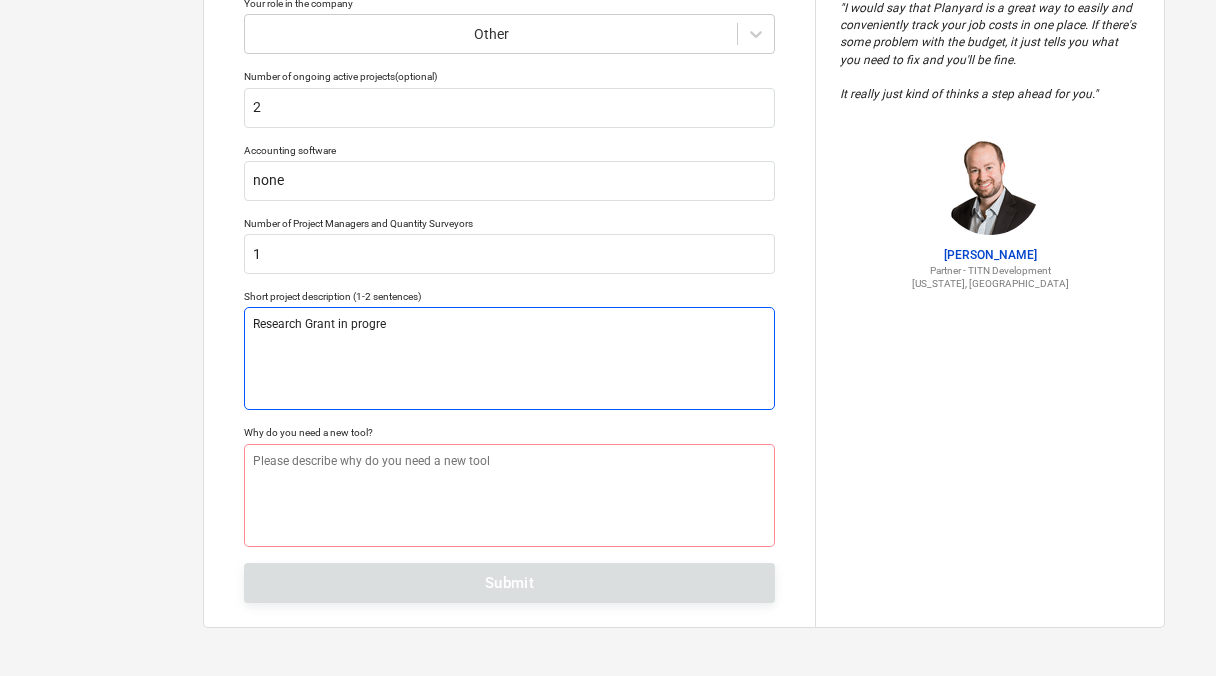 type on "x" 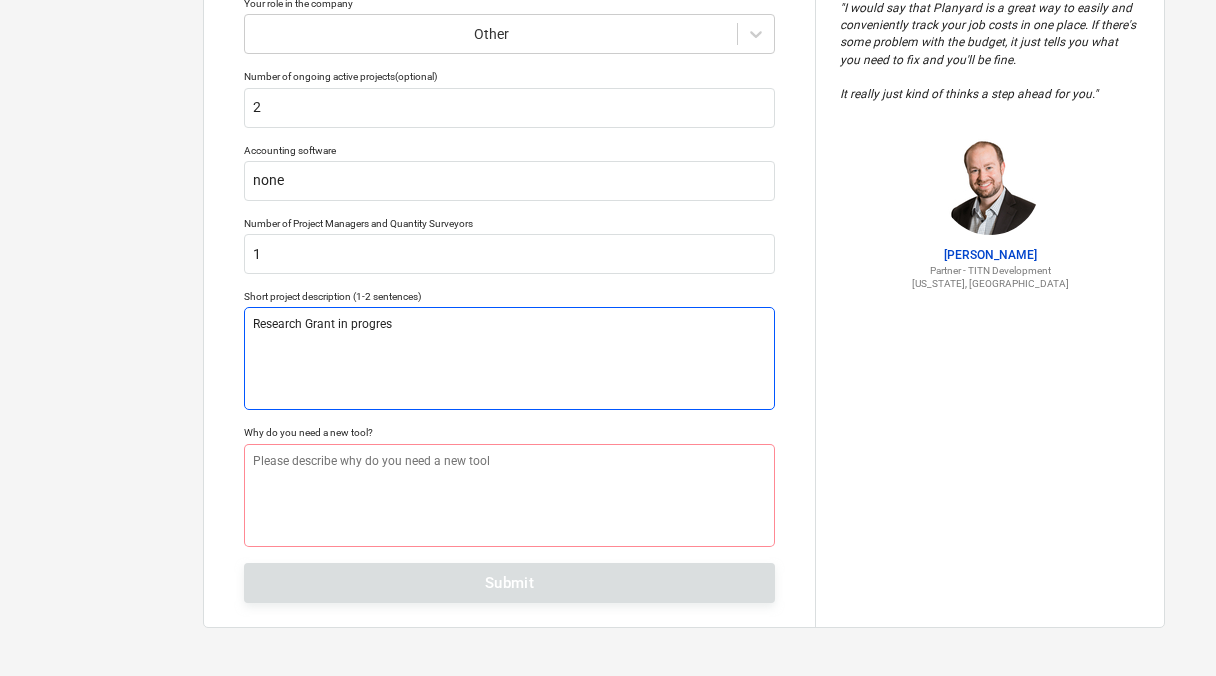 type on "x" 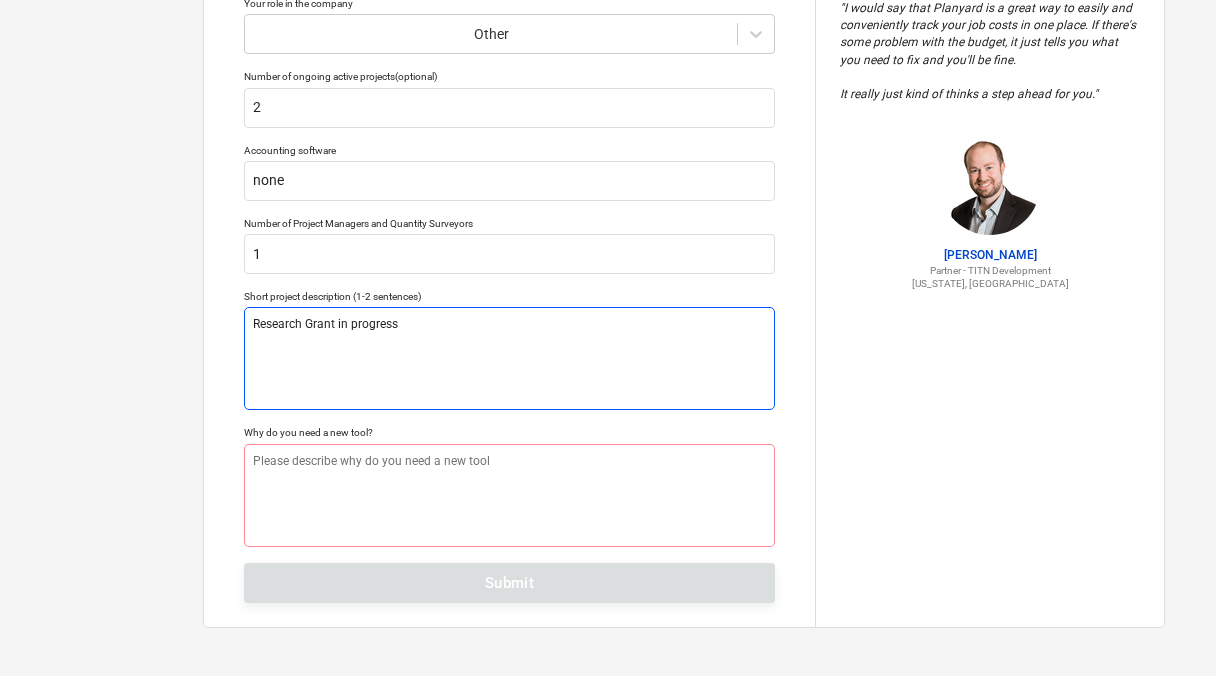 type on "x" 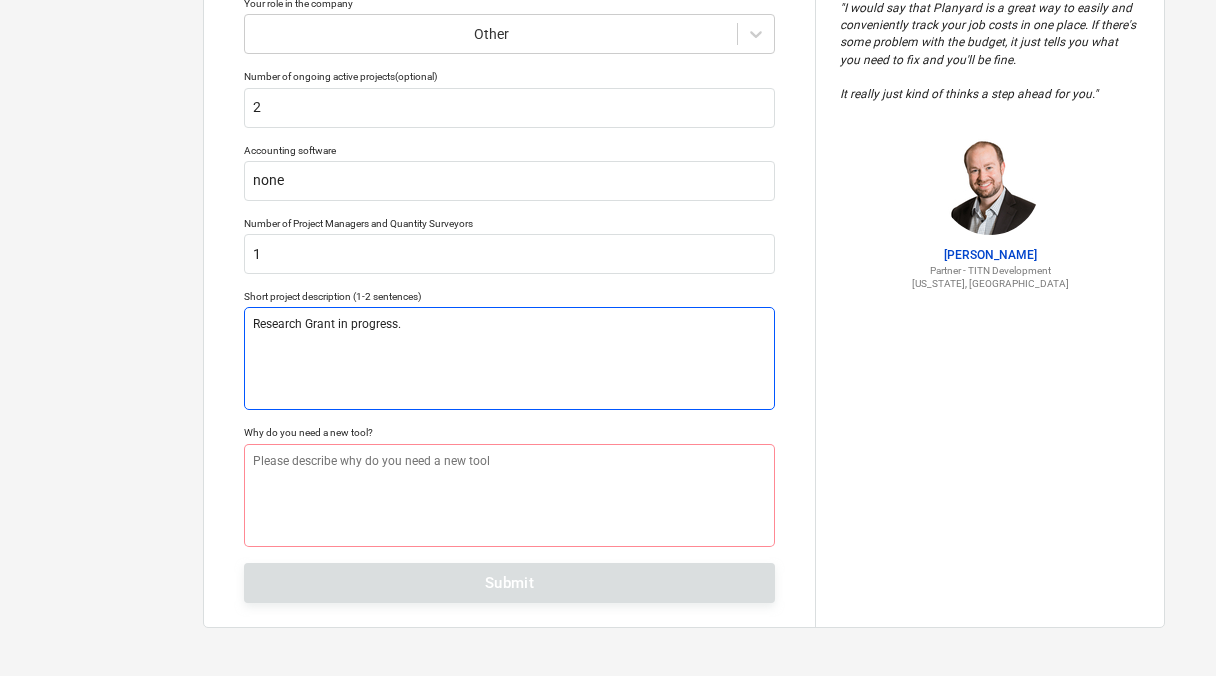 type on "x" 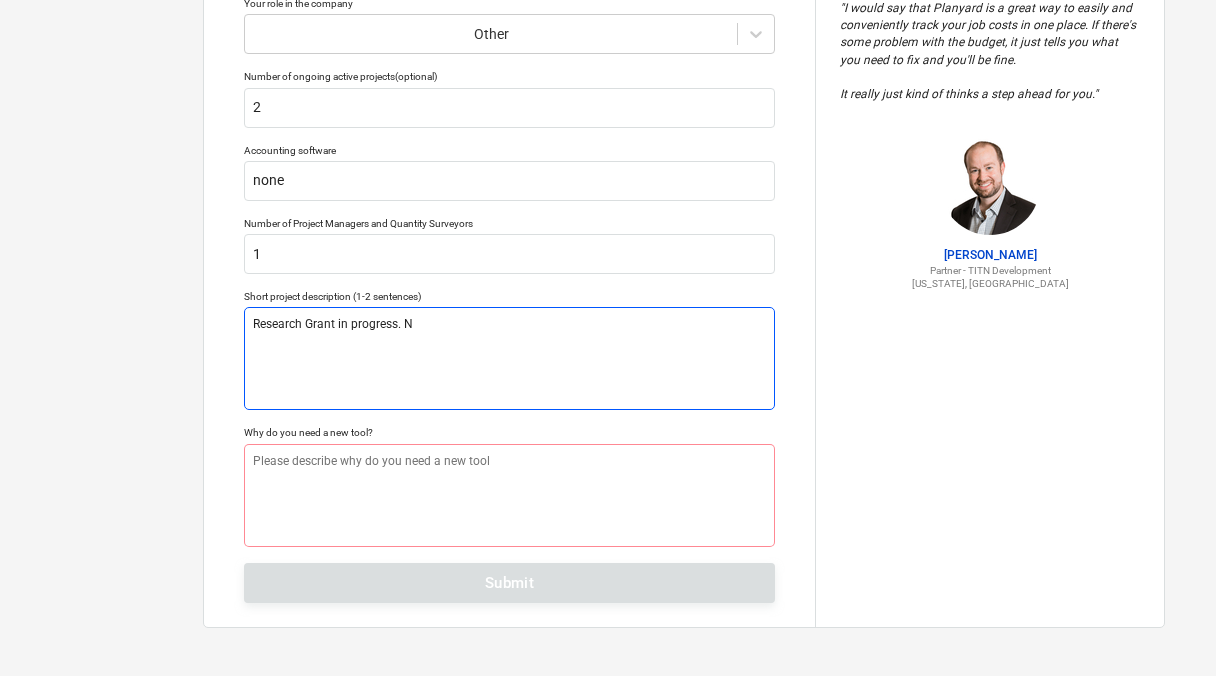 type on "x" 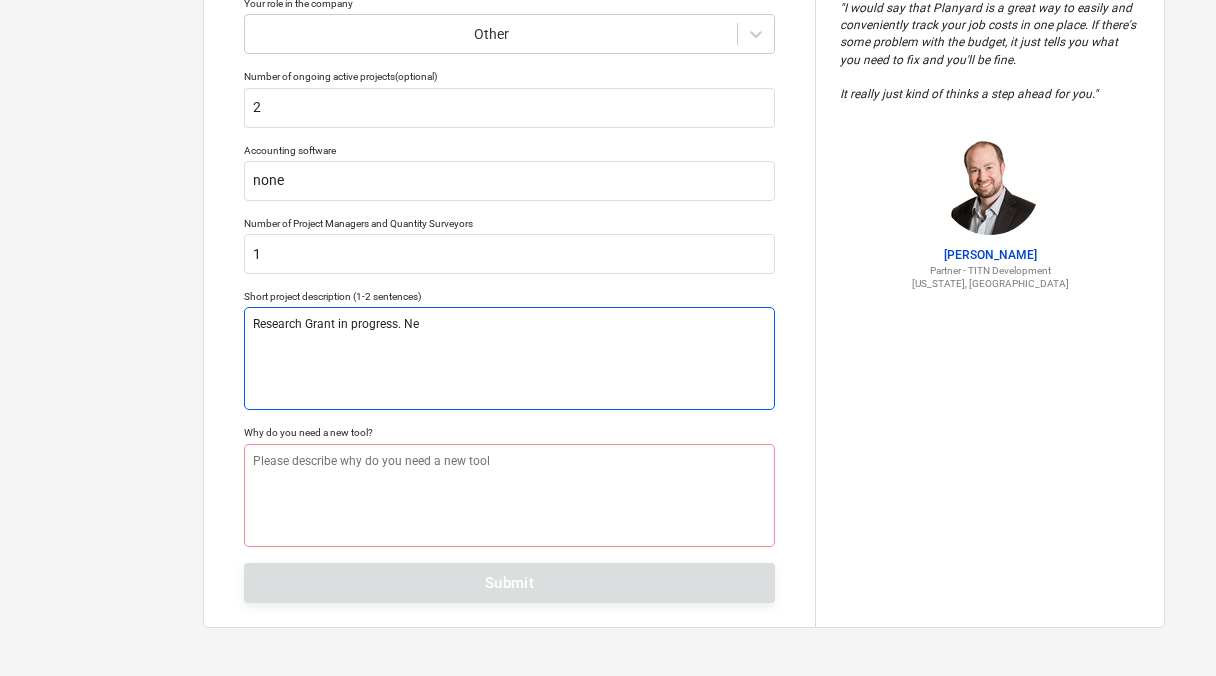 type on "x" 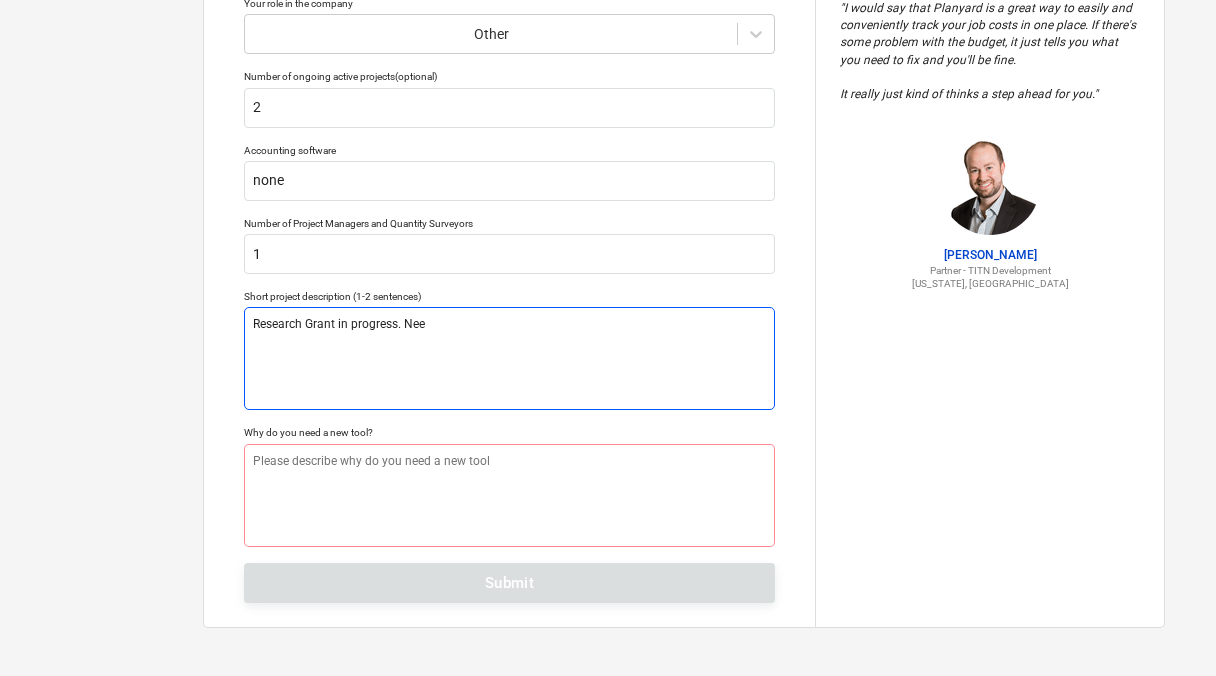 type on "x" 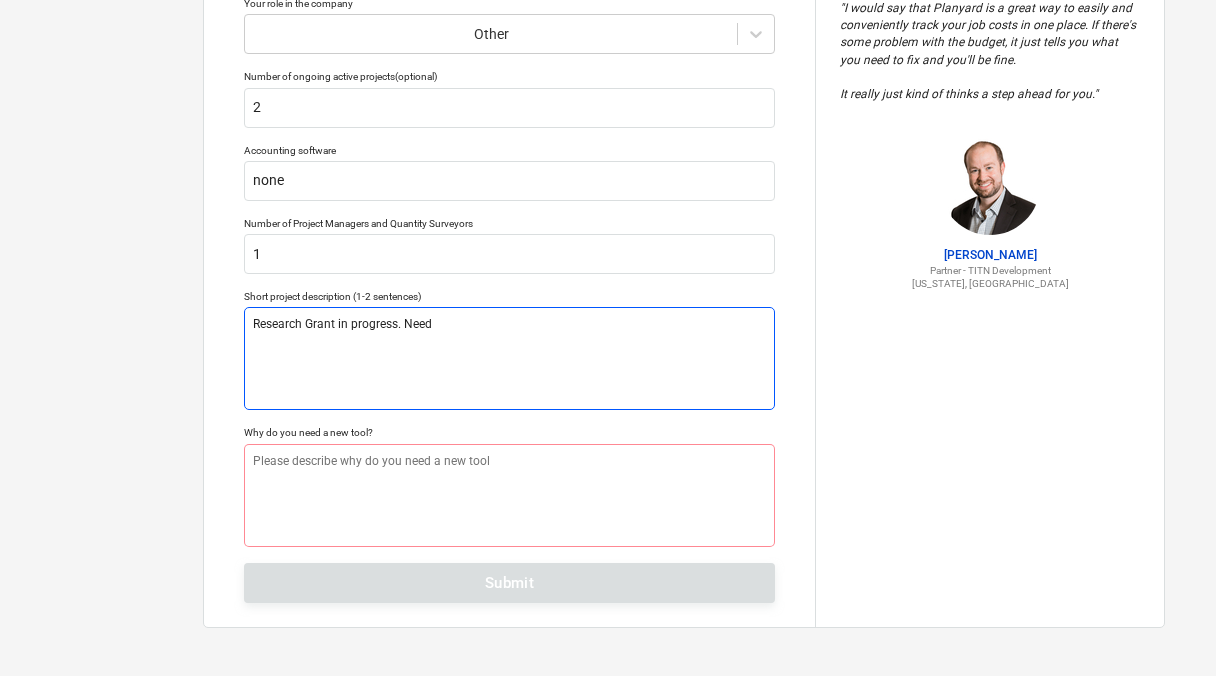 type on "x" 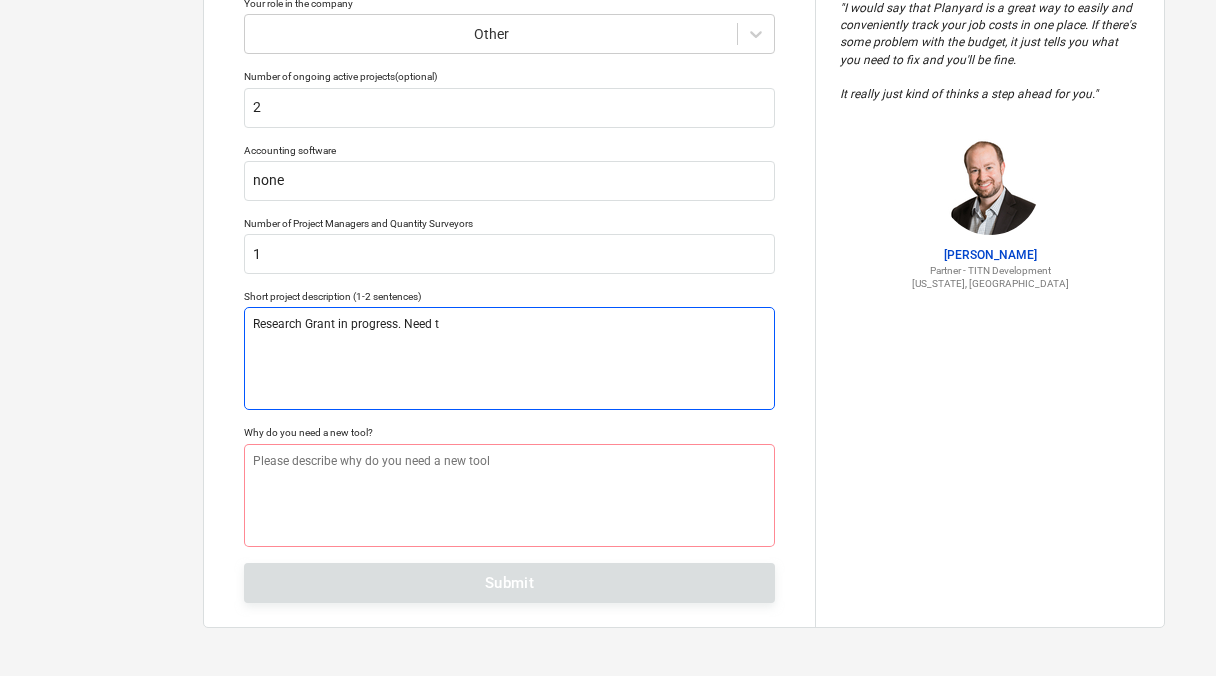 type on "x" 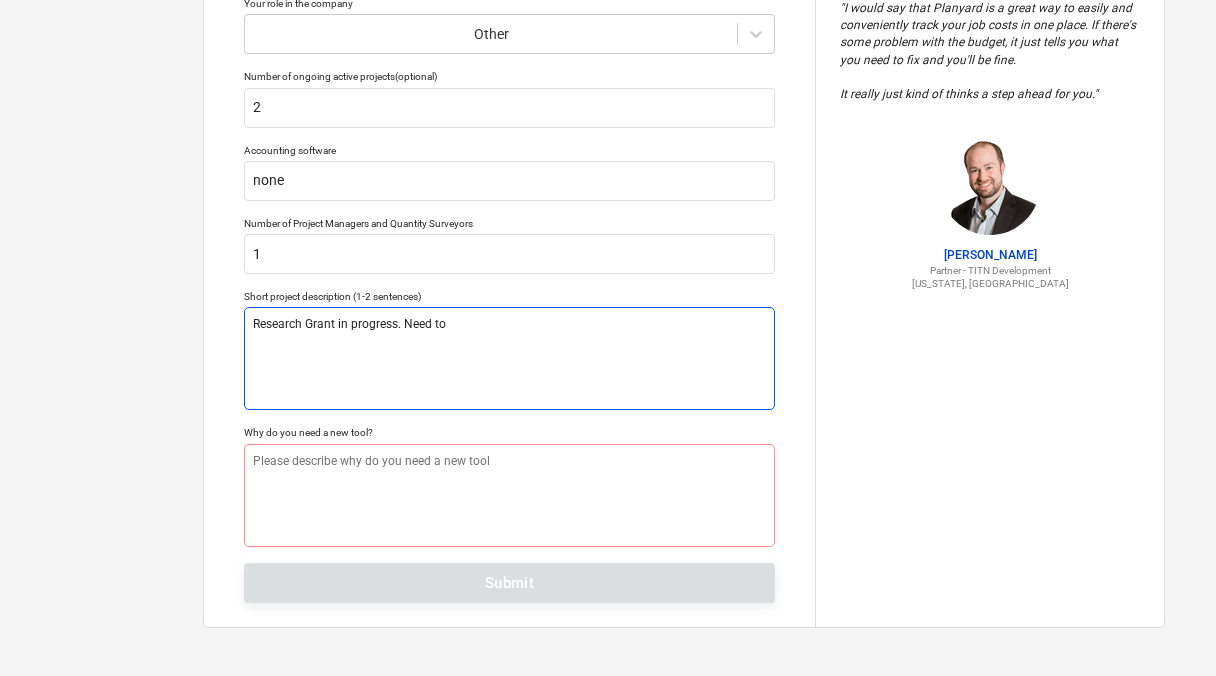 type on "x" 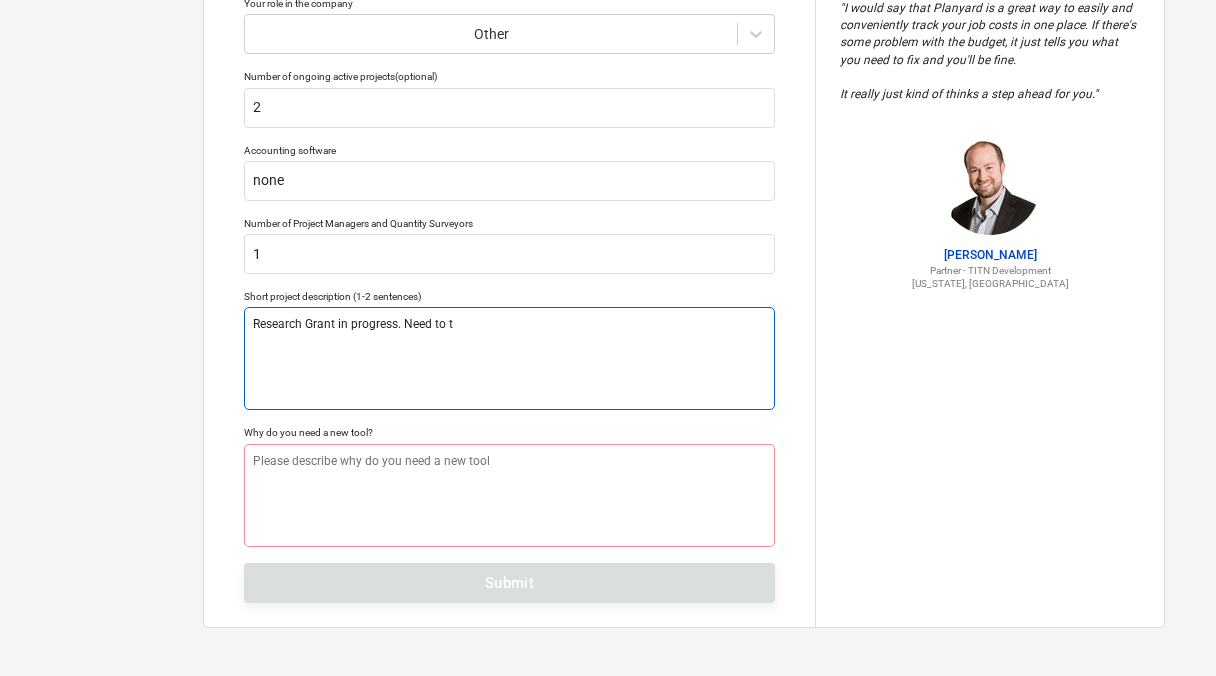 type on "x" 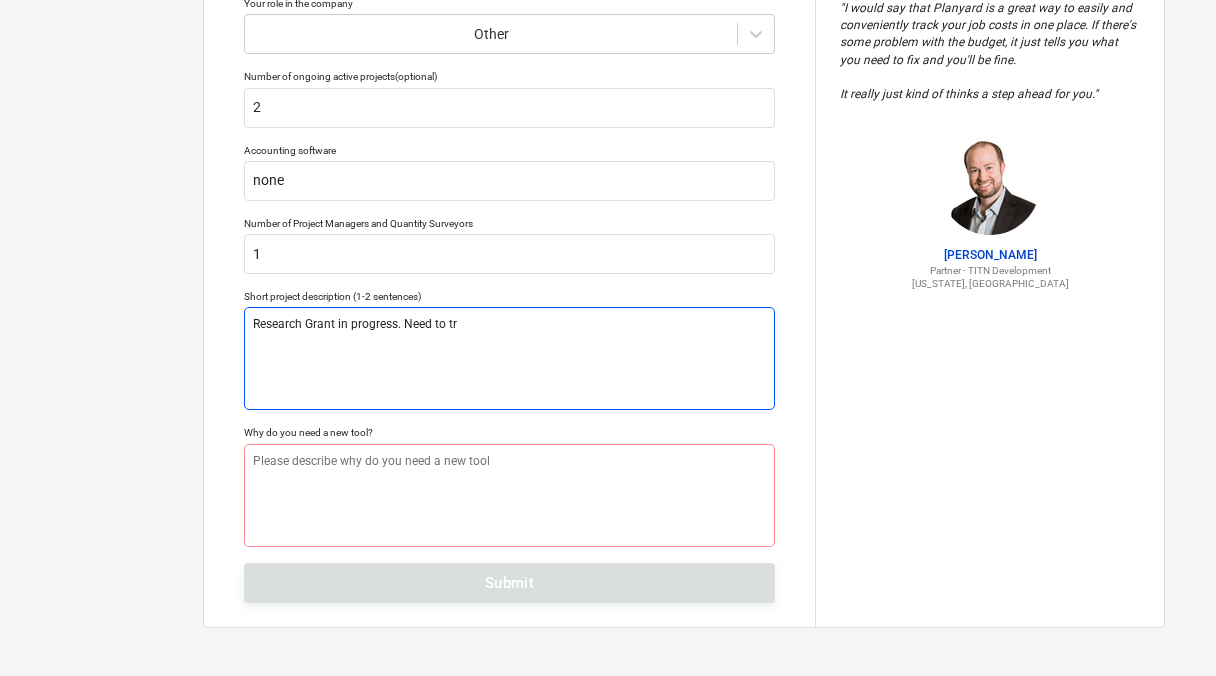 type on "x" 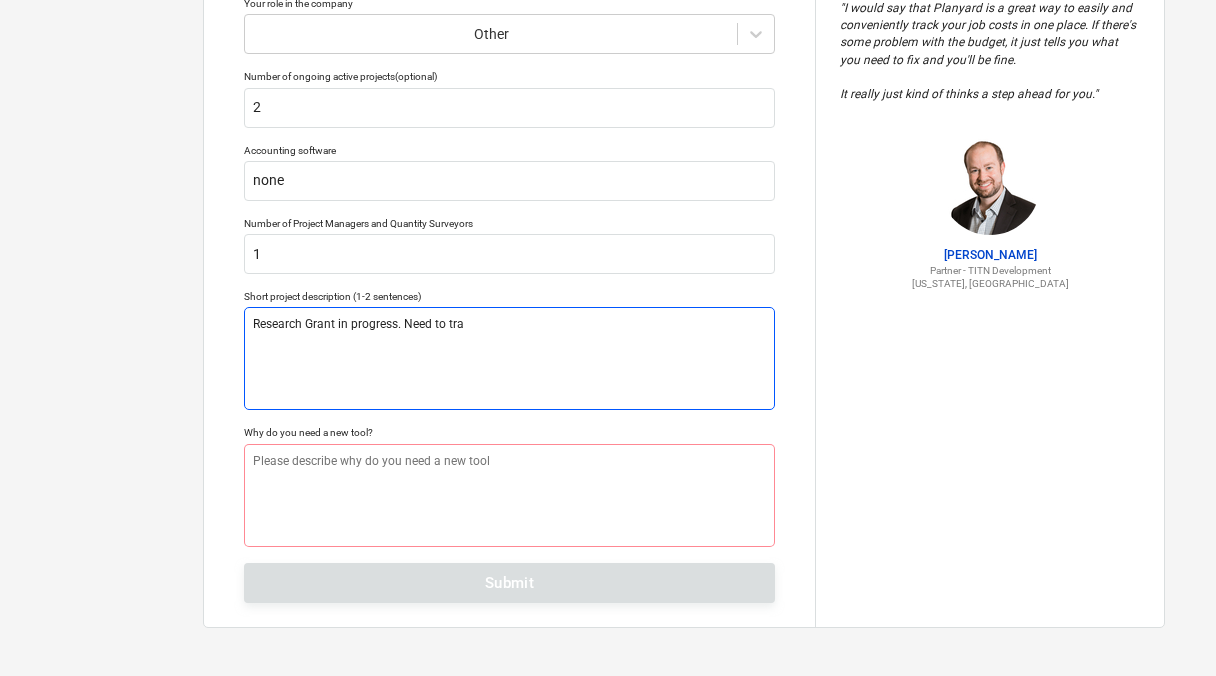 type on "x" 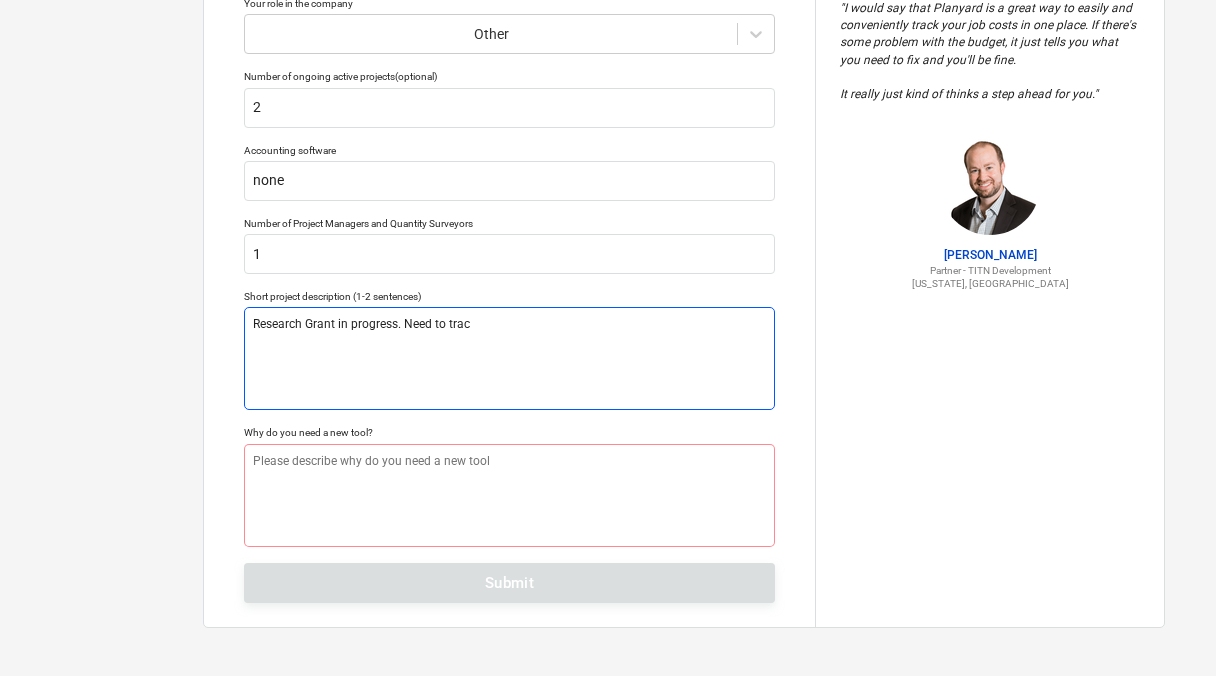 type on "x" 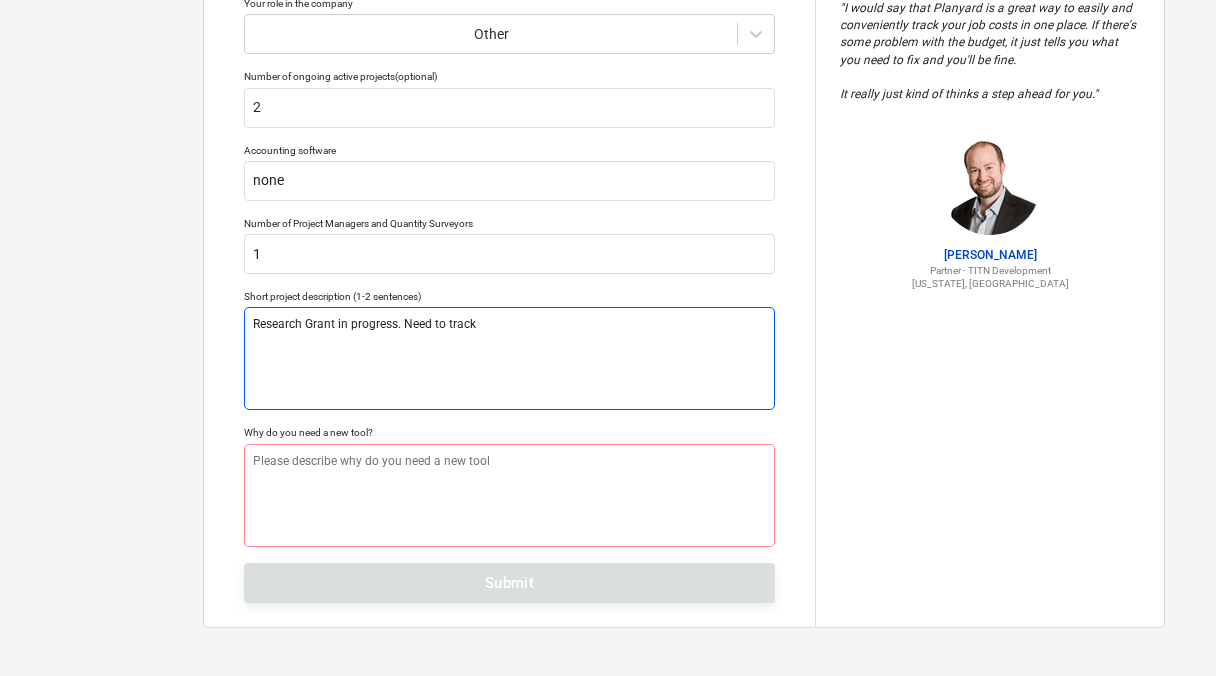 type on "Research Grant in progress. Need to track" 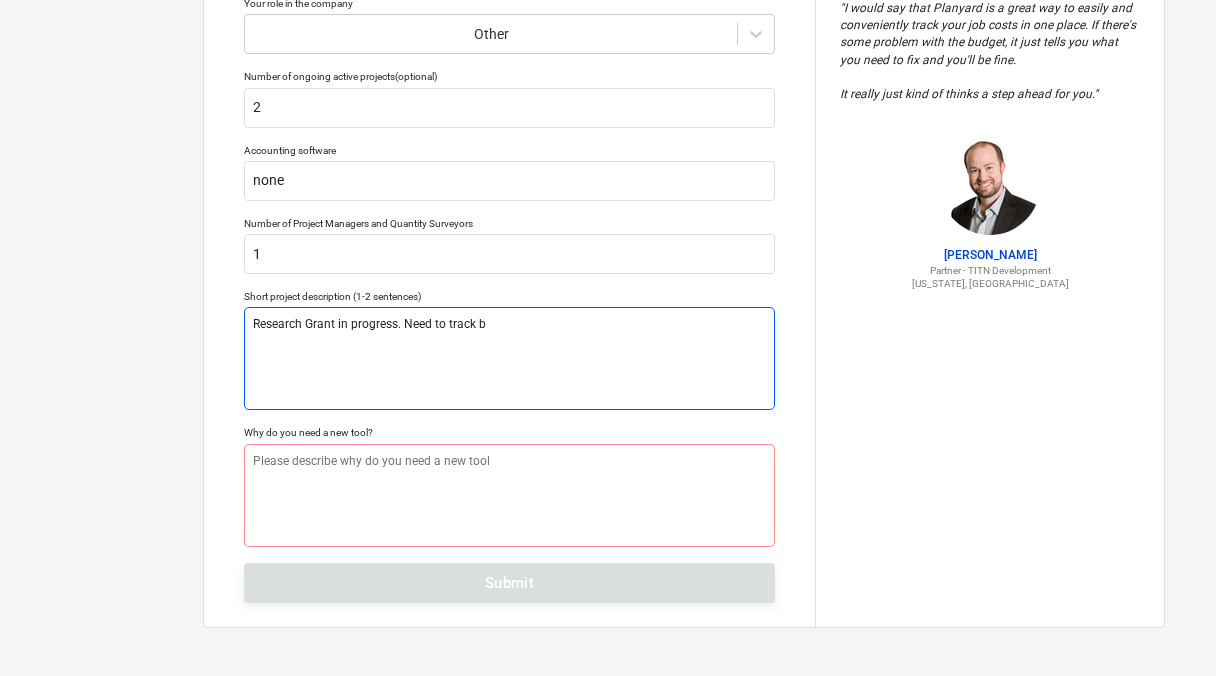 type on "x" 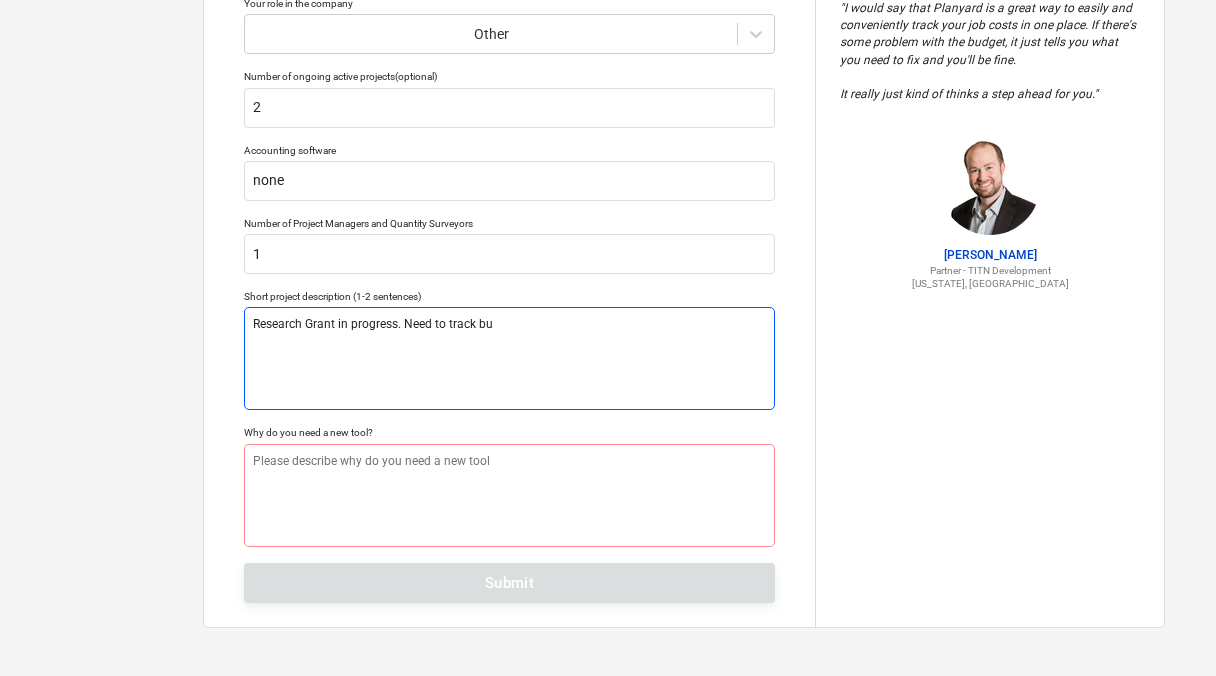 type on "x" 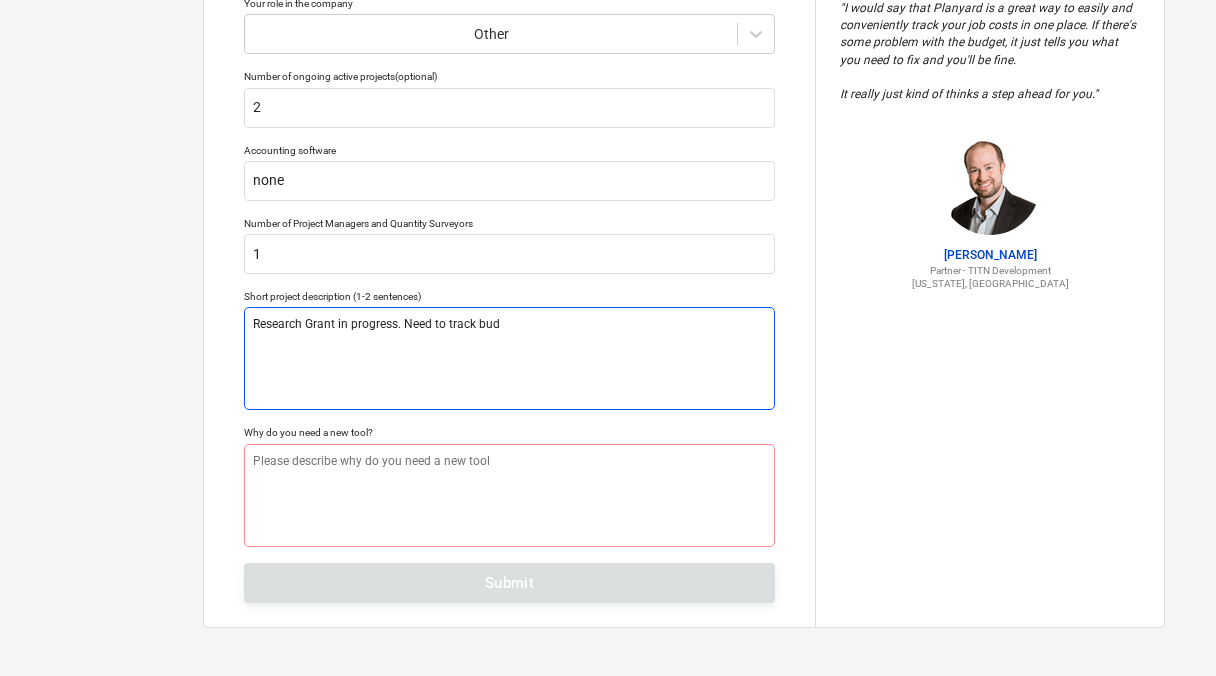 type on "x" 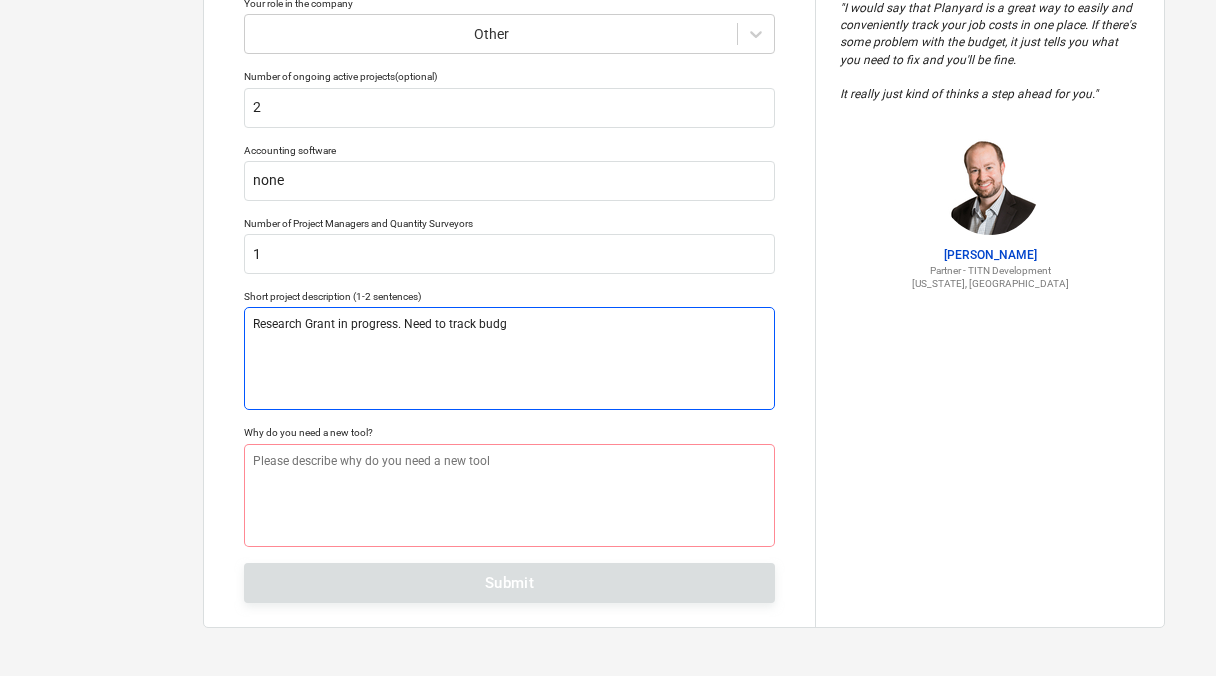 type on "x" 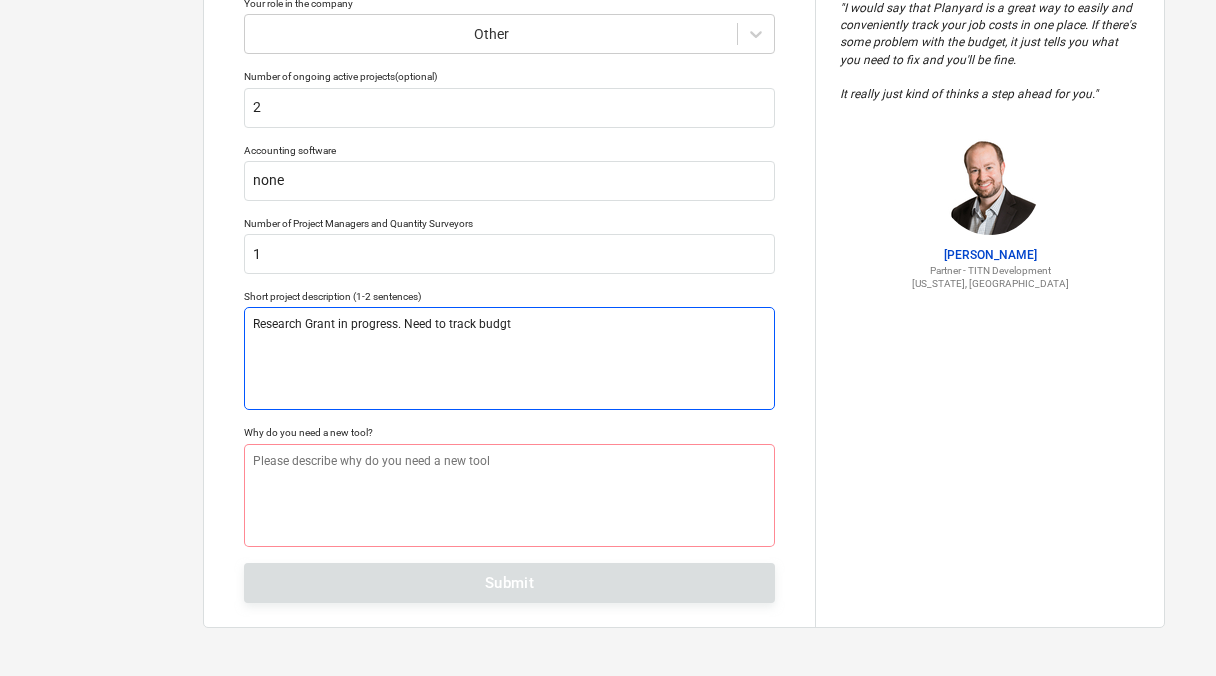 type on "x" 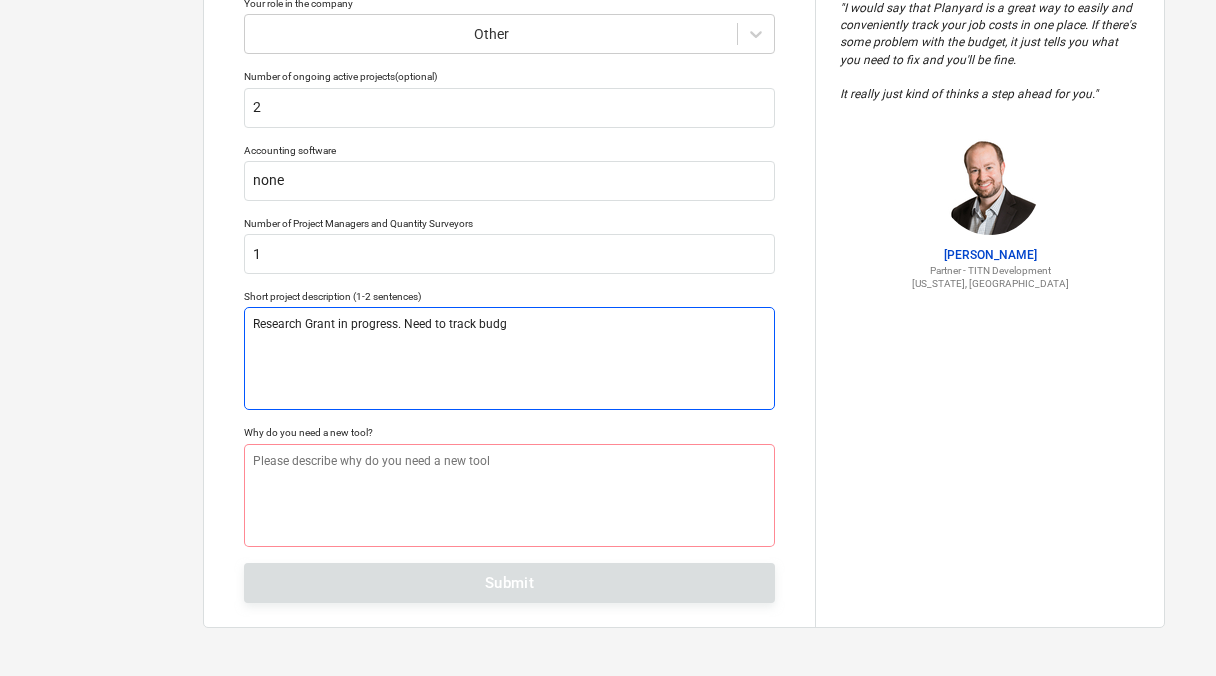 type on "x" 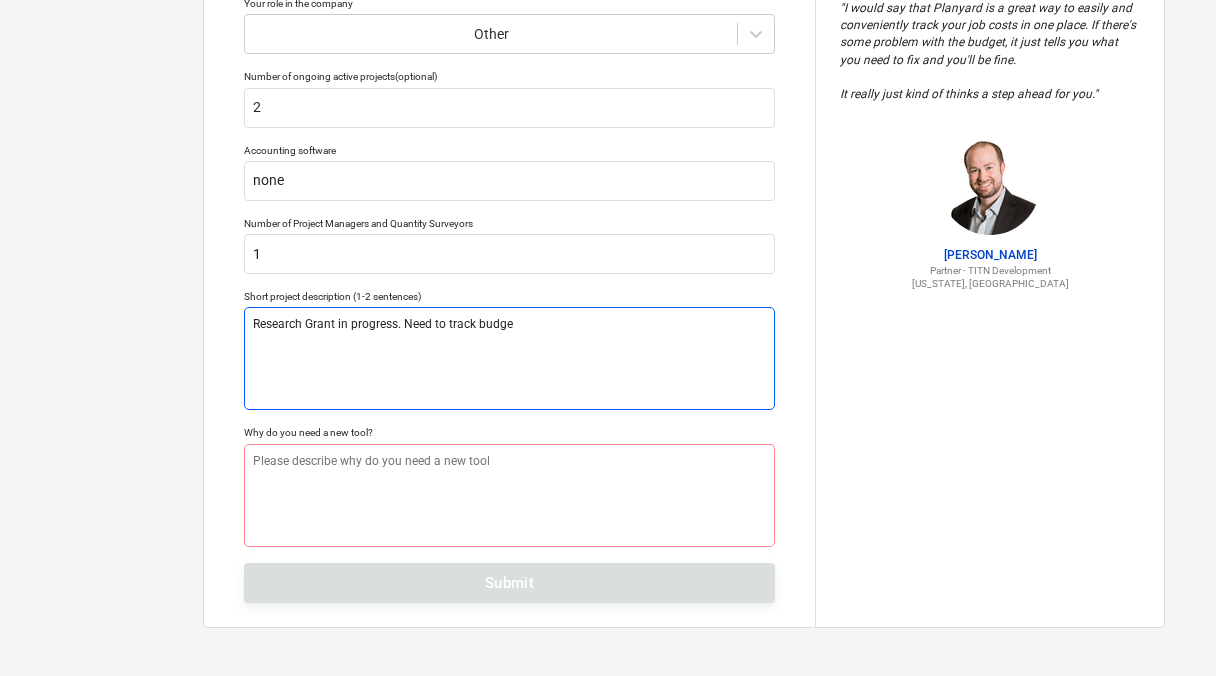 type on "x" 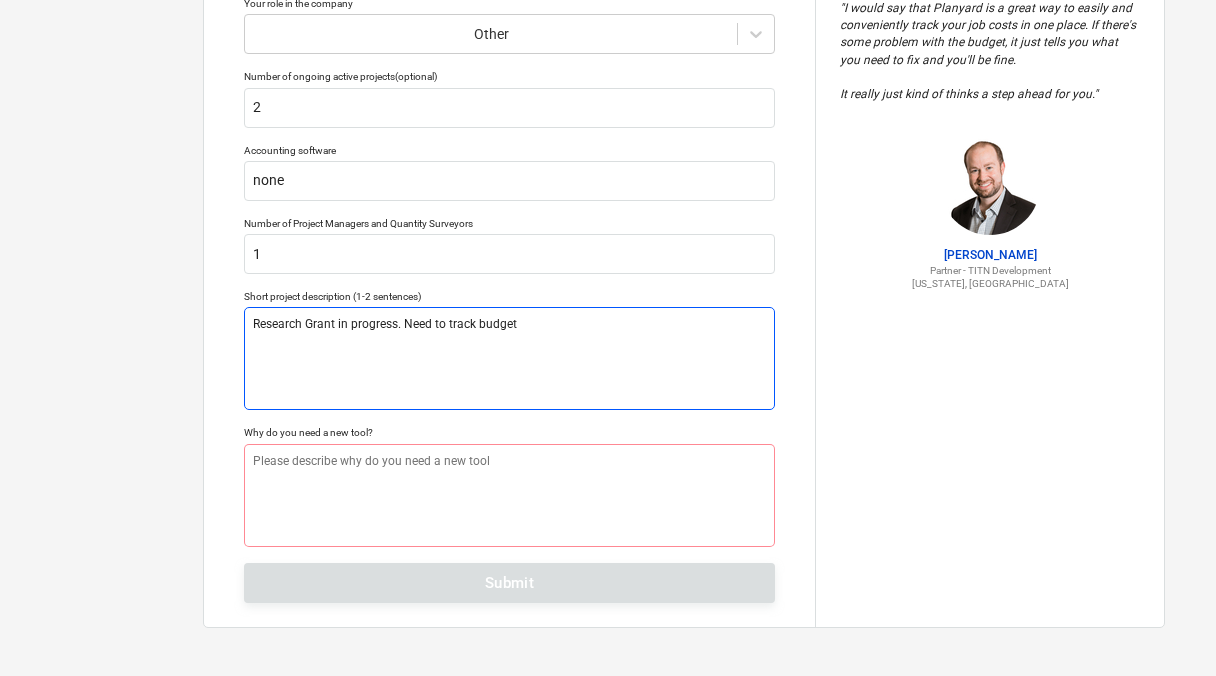 type on "x" 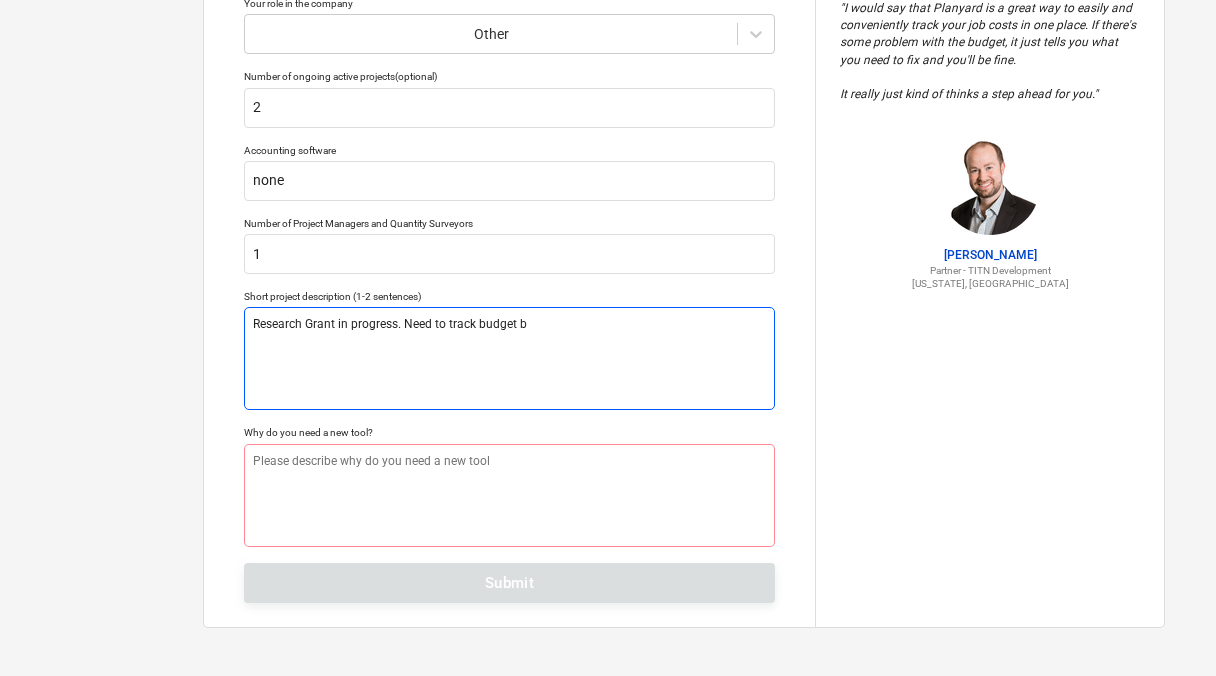 type on "x" 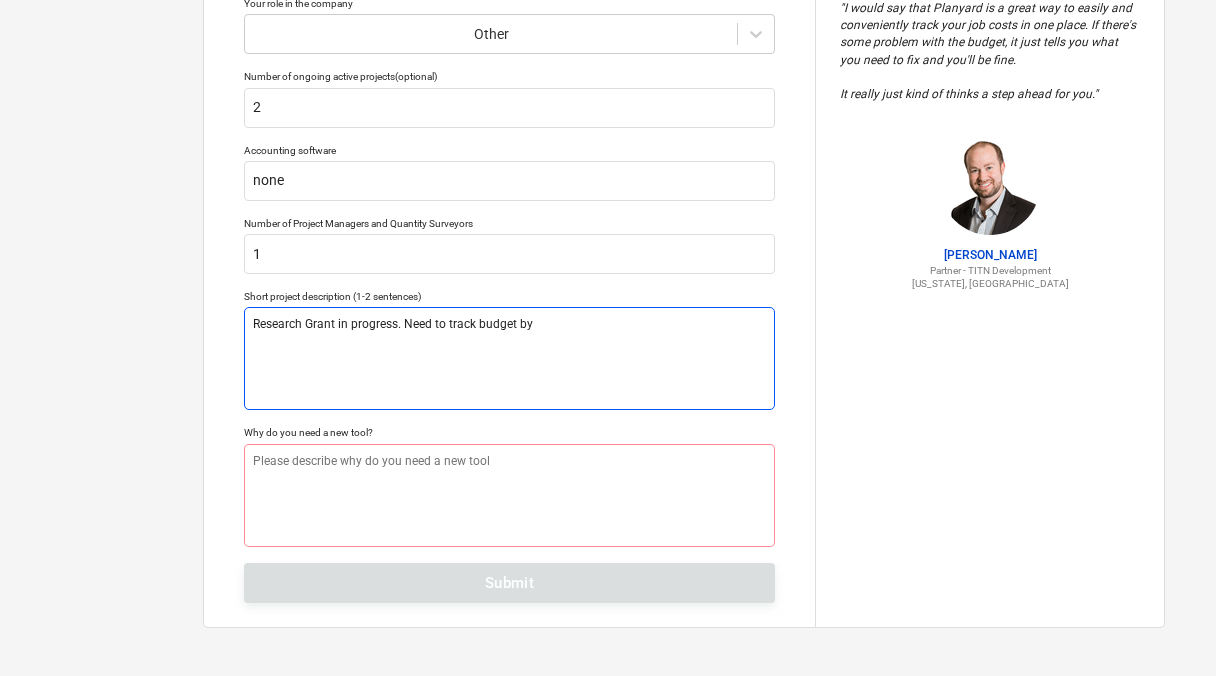 type on "x" 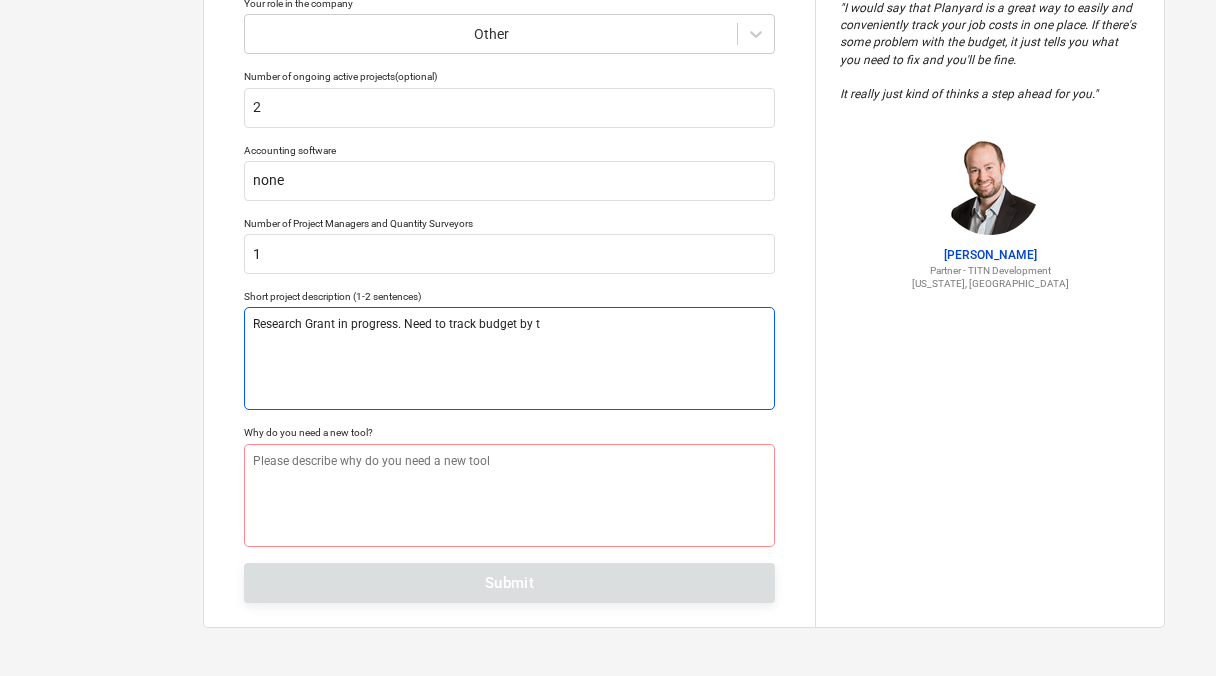 type on "x" 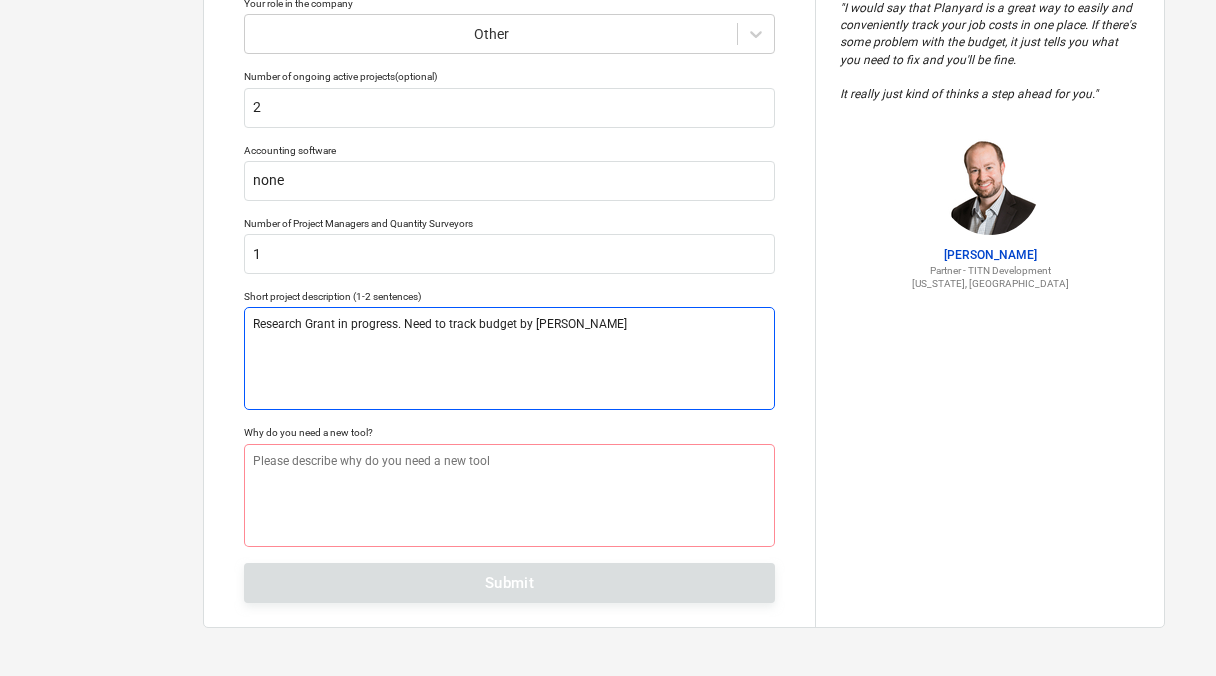 type on "x" 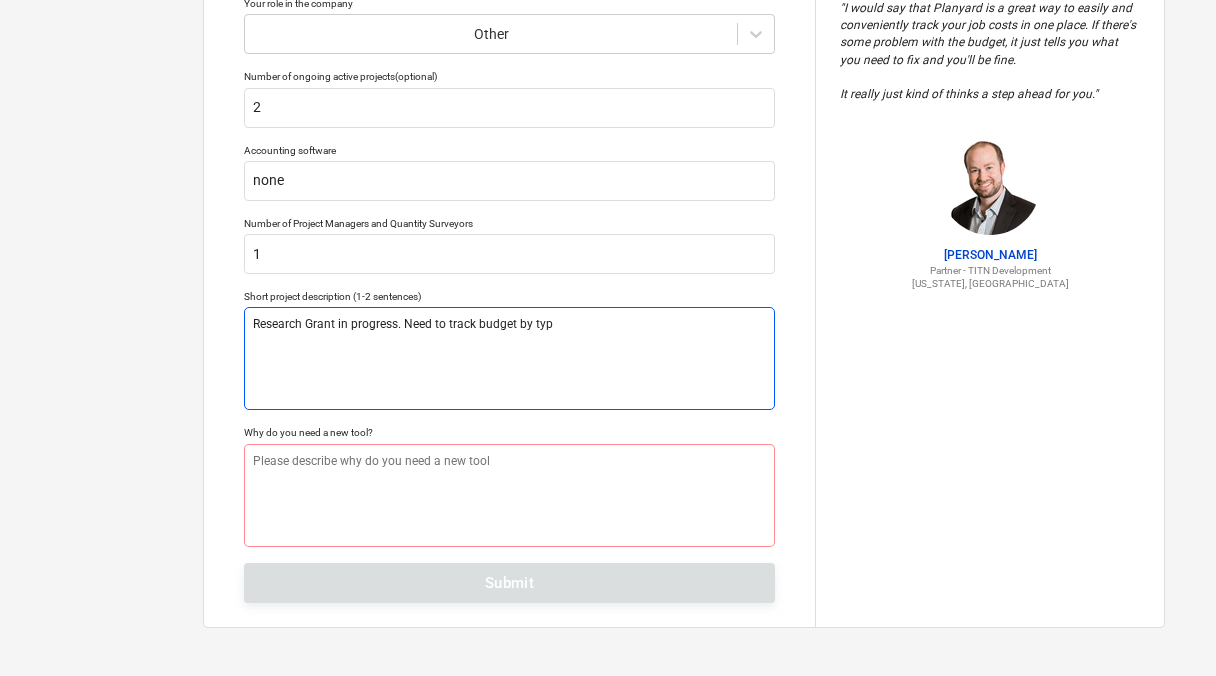 type on "x" 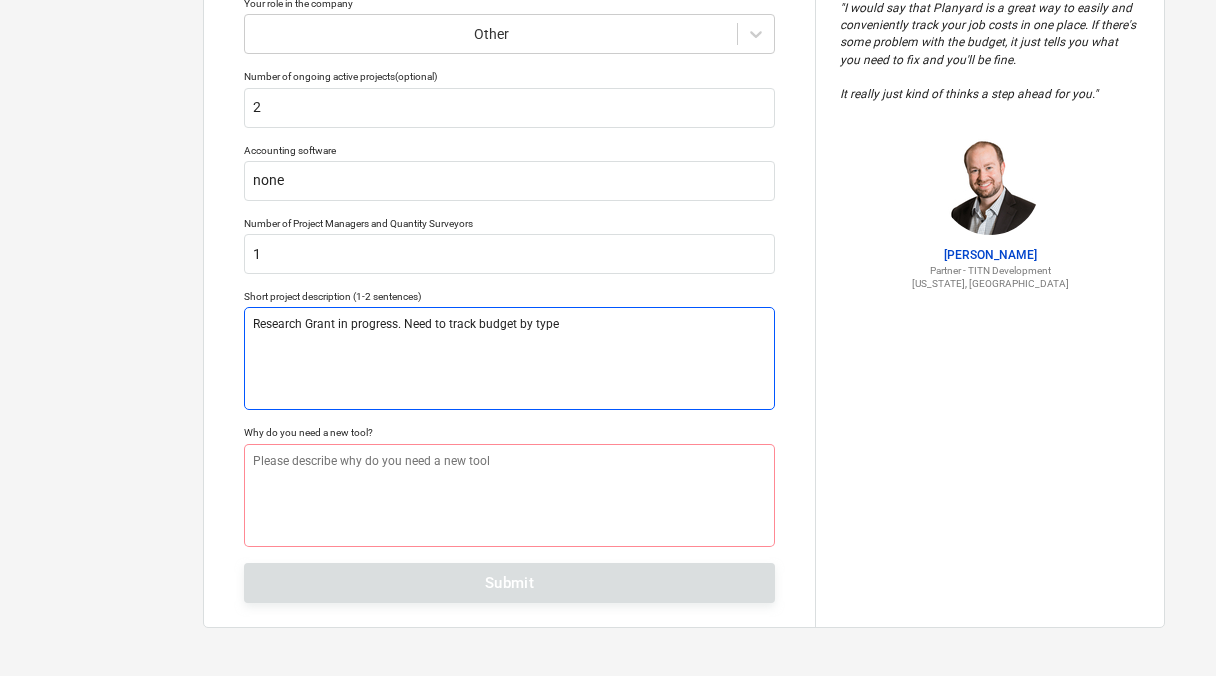 type on "x" 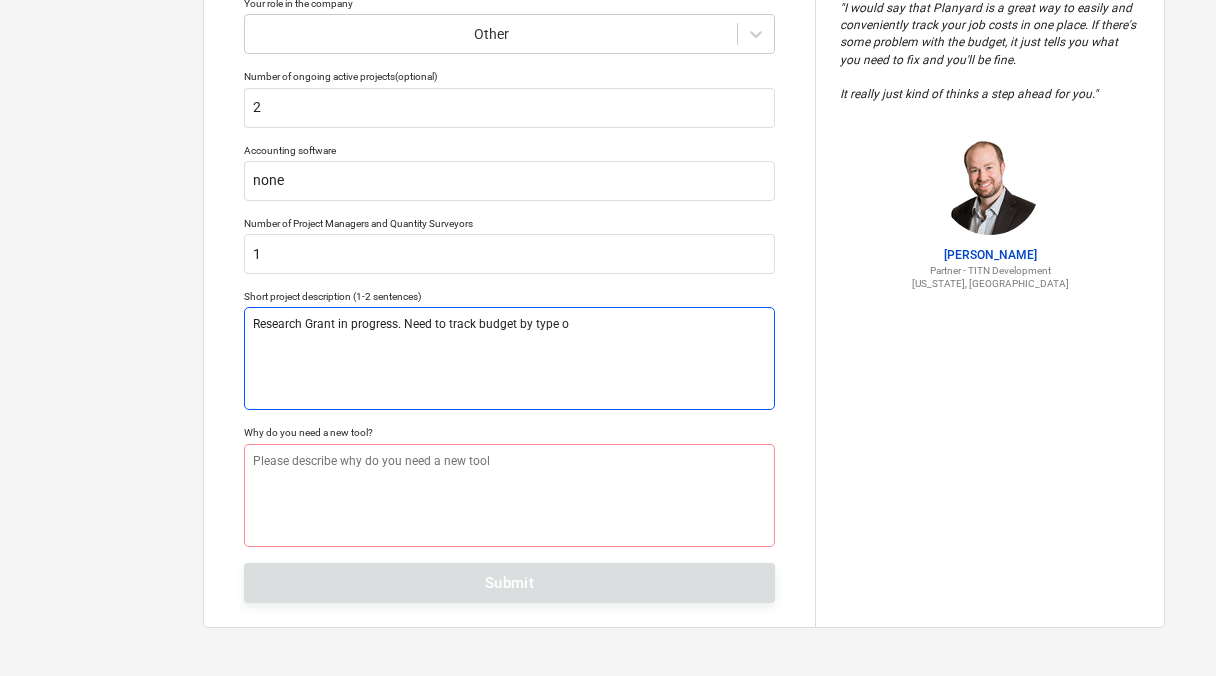 type on "Research Grant in progress. Need to track budget by type of" 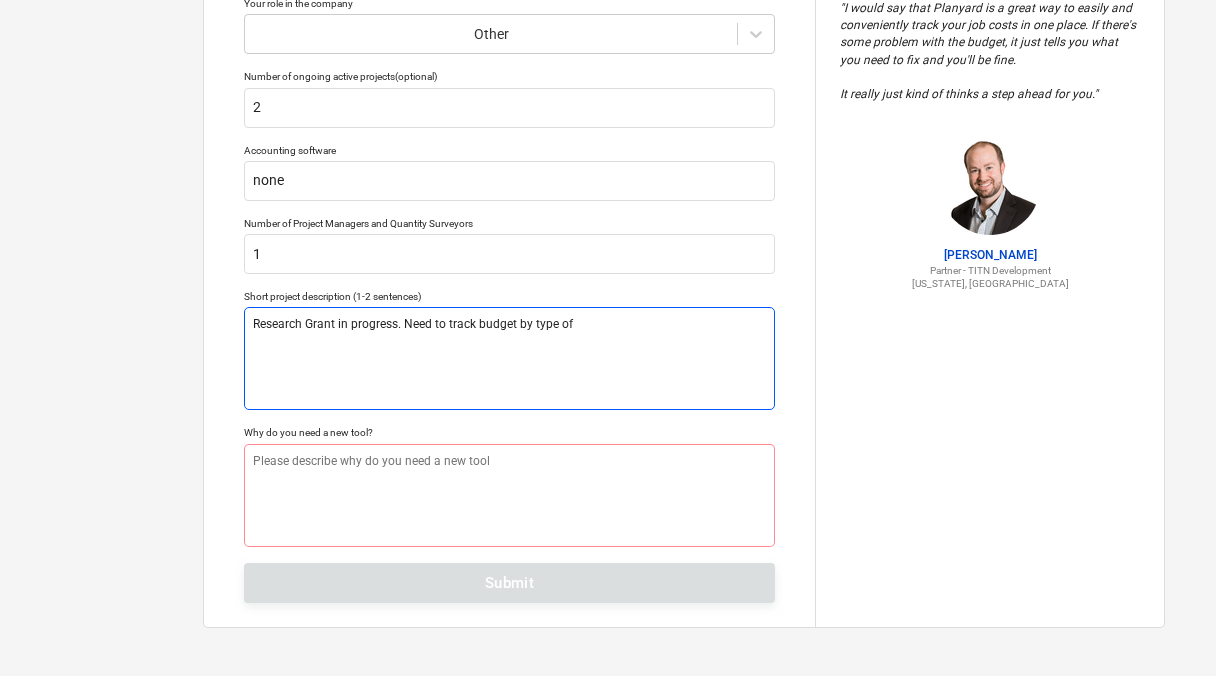 type on "x" 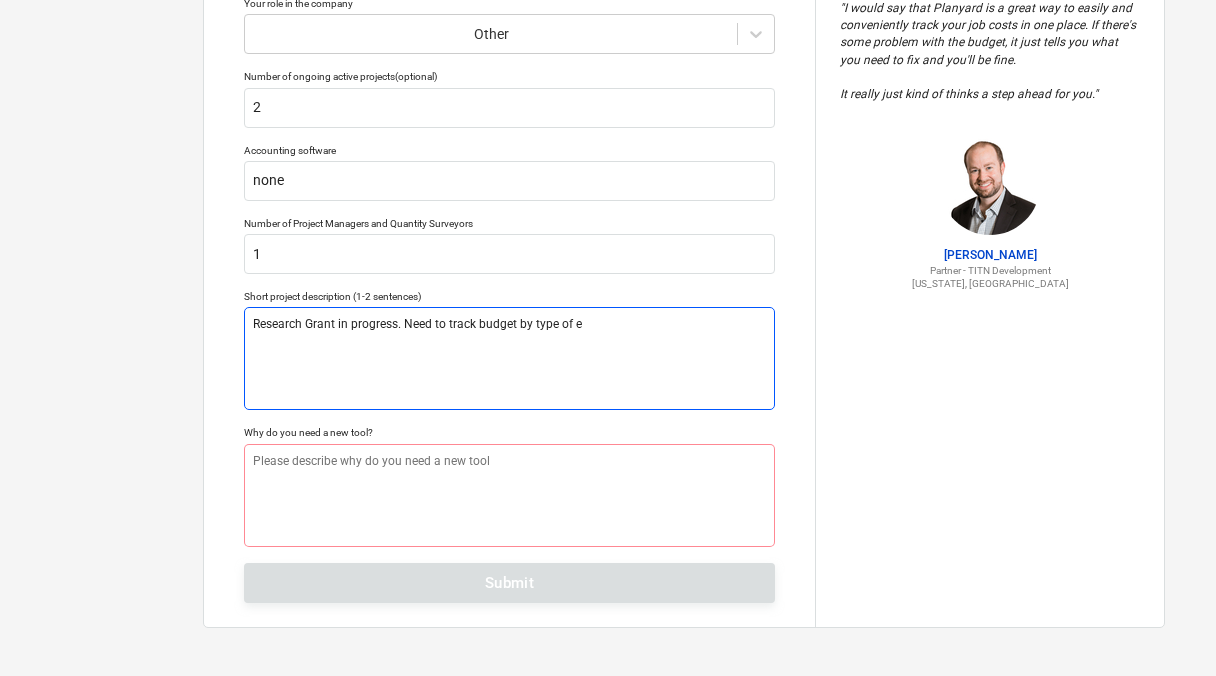 type on "x" 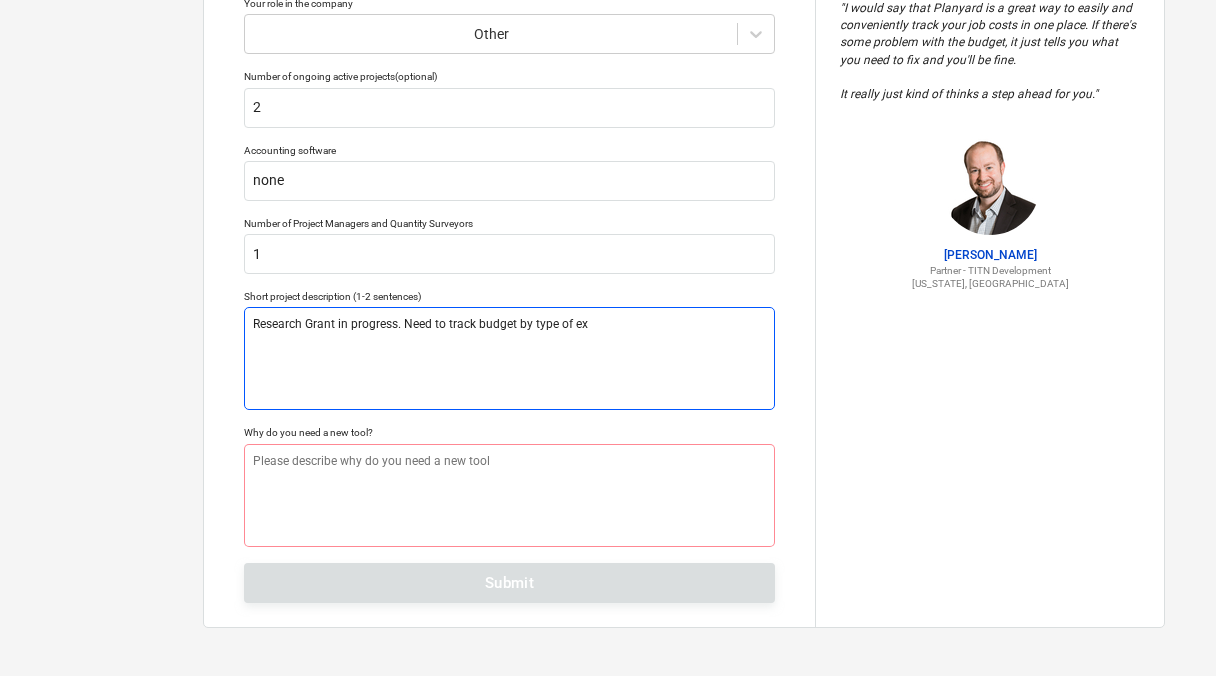 type on "x" 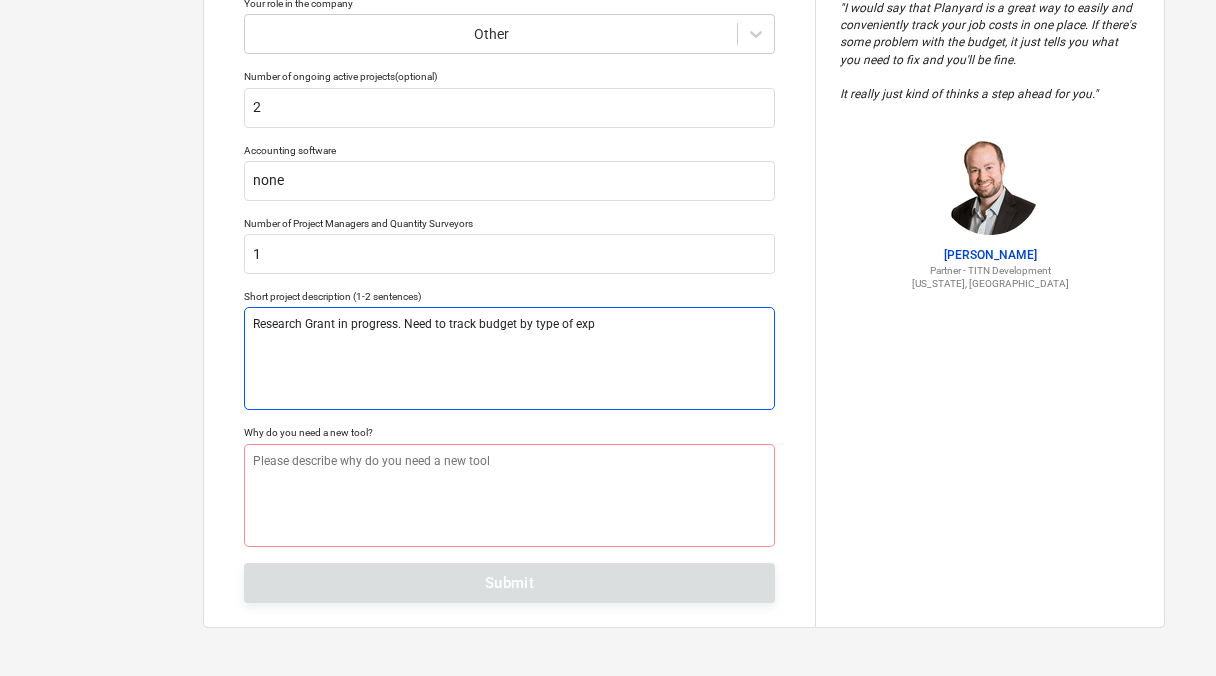 type on "x" 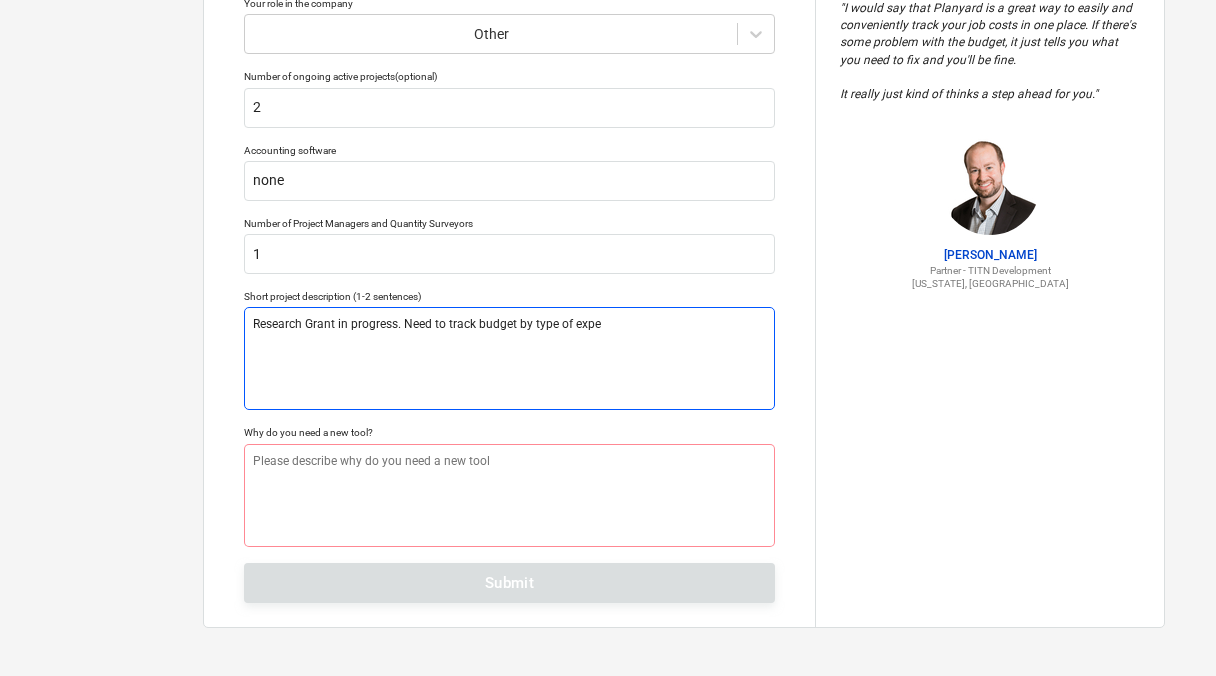 type on "x" 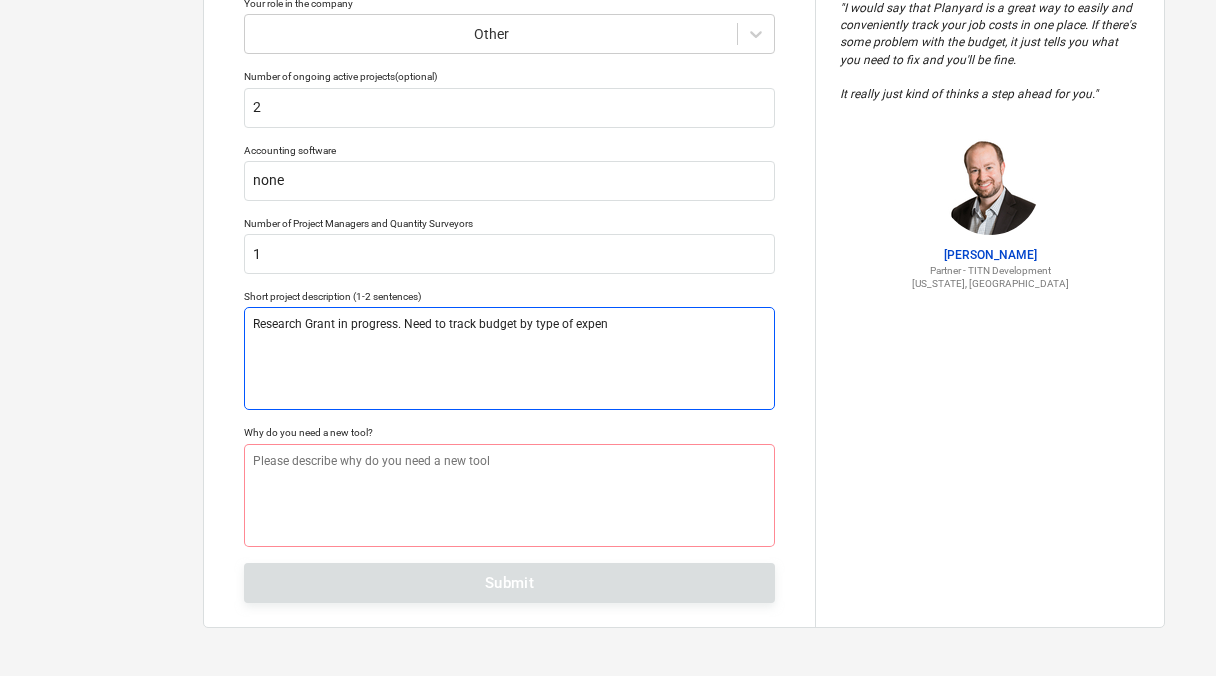 type on "x" 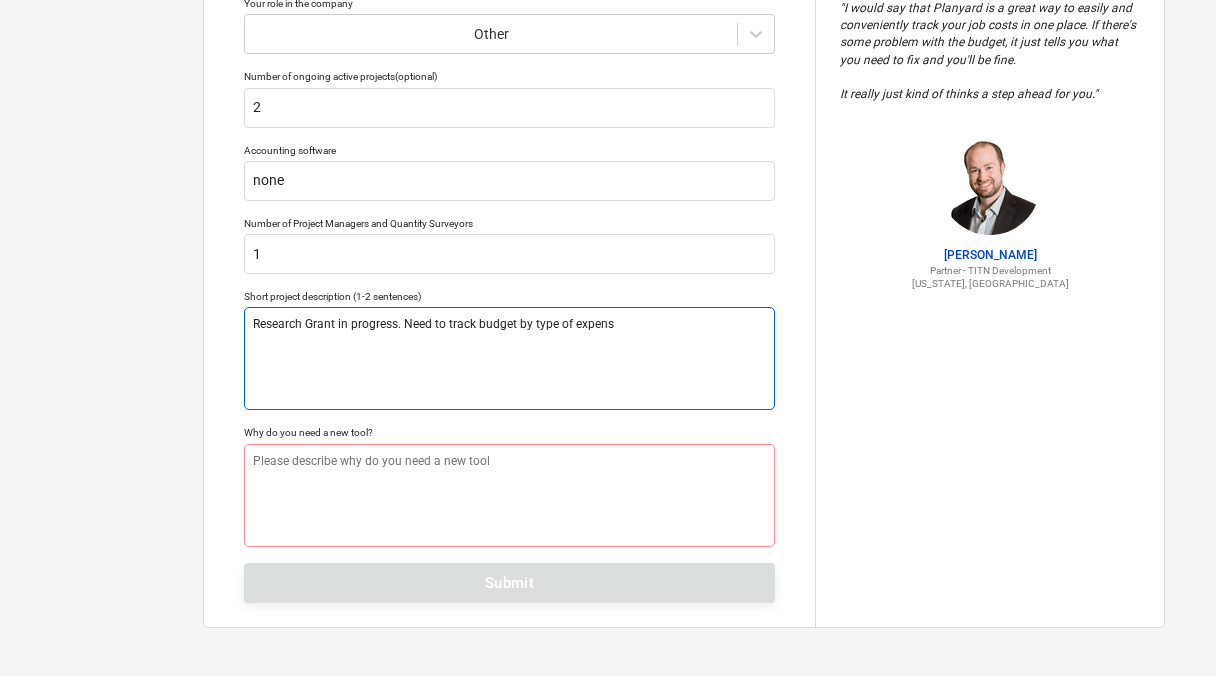 type on "x" 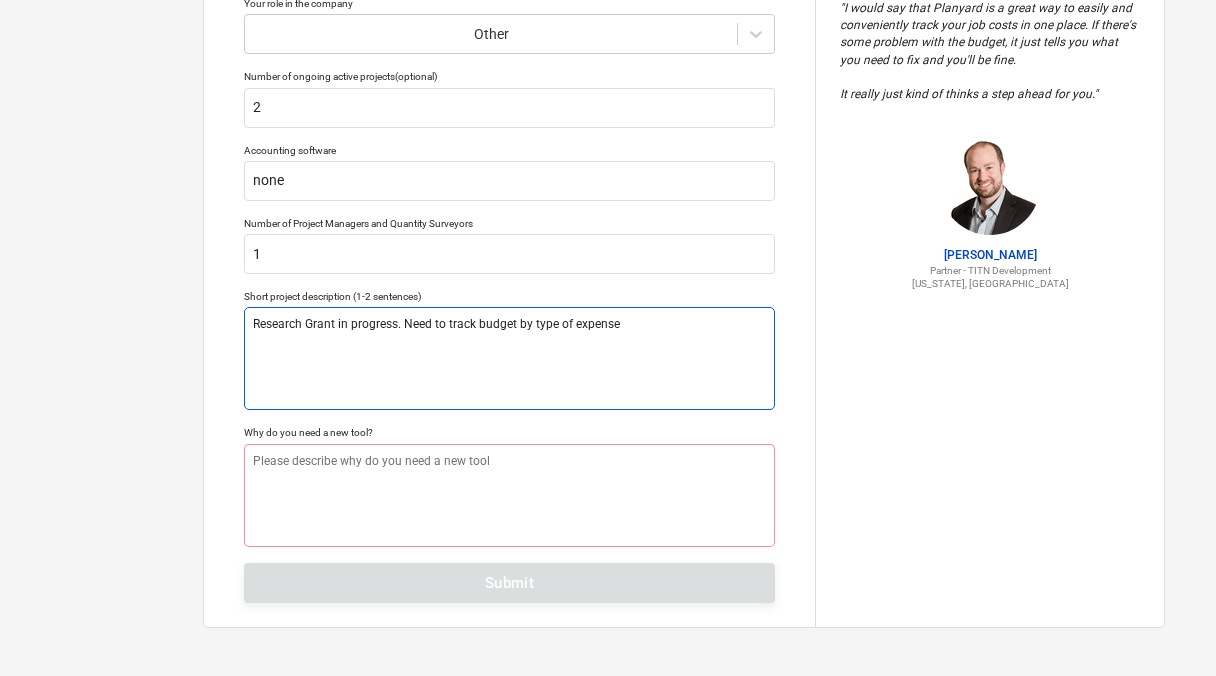 type on "x" 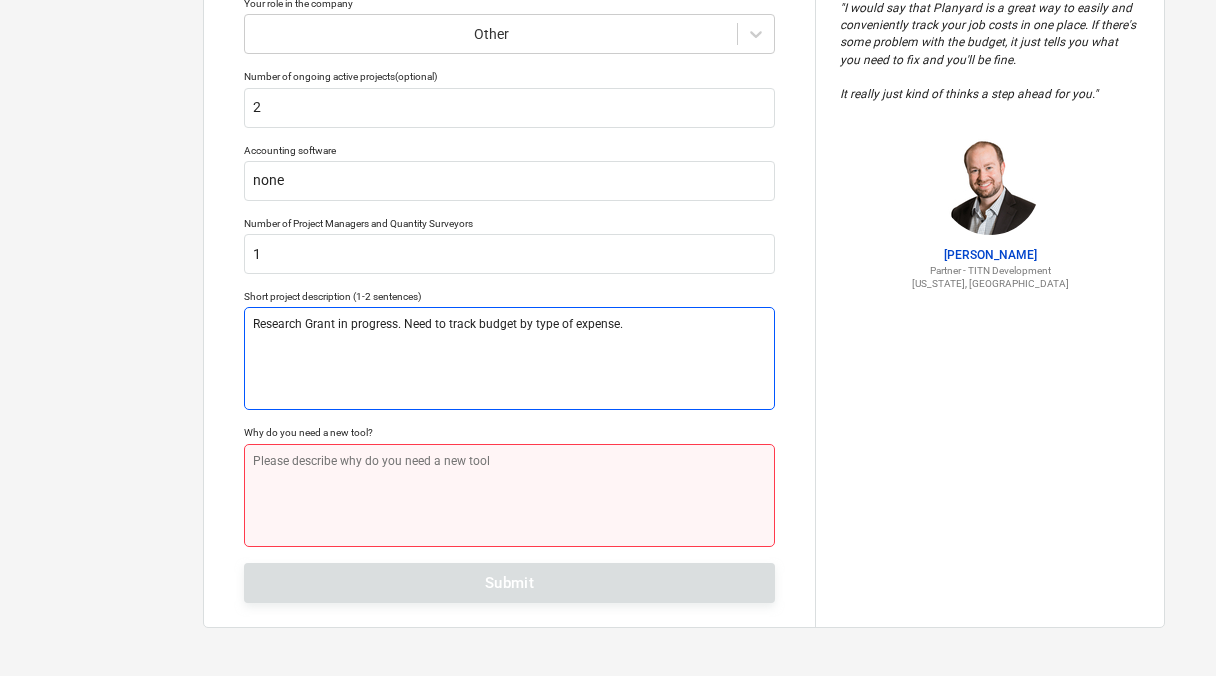 type on "Research Grant in progress. Need to track budget by type of expense." 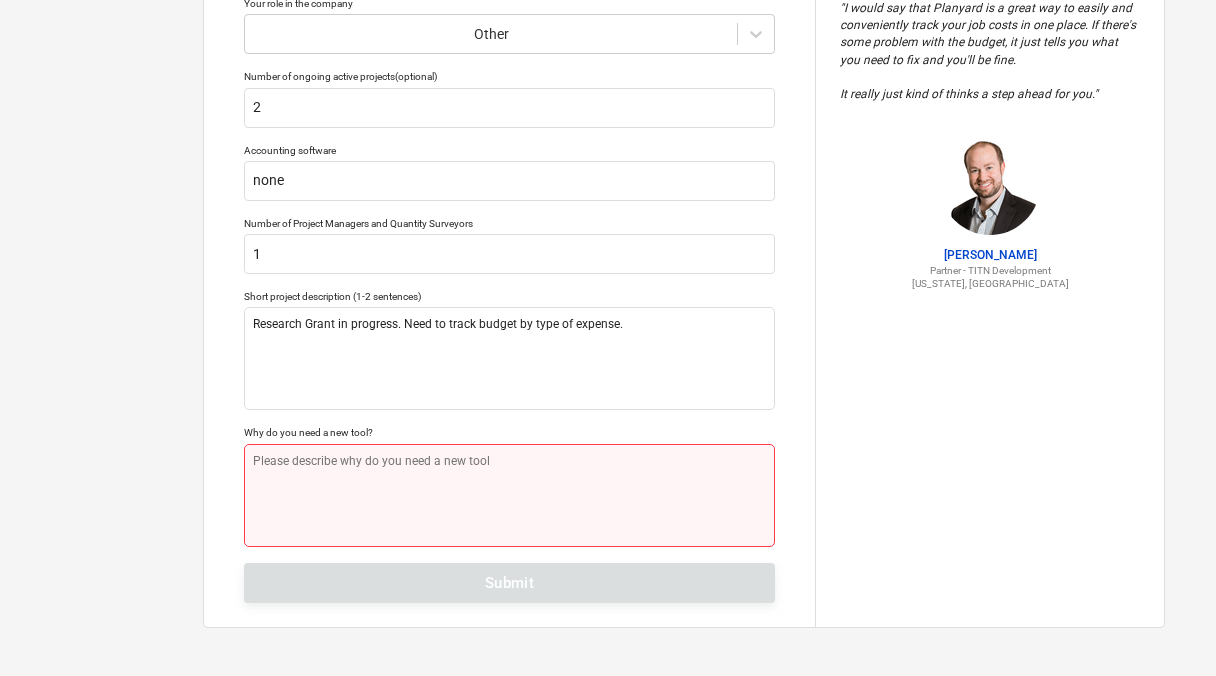 click at bounding box center (509, 495) 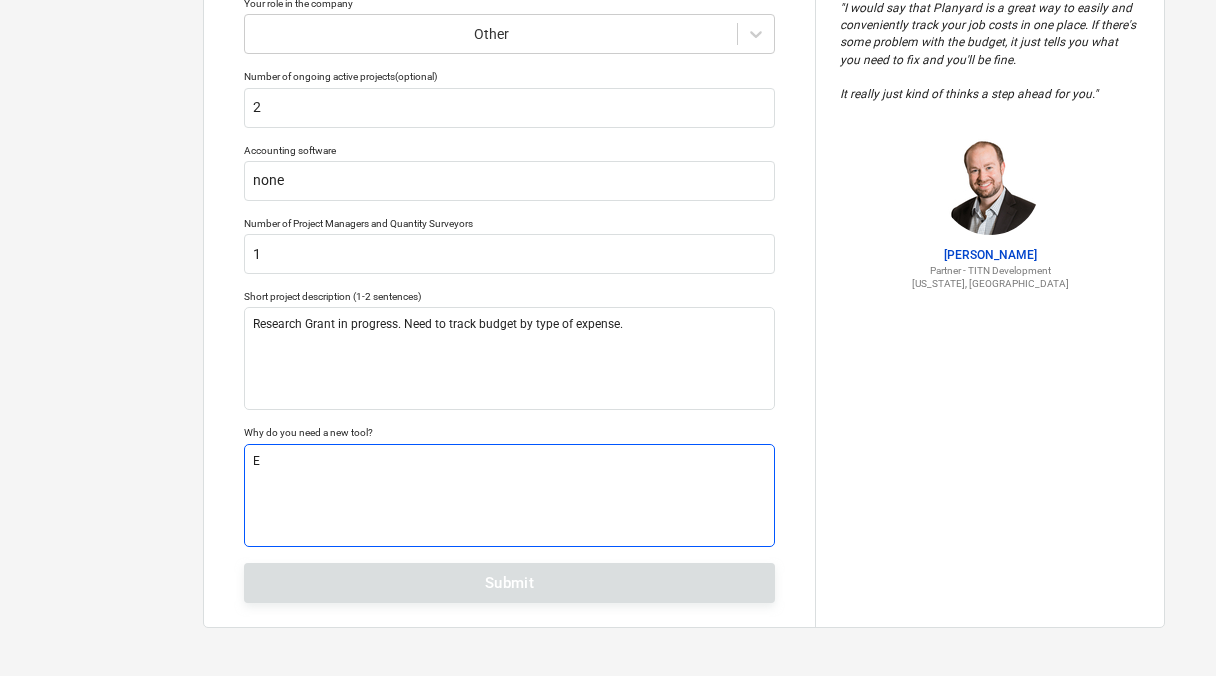 type on "x" 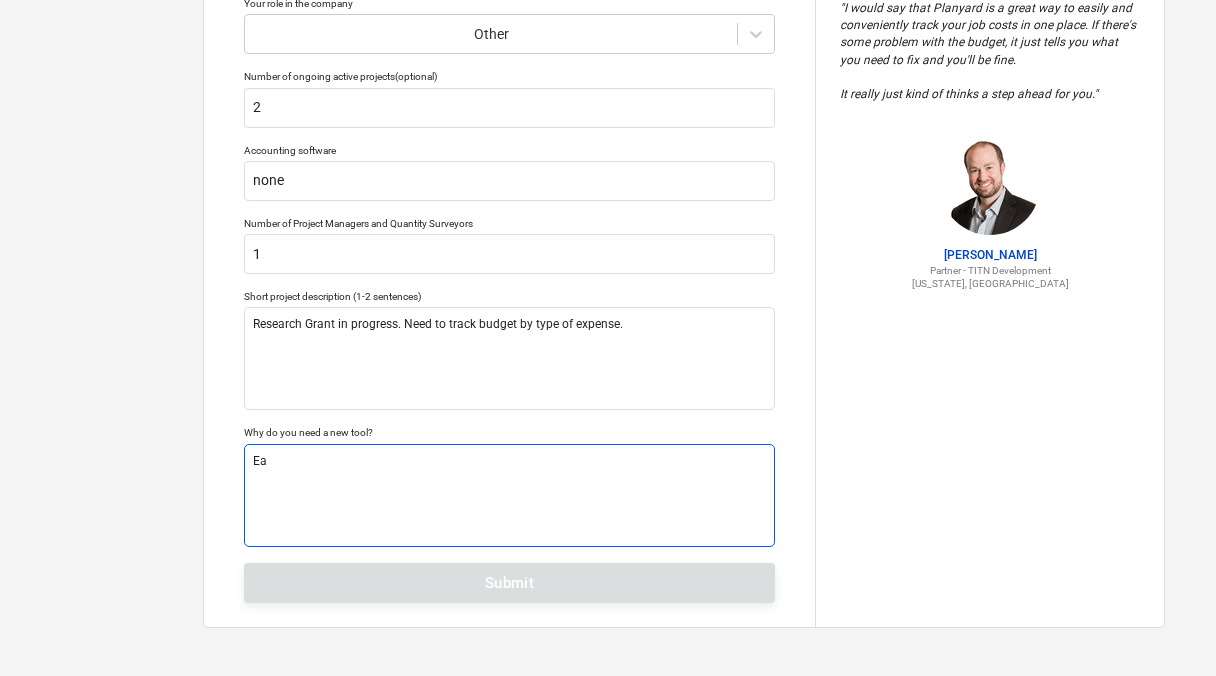 type 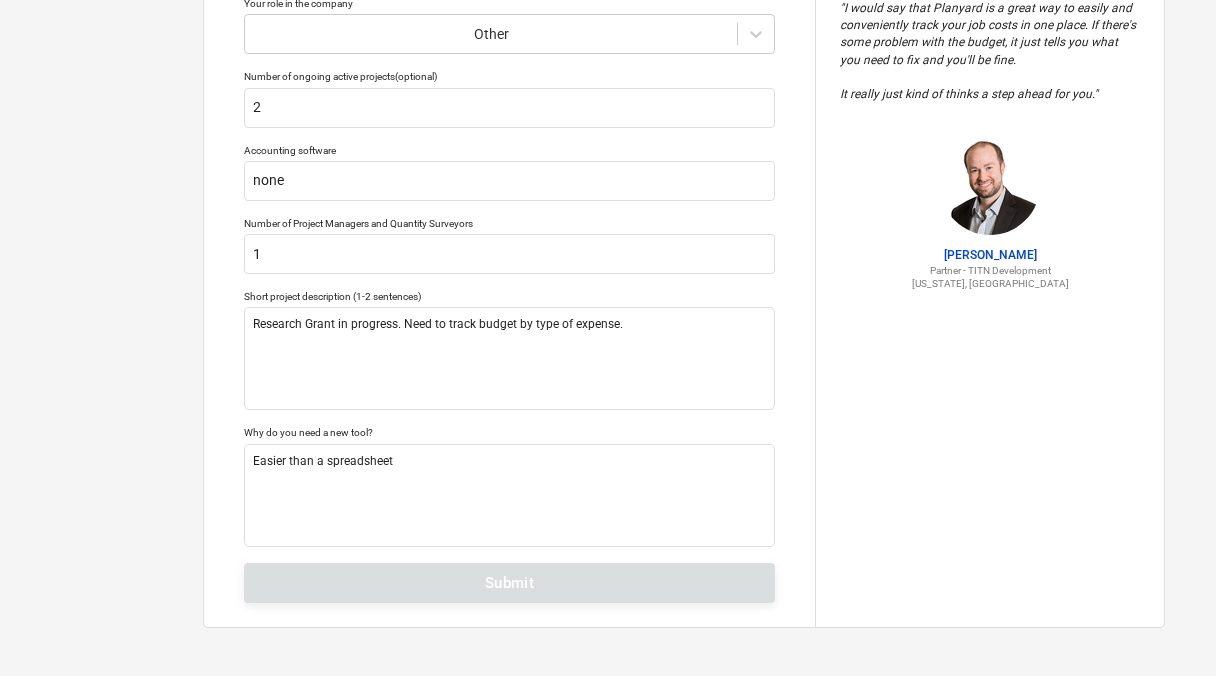click on "Tell us a bit more about your work We will customize your account based on that info Phone number 447951484169 Company name Industry Research Your role in the company Other Number of ongoing active projects  (optional) 2 Accounting software none Number of Project Managers and Quantity Surveyors 1 Short project description (1-2 sentences) Research Grant in progress. Need to track budget by type of expense. Why do you need a new tool? Easier than a spreadsheet Submit" at bounding box center (509, 145) 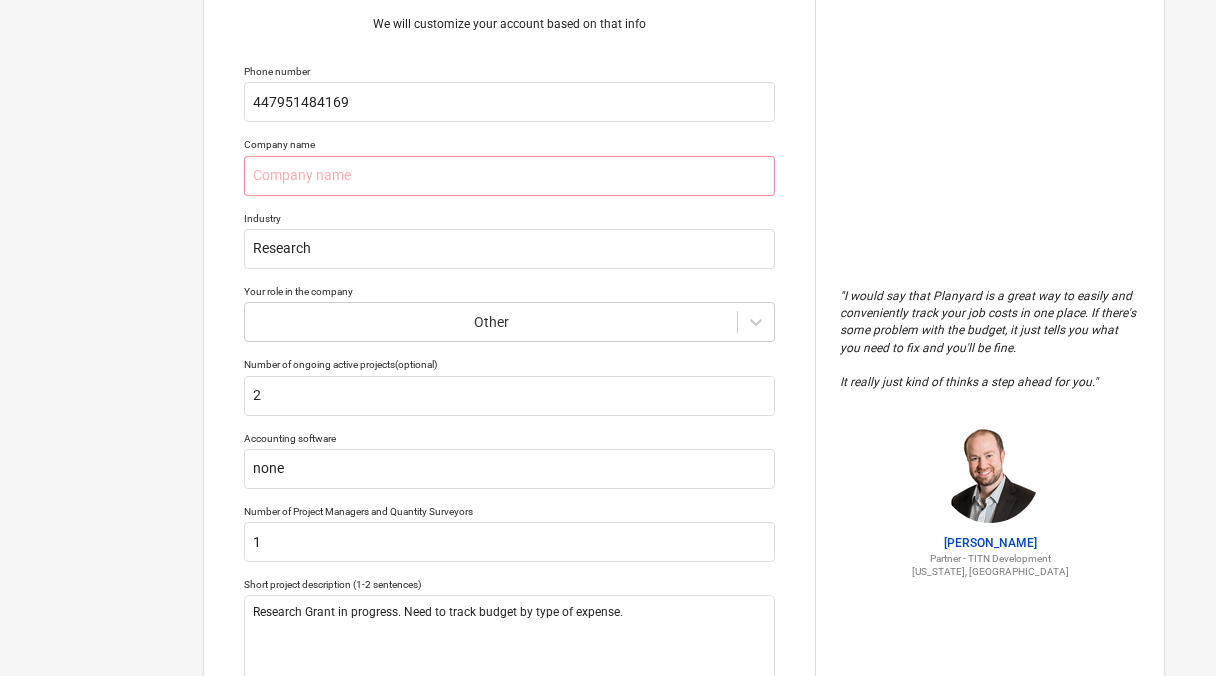 scroll, scrollTop: 63, scrollLeft: 0, axis: vertical 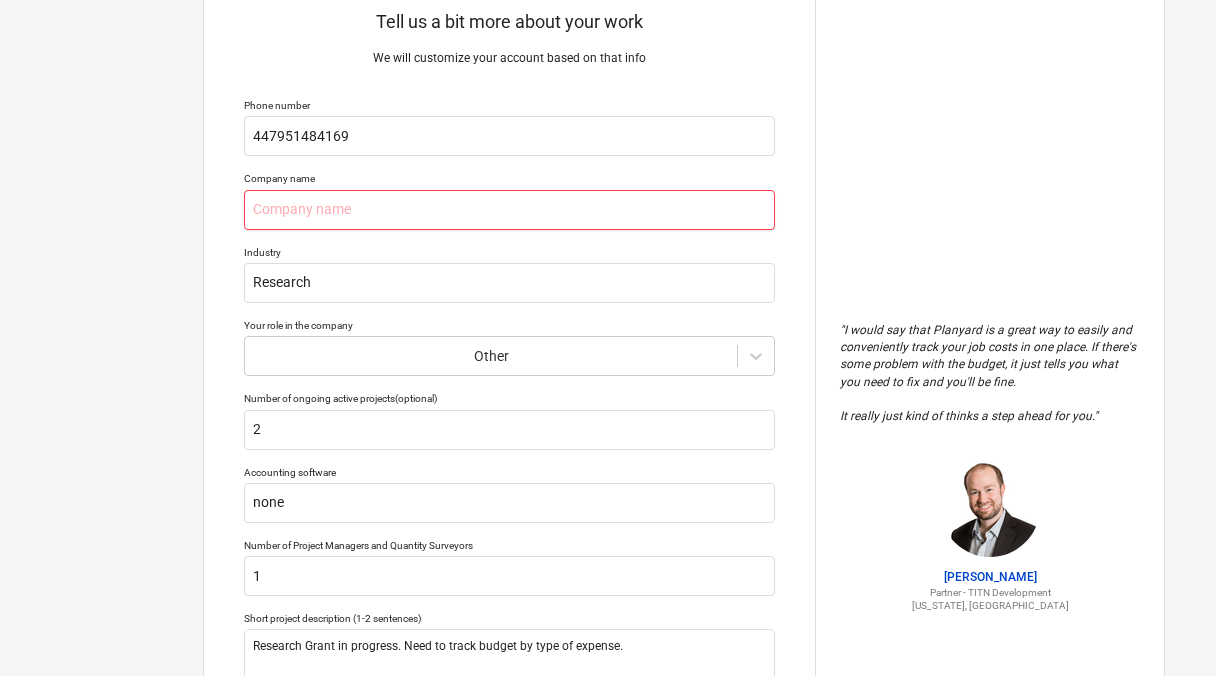 click at bounding box center [509, 210] 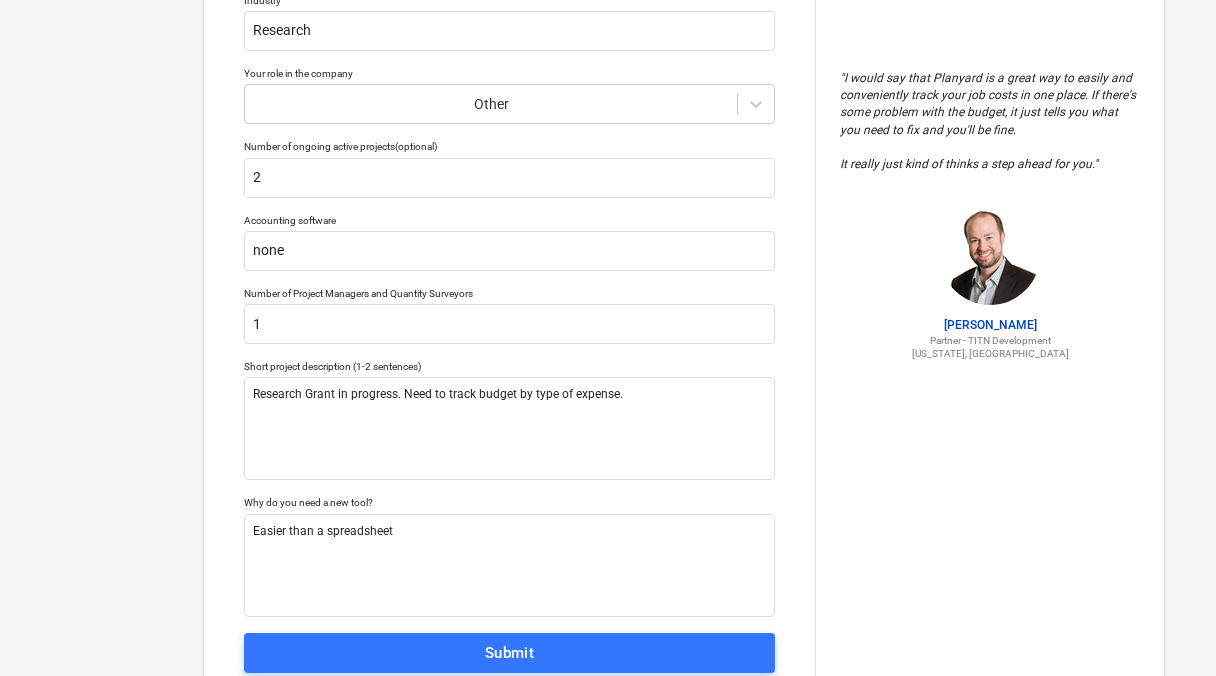 scroll, scrollTop: 385, scrollLeft: 0, axis: vertical 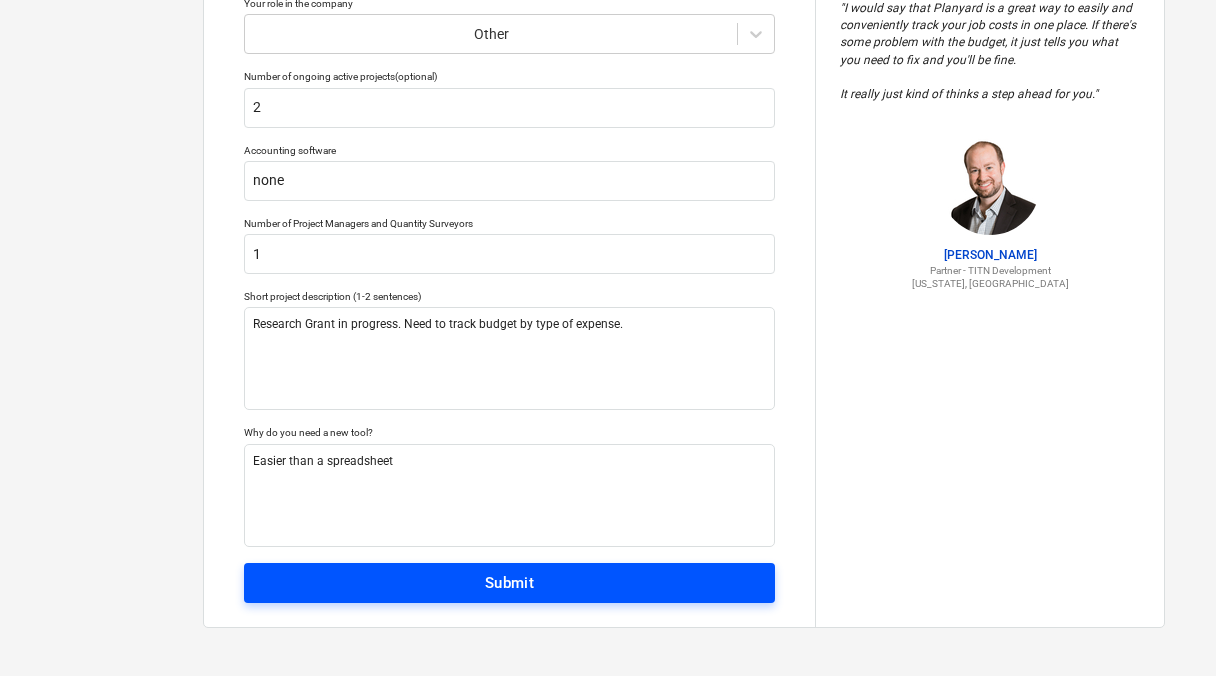 click on "Submit" at bounding box center [509, 583] 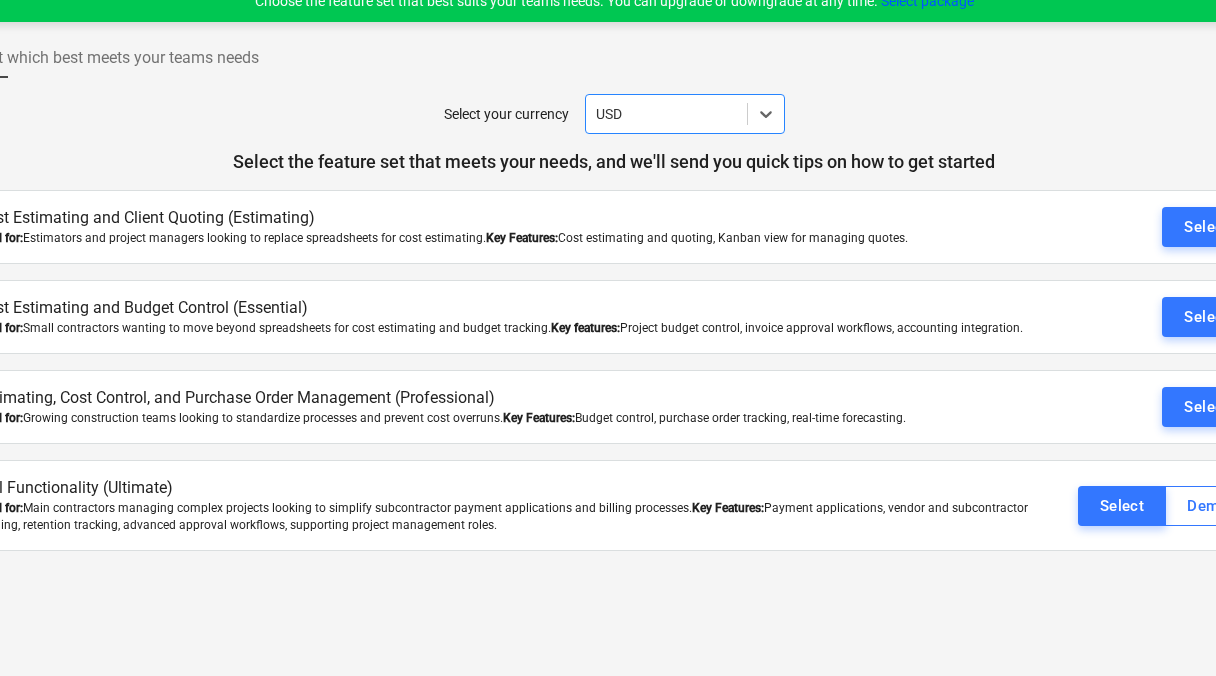 scroll, scrollTop: 19, scrollLeft: 74, axis: both 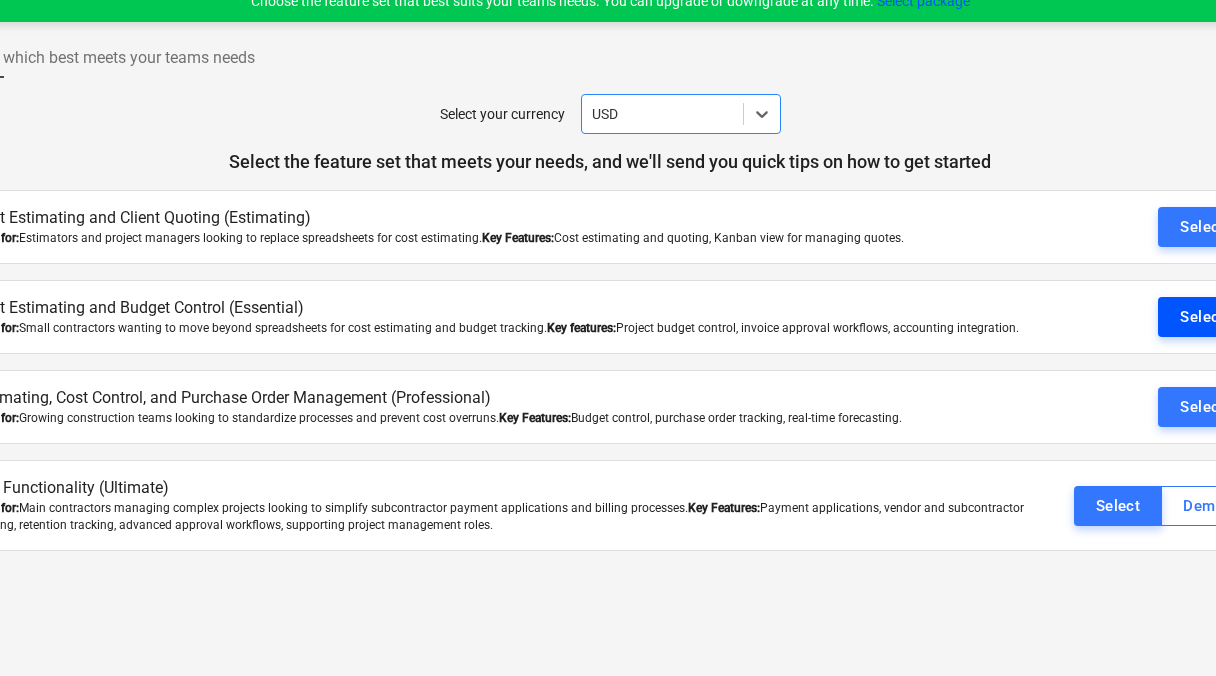 click on "Select" at bounding box center [1202, 317] 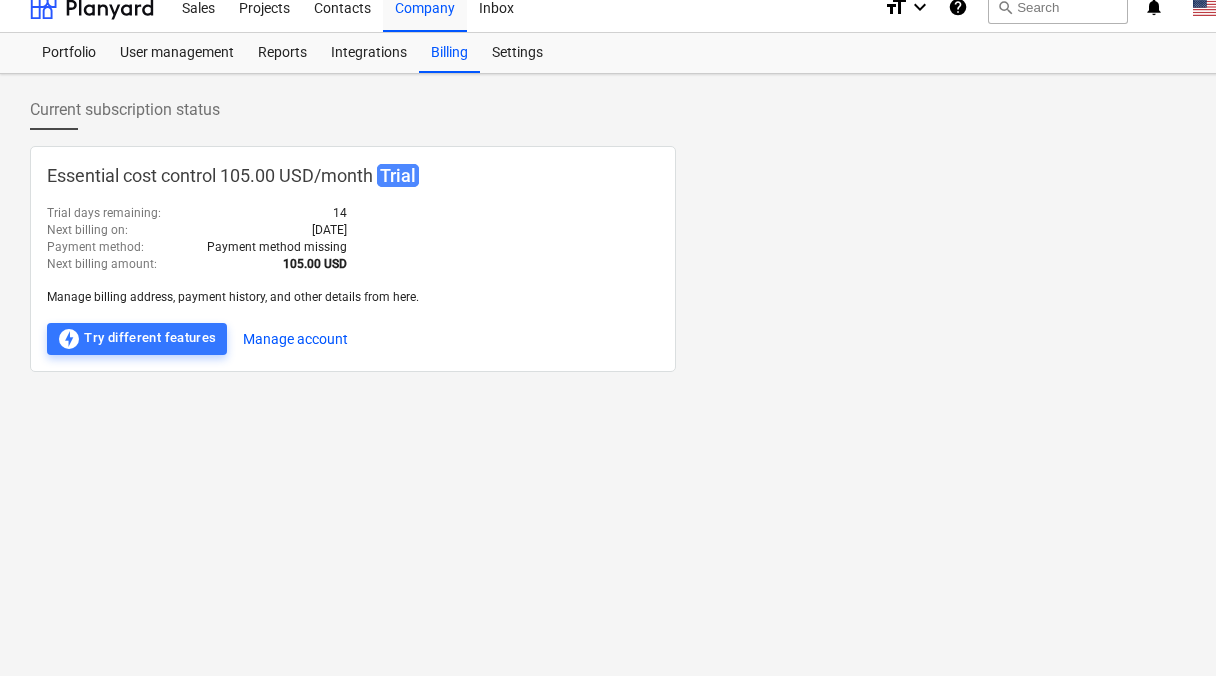 scroll, scrollTop: 19, scrollLeft: 0, axis: vertical 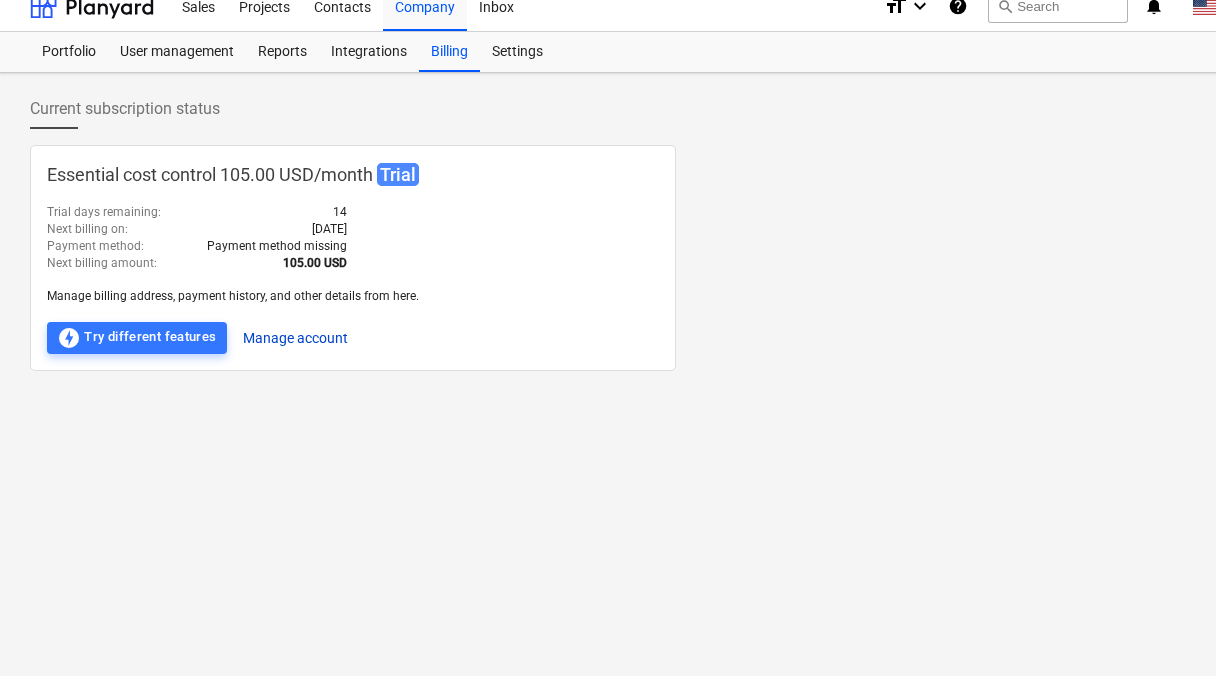 click on "Manage account" at bounding box center (295, 338) 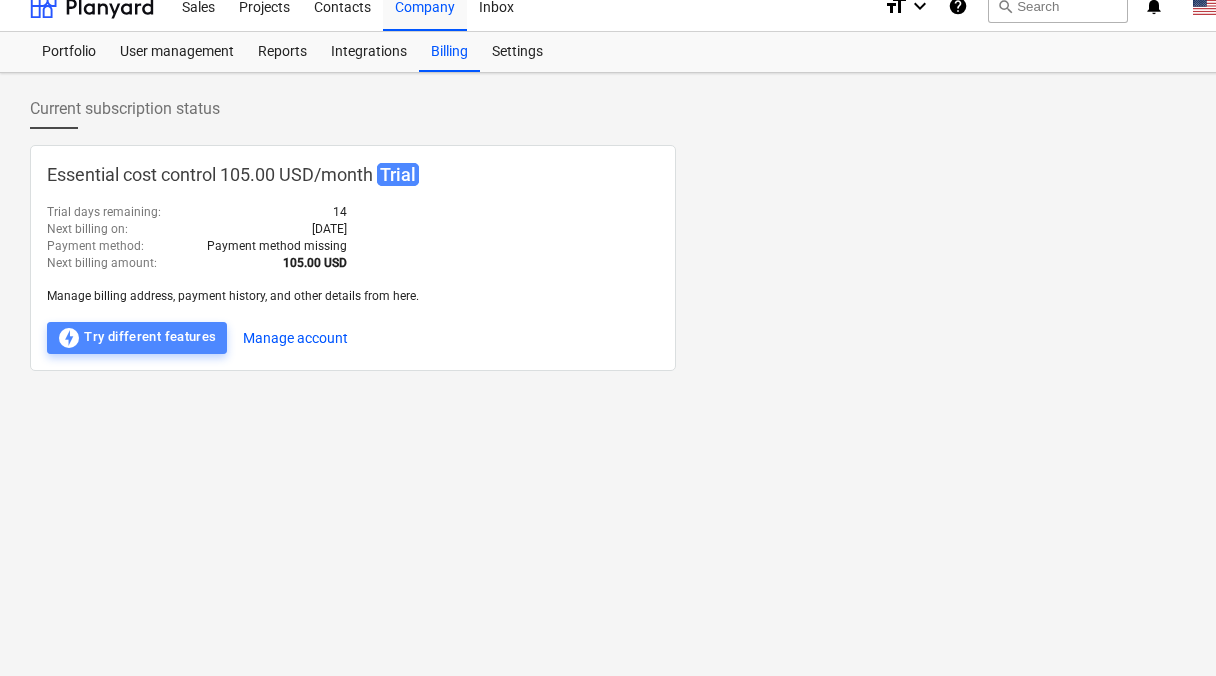 click on "offline_bolt   Try different features" at bounding box center [137, 338] 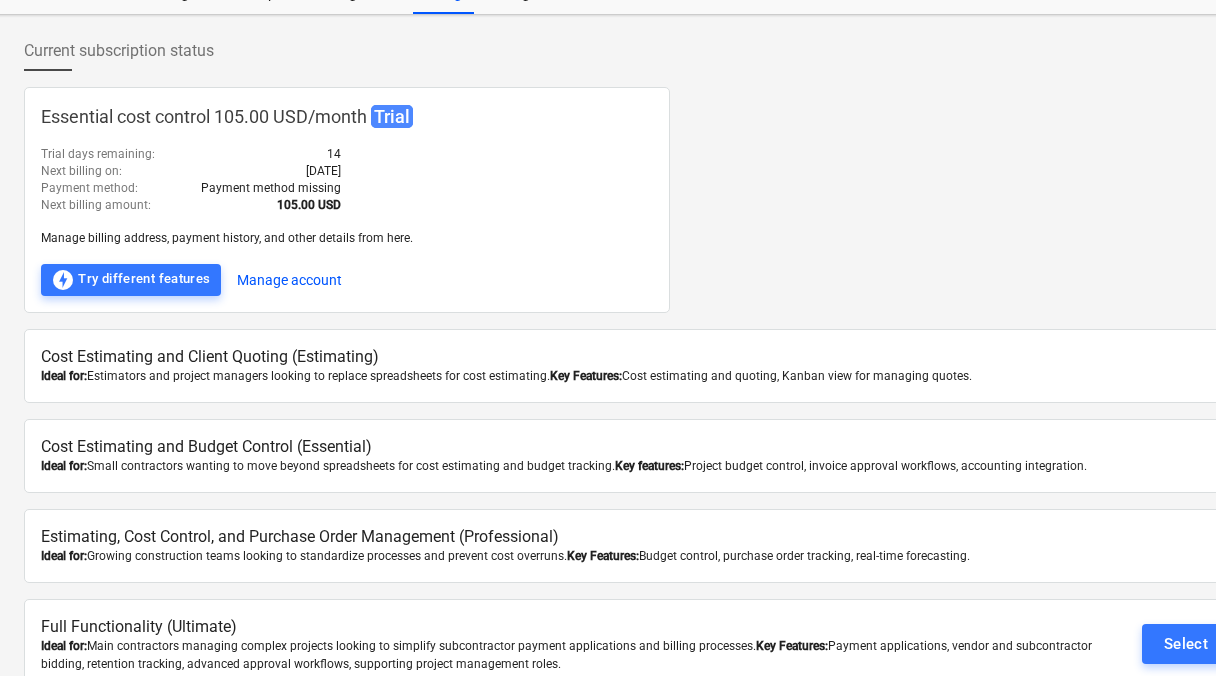 scroll, scrollTop: 77, scrollLeft: 152, axis: both 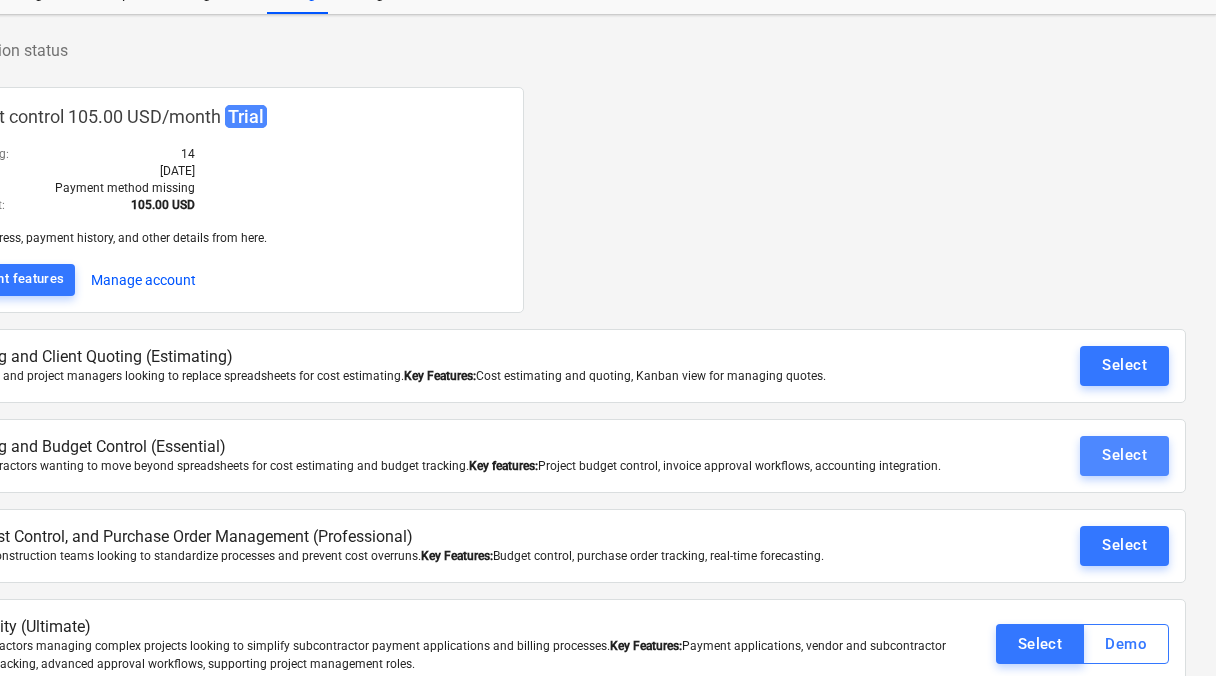 click on "Select" at bounding box center [1124, 455] 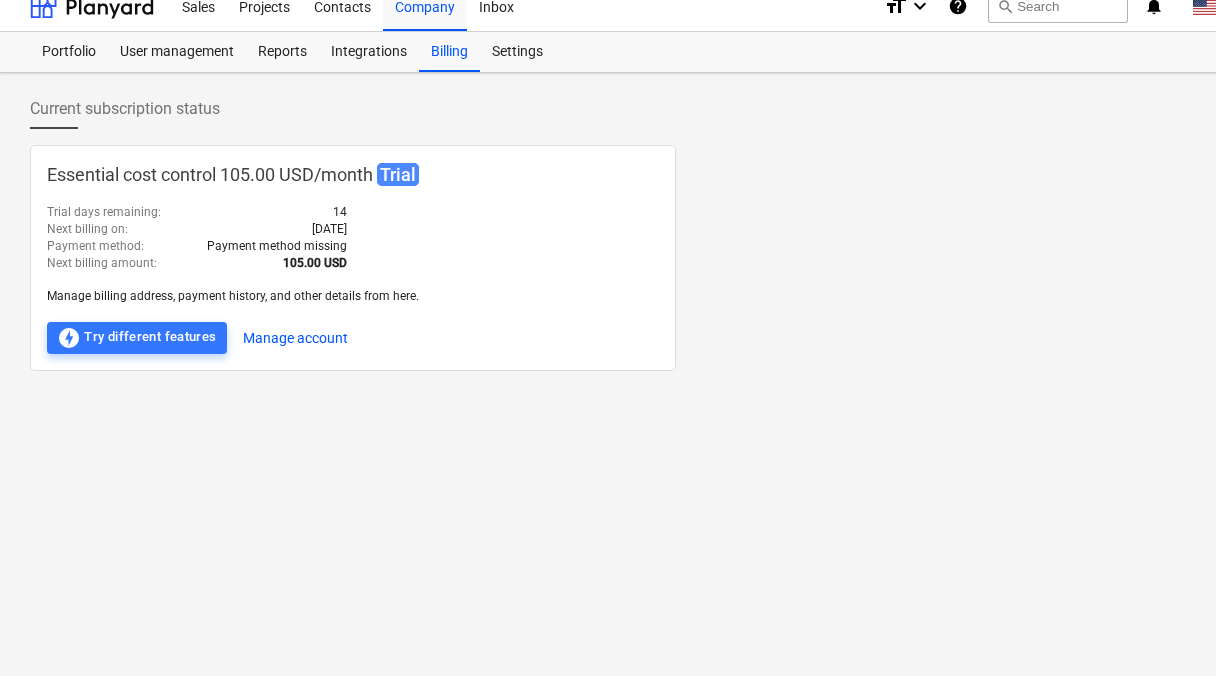 scroll, scrollTop: 0, scrollLeft: 0, axis: both 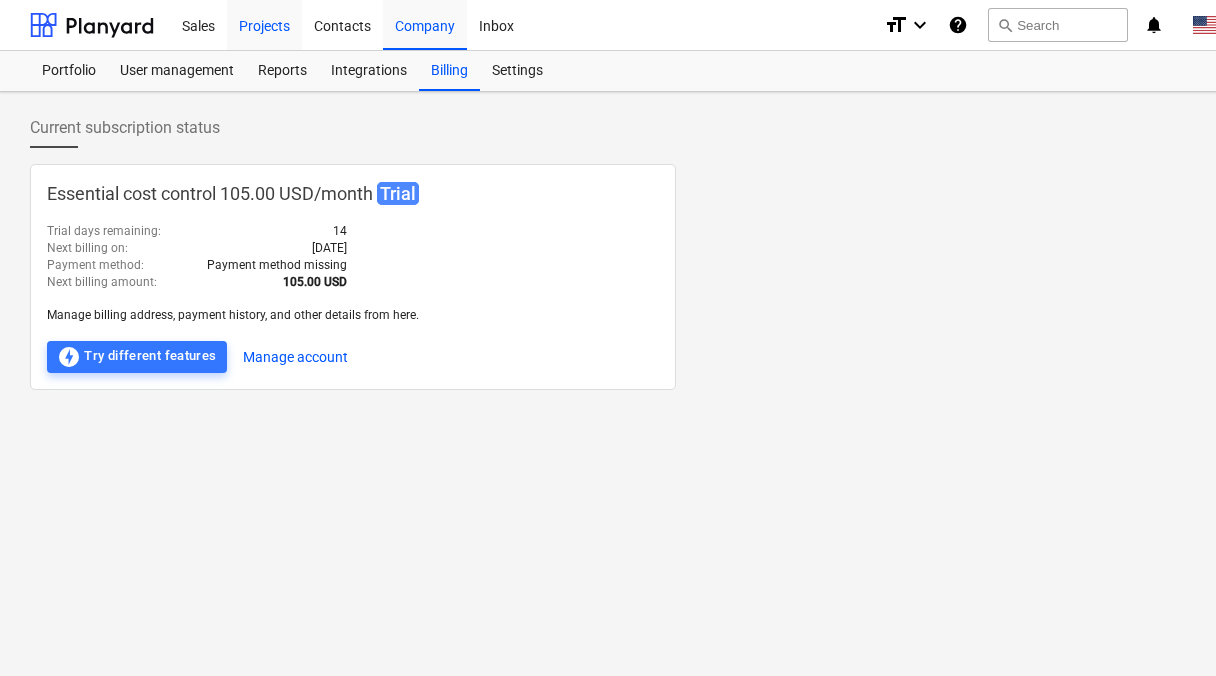 click on "Projects" at bounding box center [264, 24] 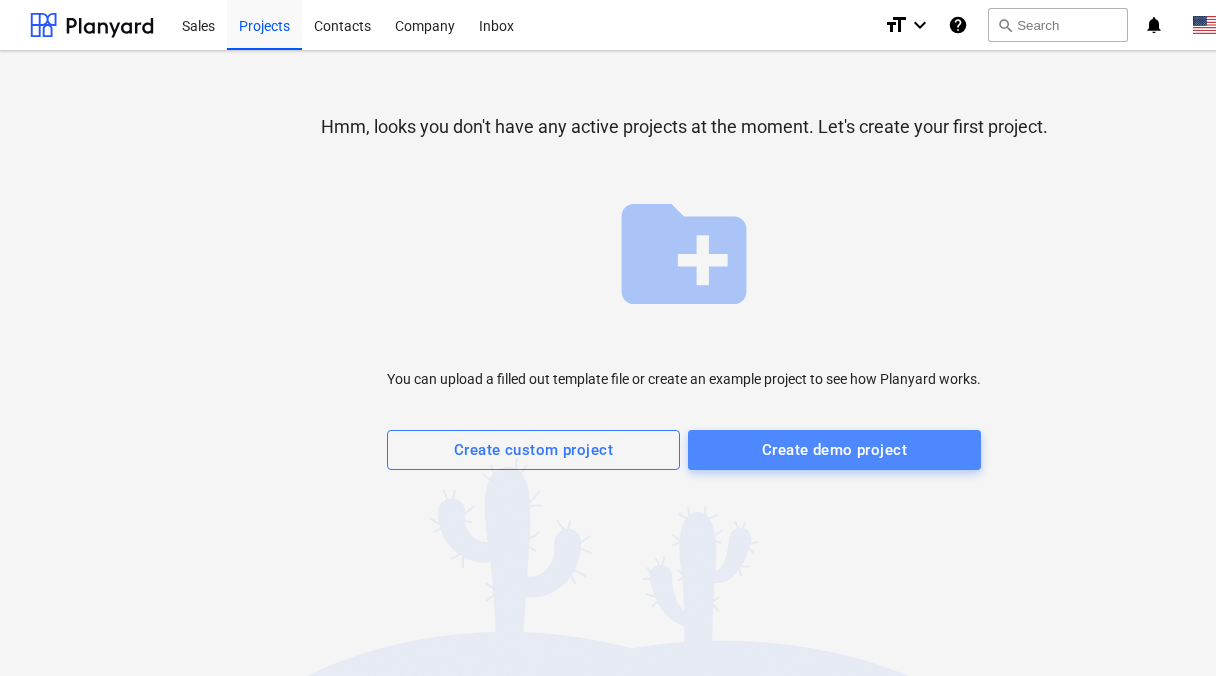 click on "Create demo project" at bounding box center (834, 450) 